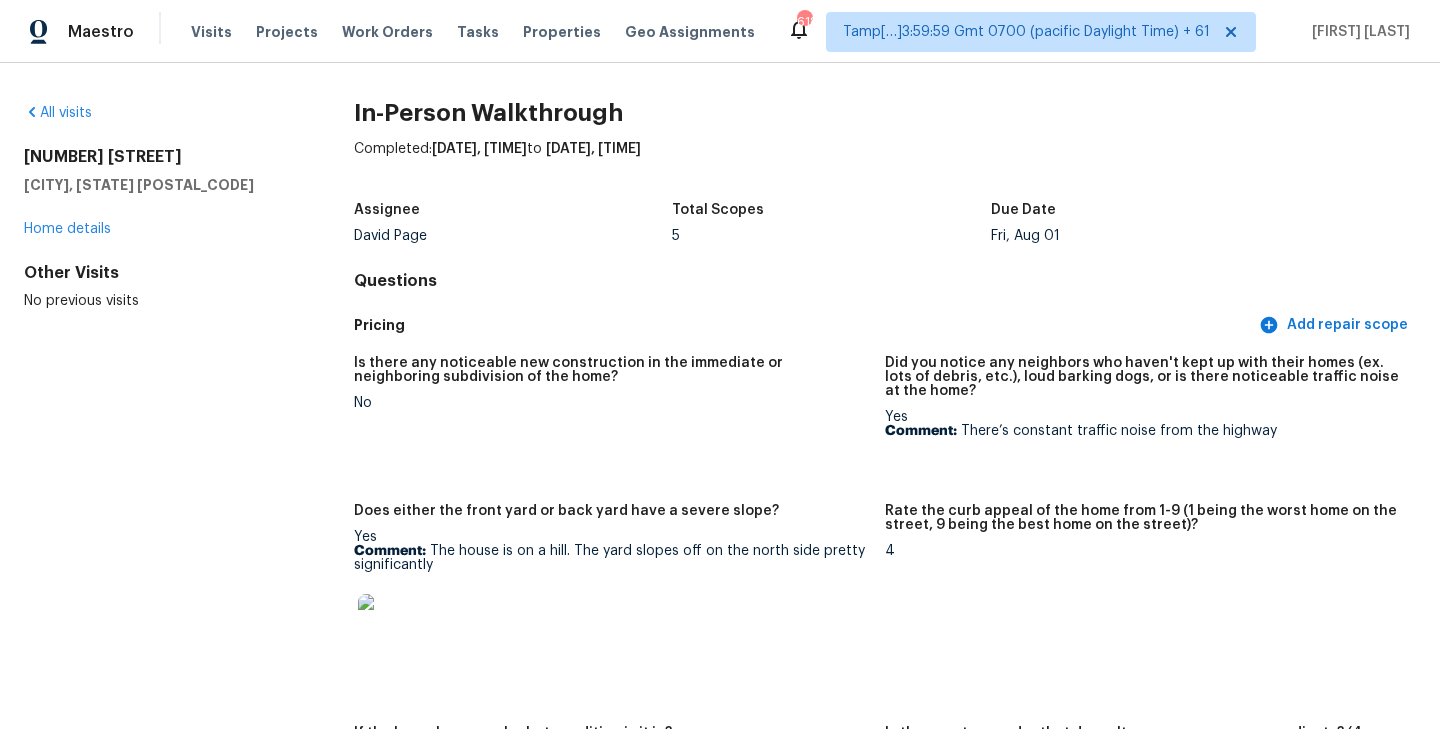 scroll, scrollTop: 0, scrollLeft: 0, axis: both 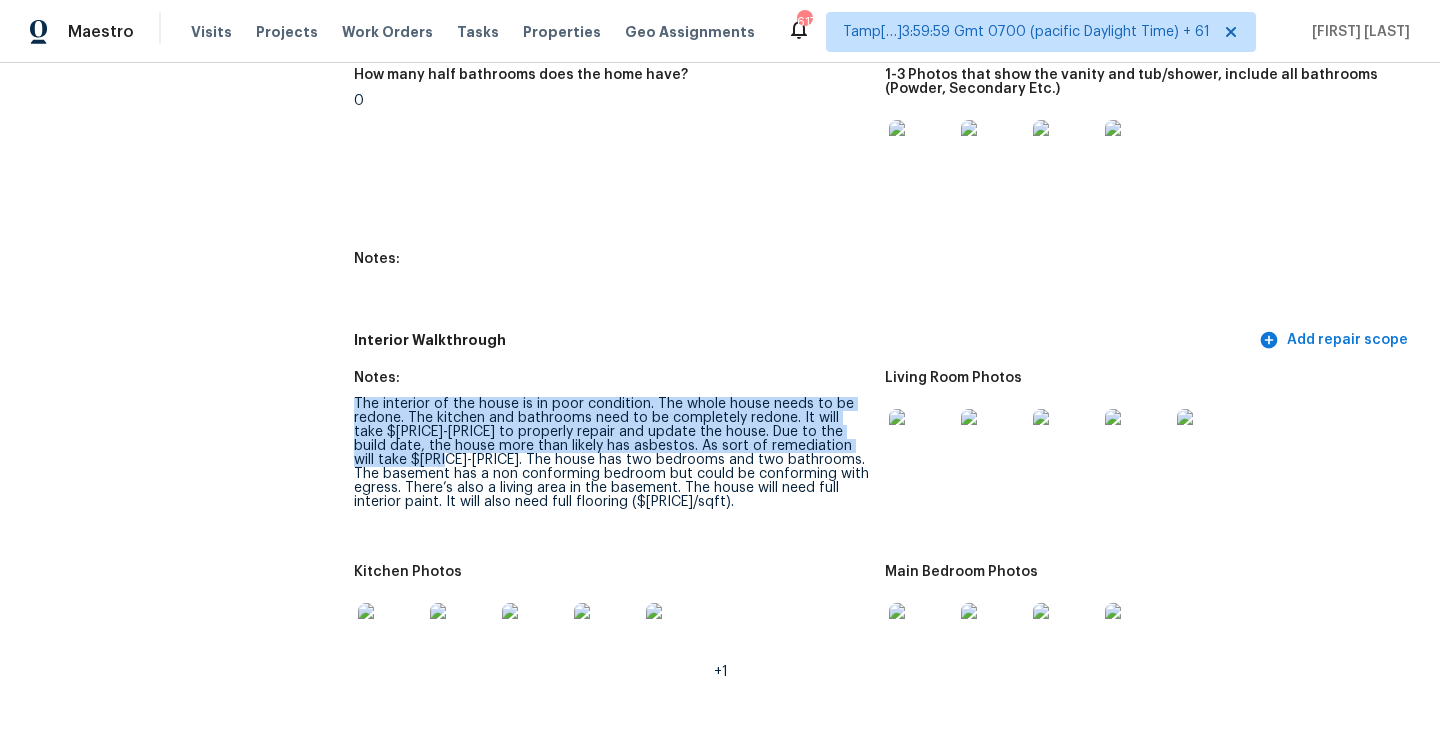 drag, startPoint x: 355, startPoint y: 374, endPoint x: 430, endPoint y: 428, distance: 92.417534 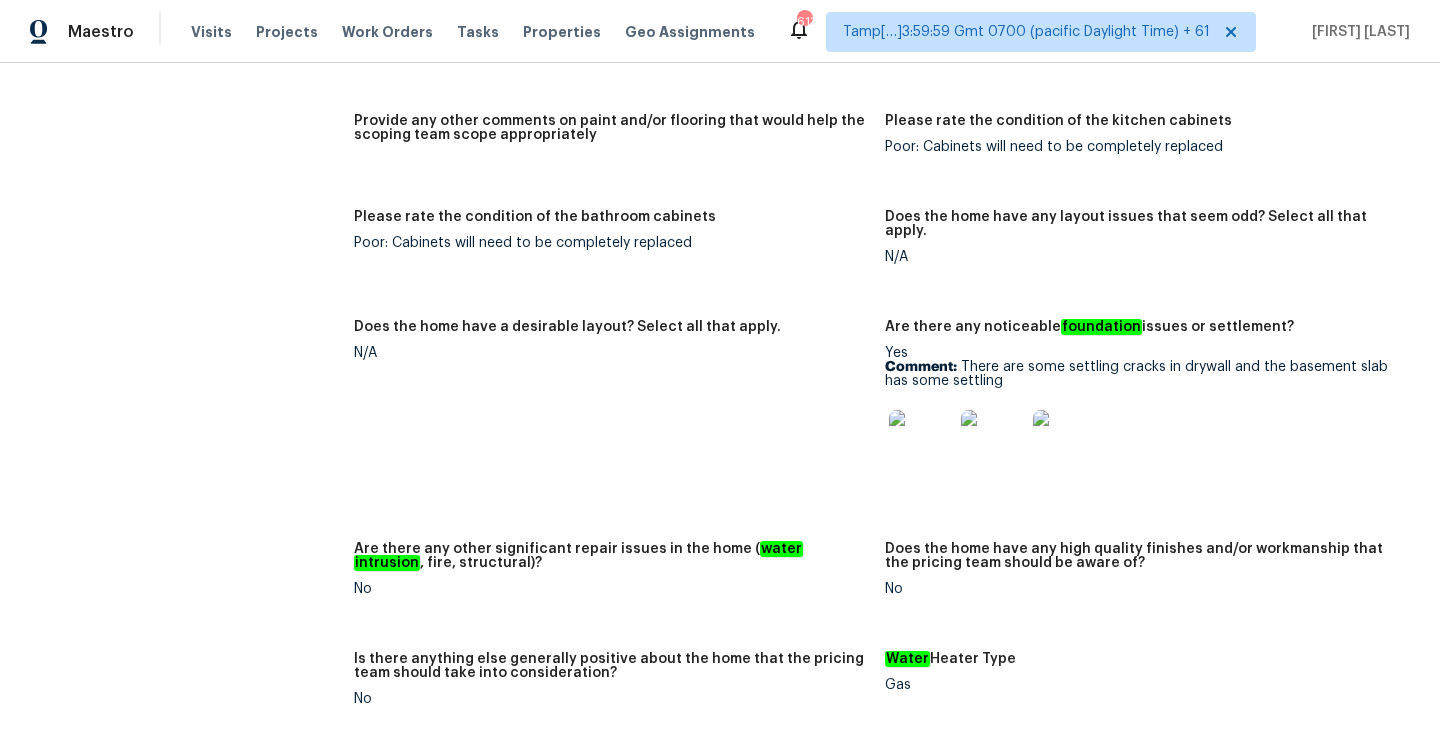 scroll, scrollTop: 3929, scrollLeft: 0, axis: vertical 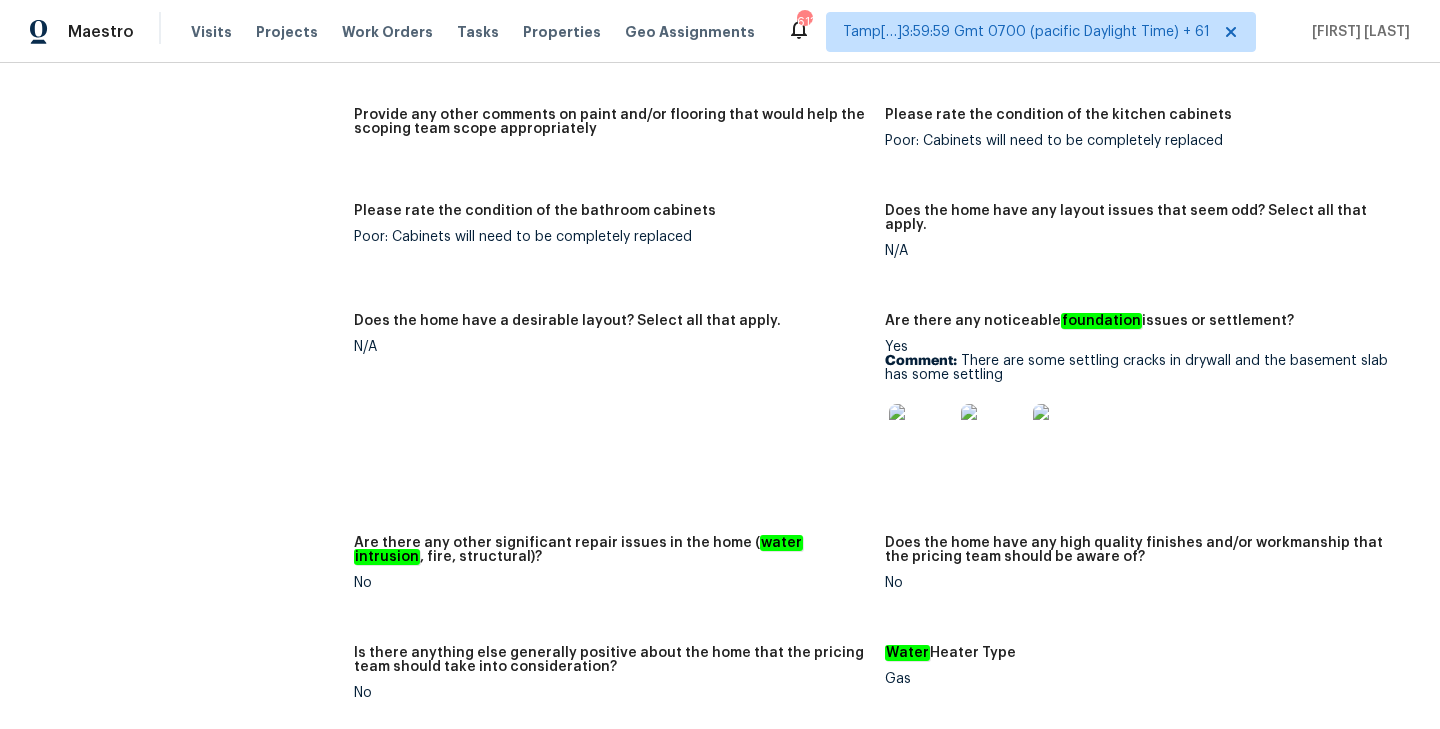 click at bounding box center (921, 436) 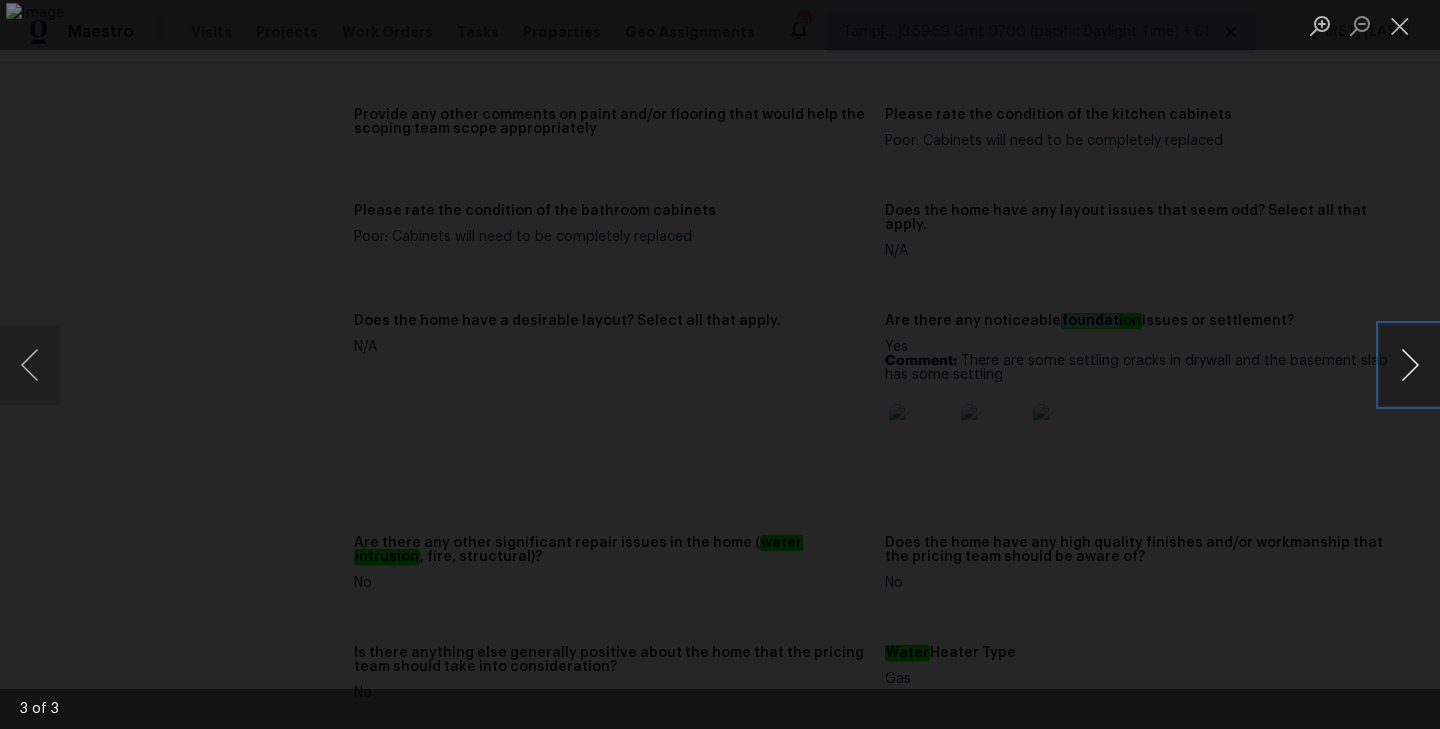 click at bounding box center (1410, 365) 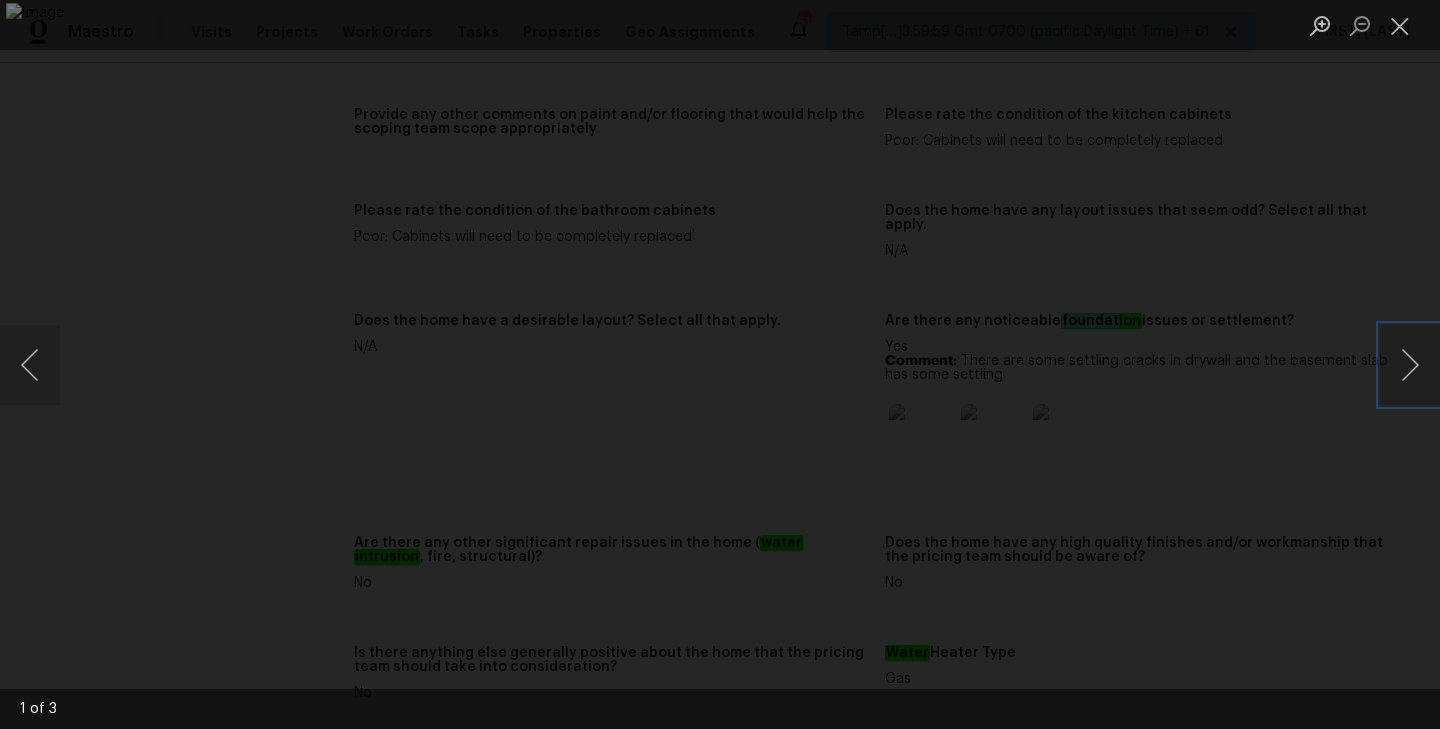type 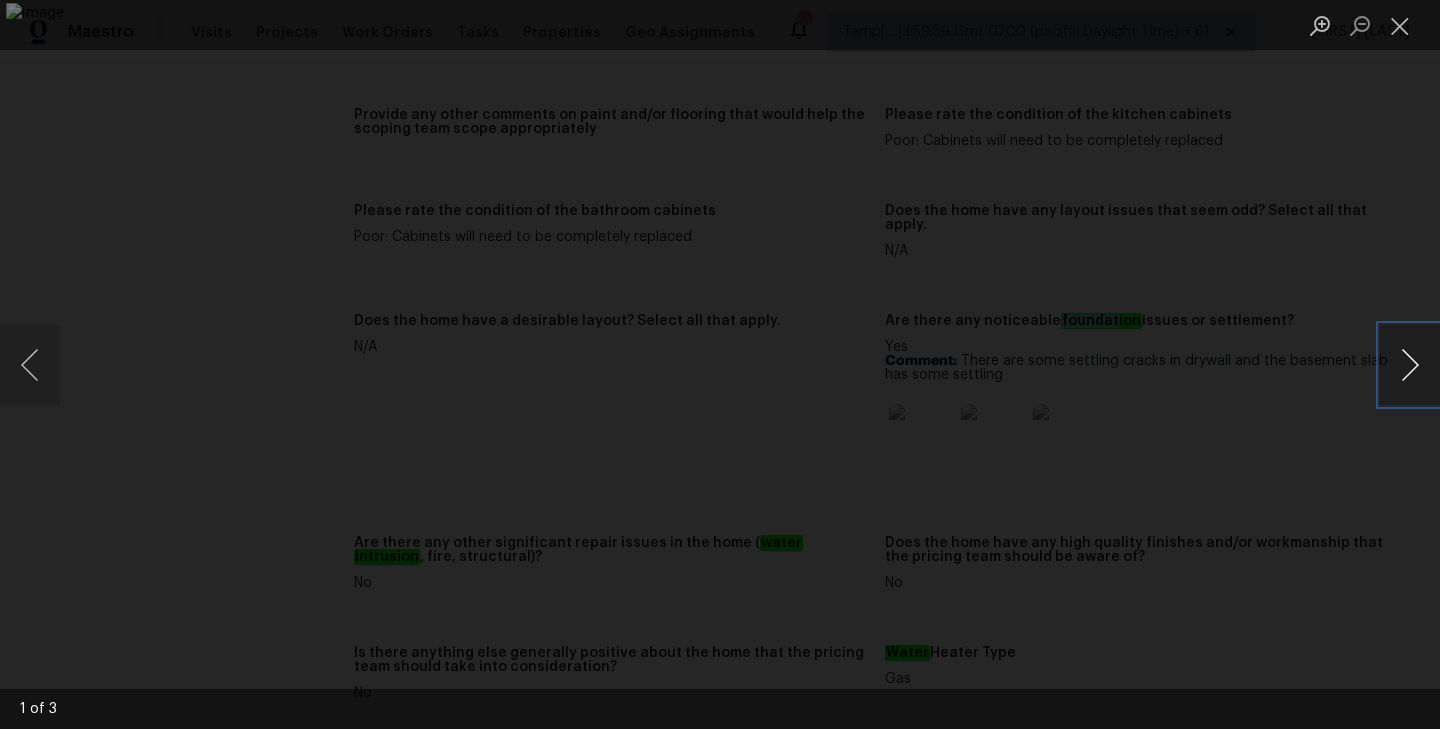 click at bounding box center [1410, 365] 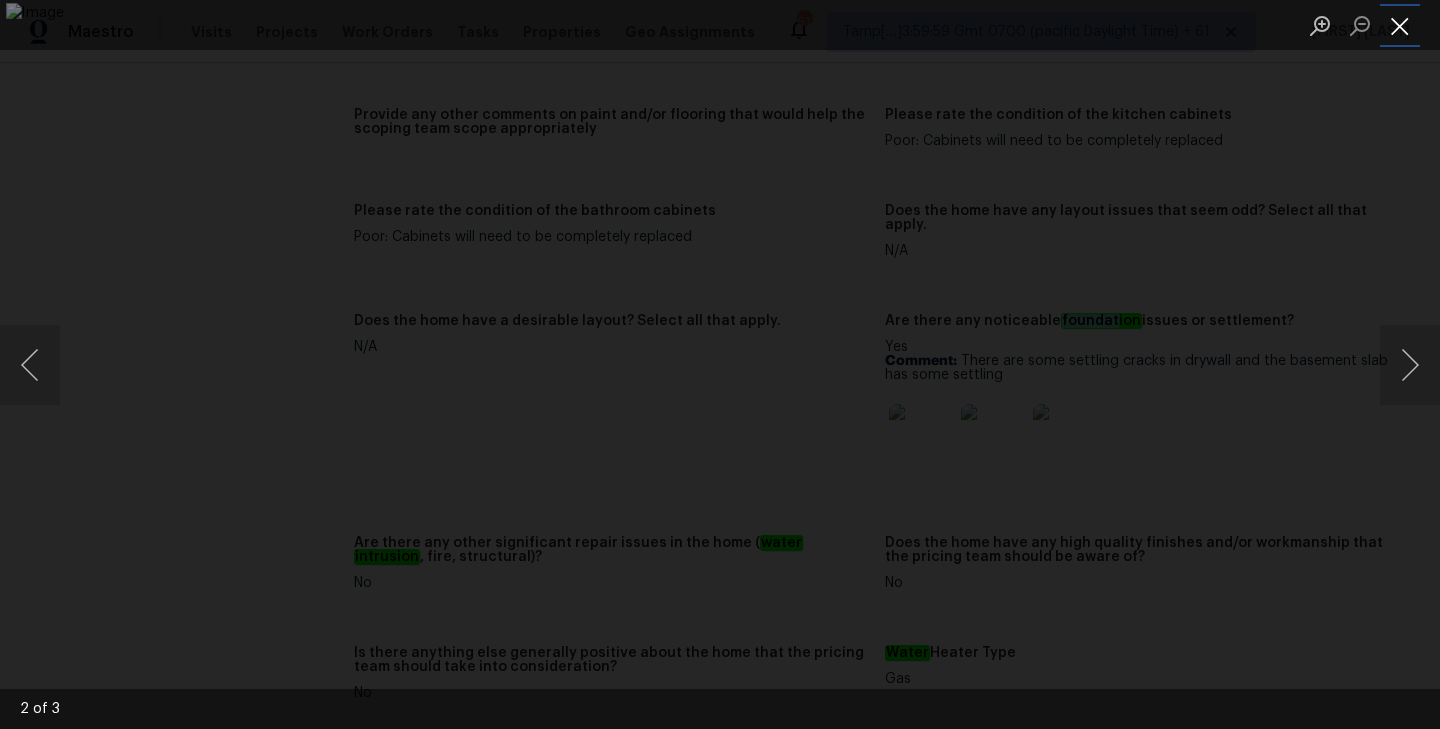 click at bounding box center [1400, 25] 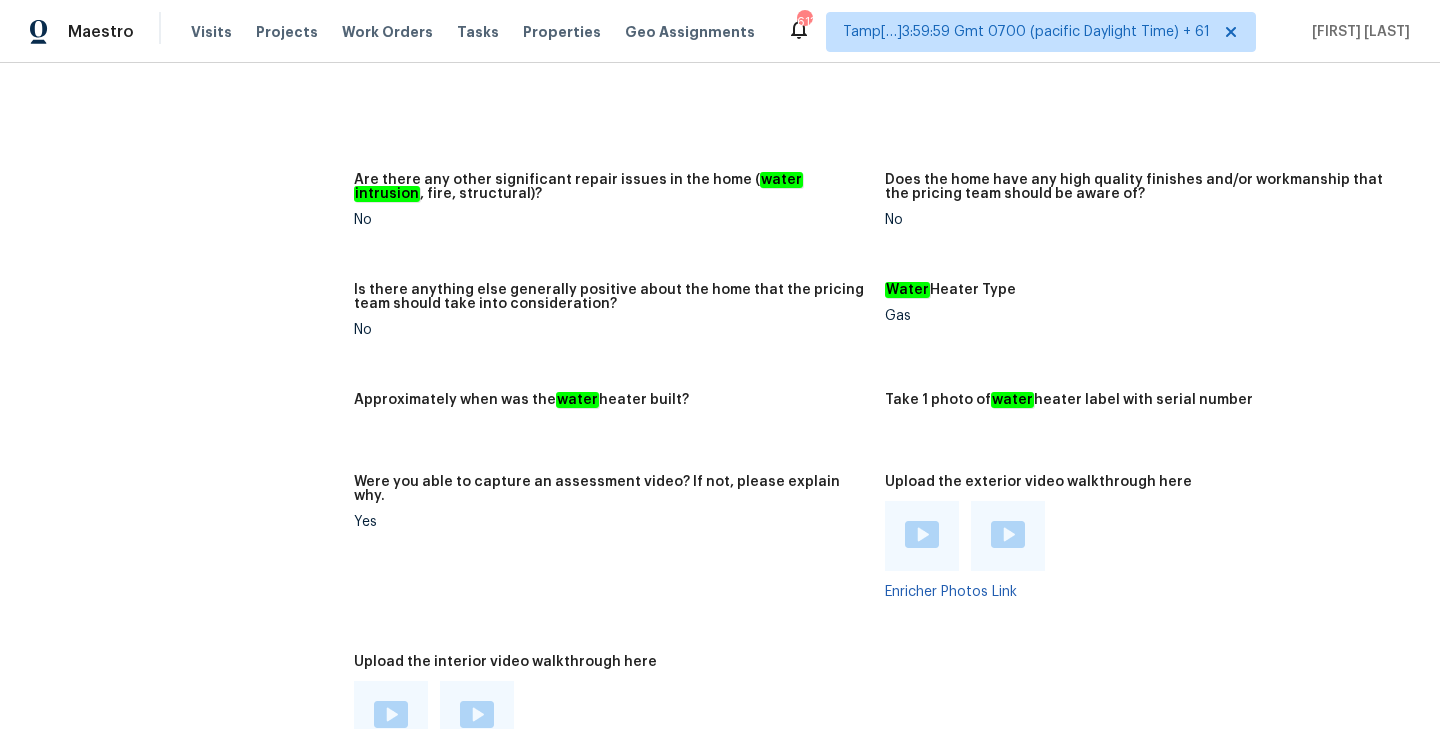 click on "Approximately when was the  water  heater built?" at bounding box center [611, 406] 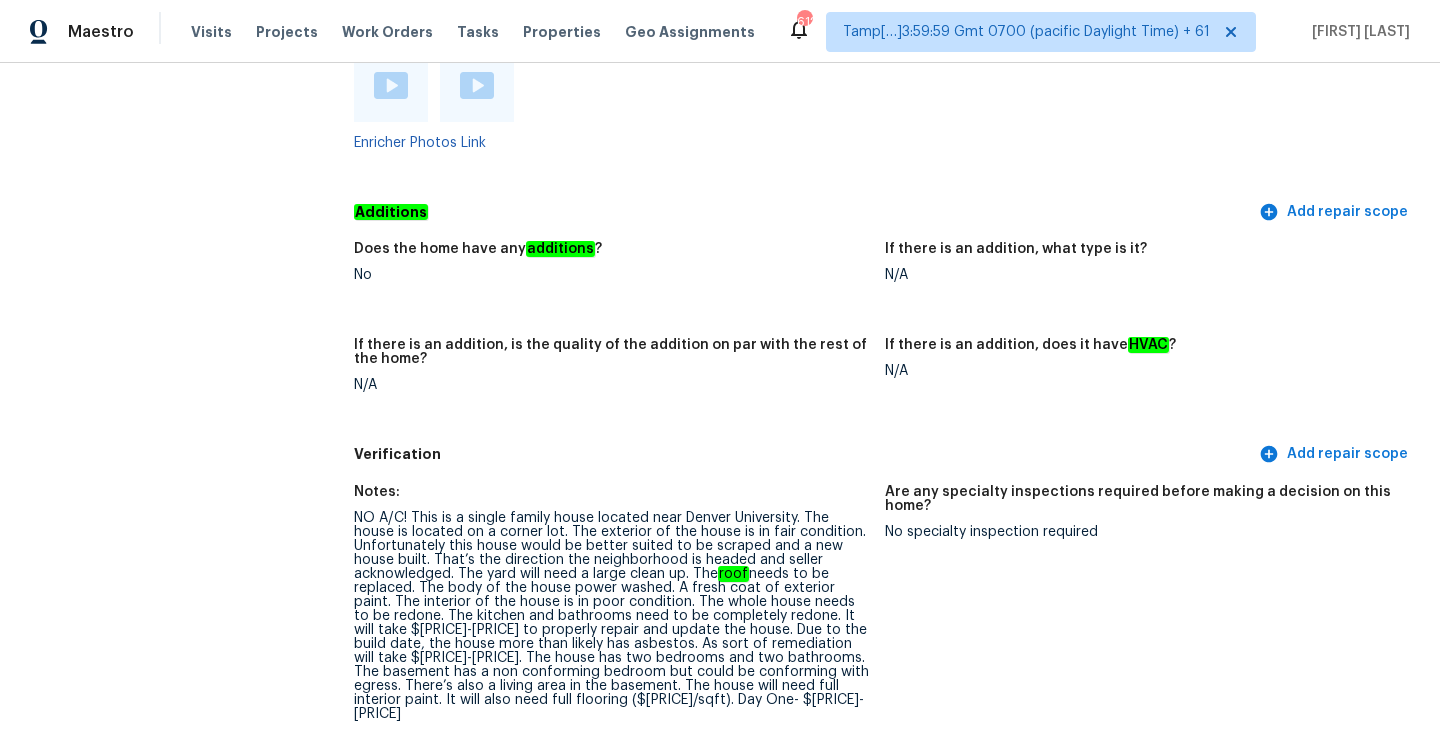 scroll, scrollTop: 3813, scrollLeft: 0, axis: vertical 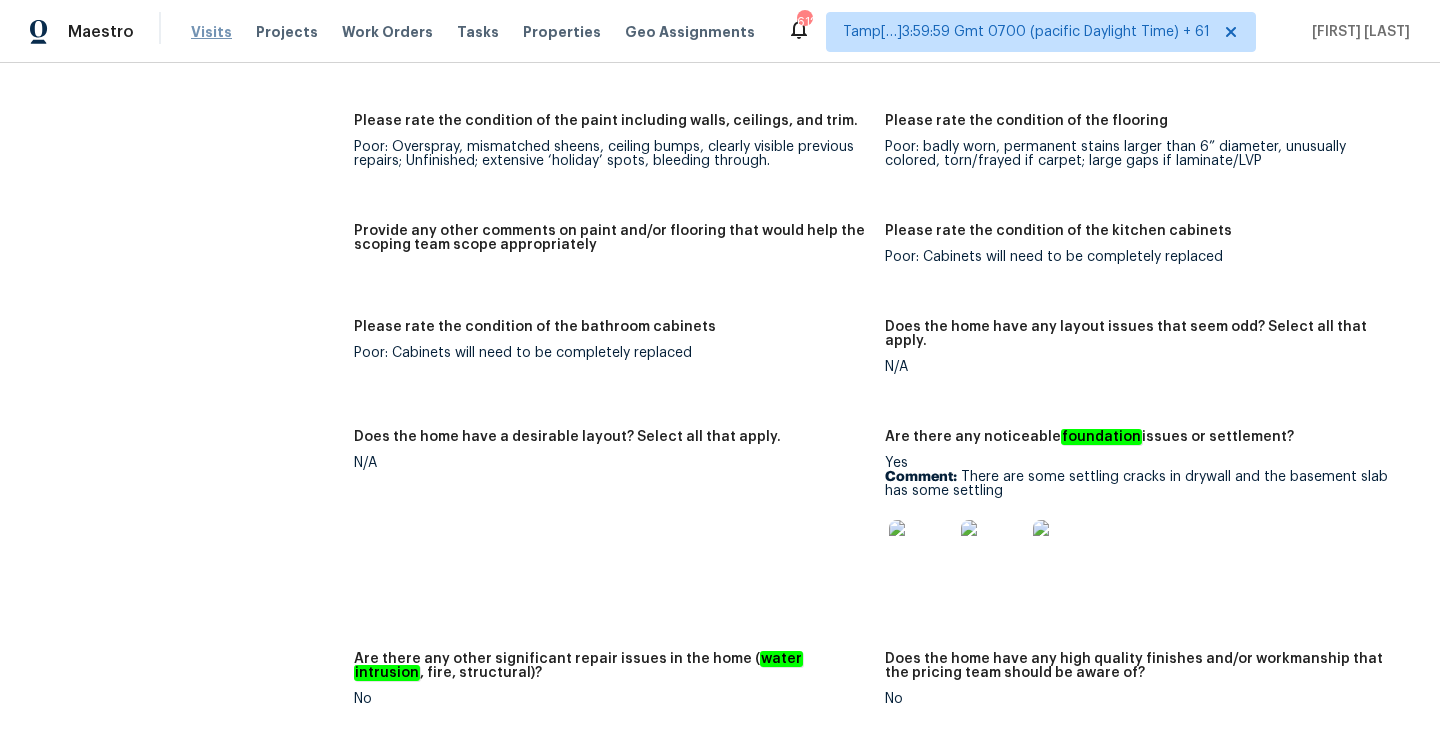 click on "Visits" at bounding box center [211, 32] 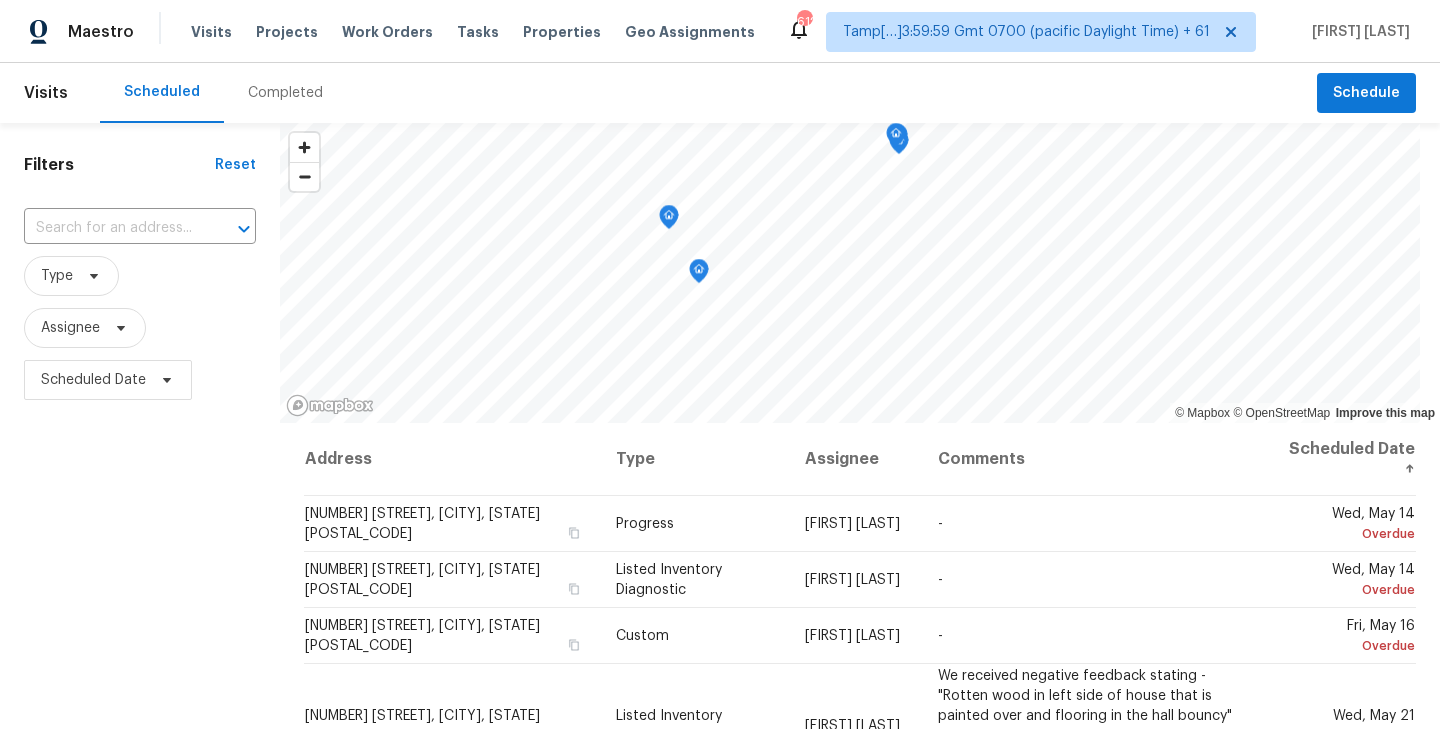 click on "Completed" at bounding box center [285, 93] 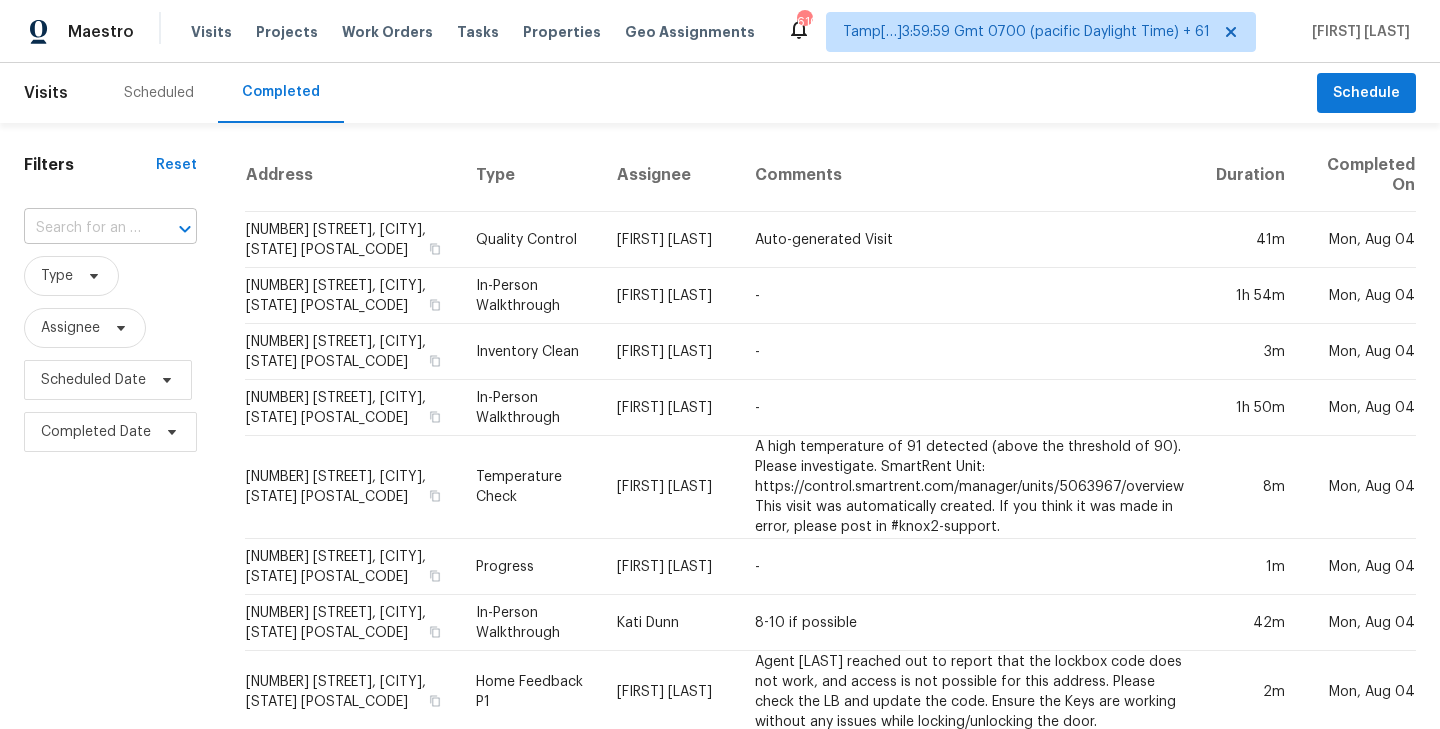 click at bounding box center [82, 228] 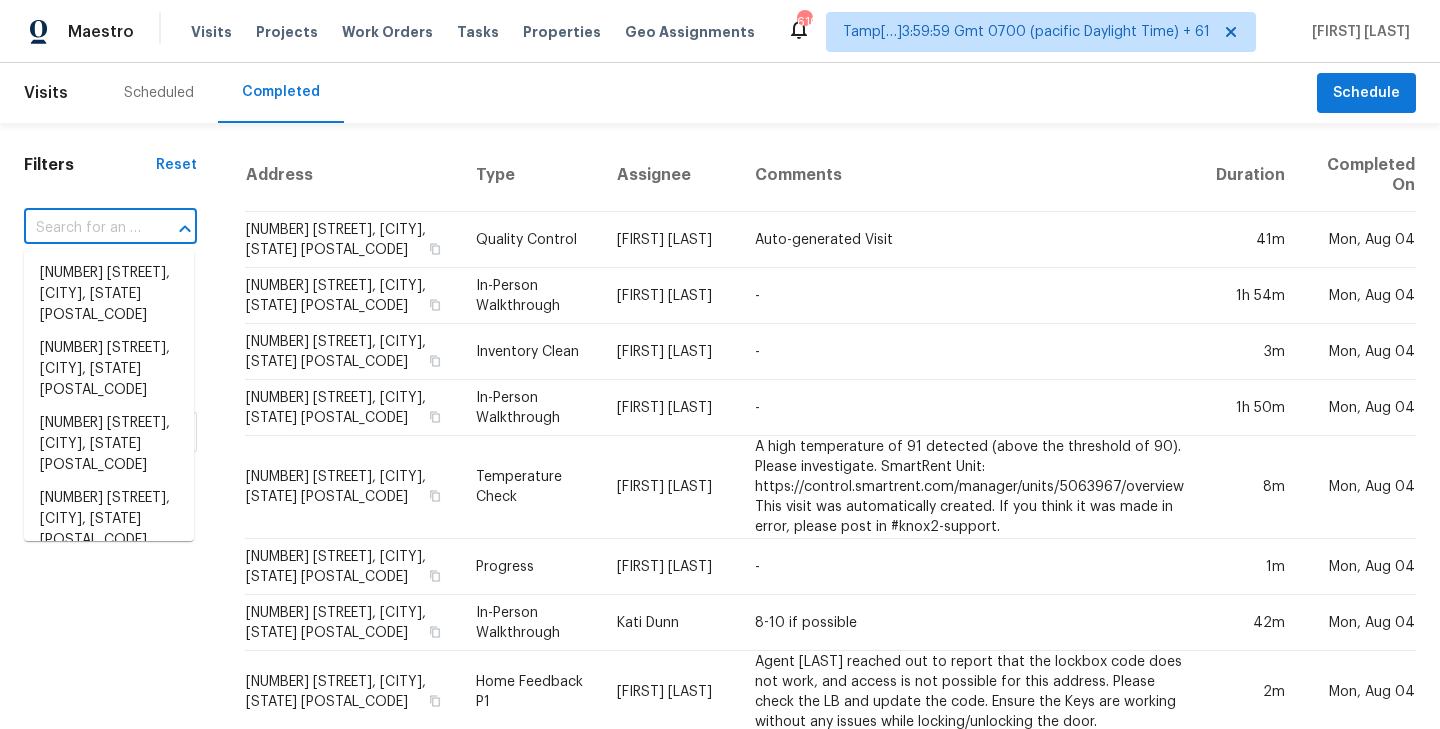 paste on "[NUMBER] [STREET] [CITY], [STATE], [POSTAL_CODE]" 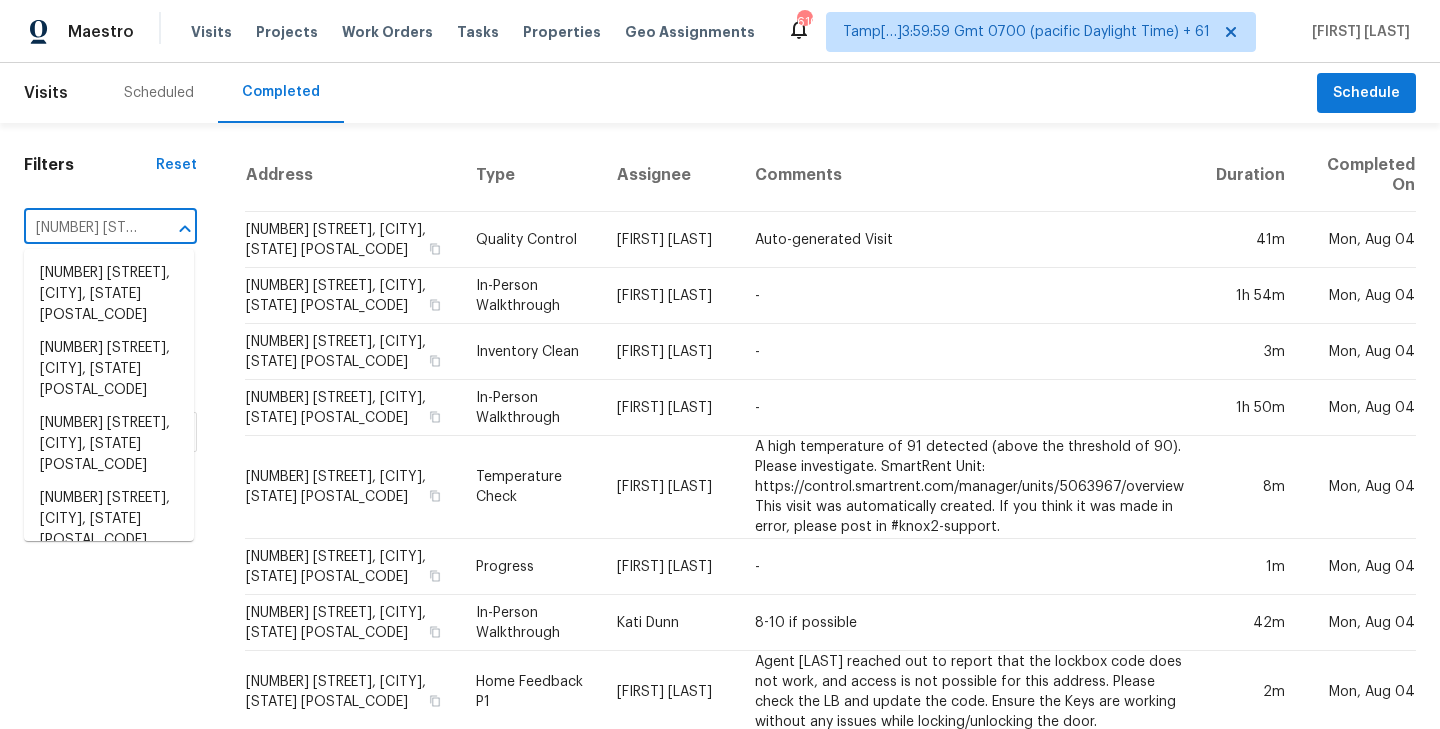 scroll, scrollTop: 0, scrollLeft: 218, axis: horizontal 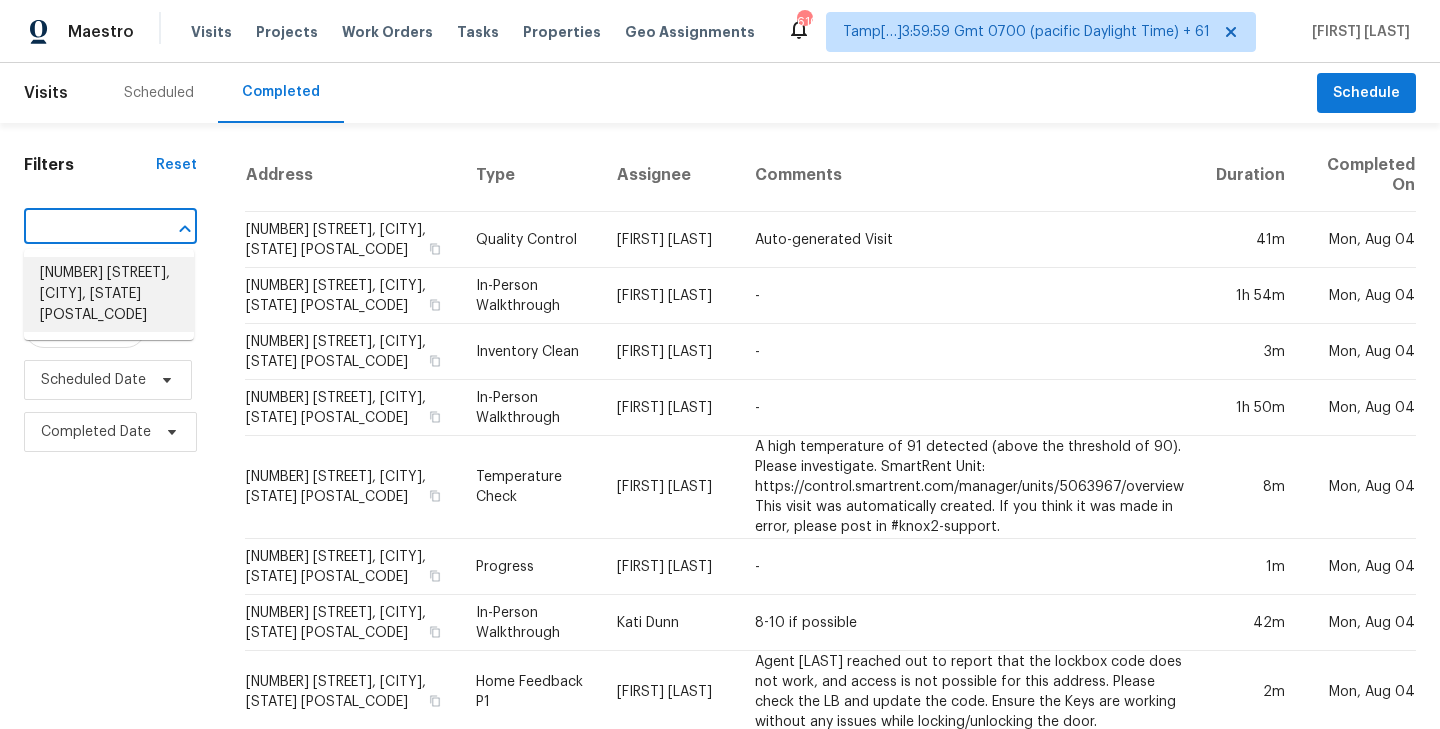 click on "[NUMBER] [STREET], [CITY], [STATE] [POSTAL_CODE]" at bounding box center [109, 294] 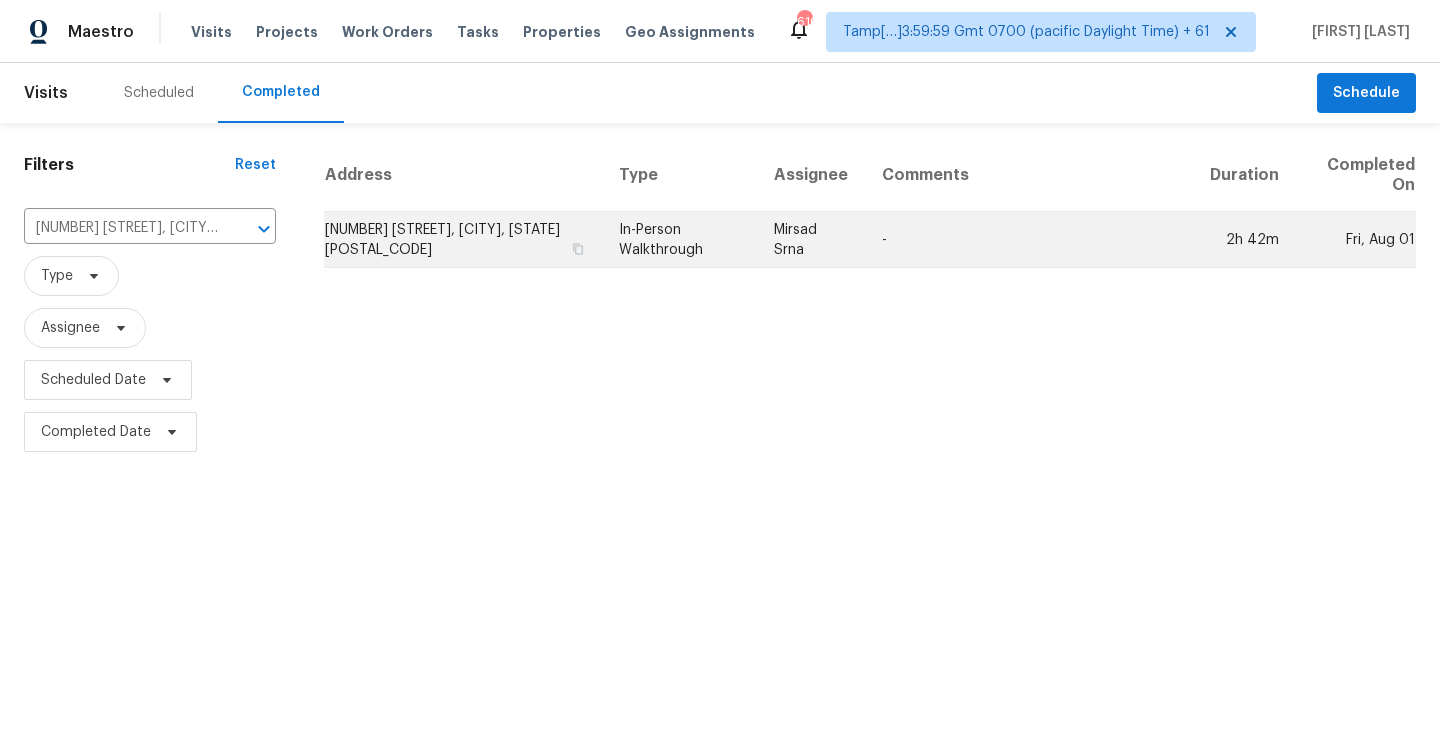 click on "[NUMBER] [STREET], [CITY], [STATE] [POSTAL_CODE]" at bounding box center (463, 240) 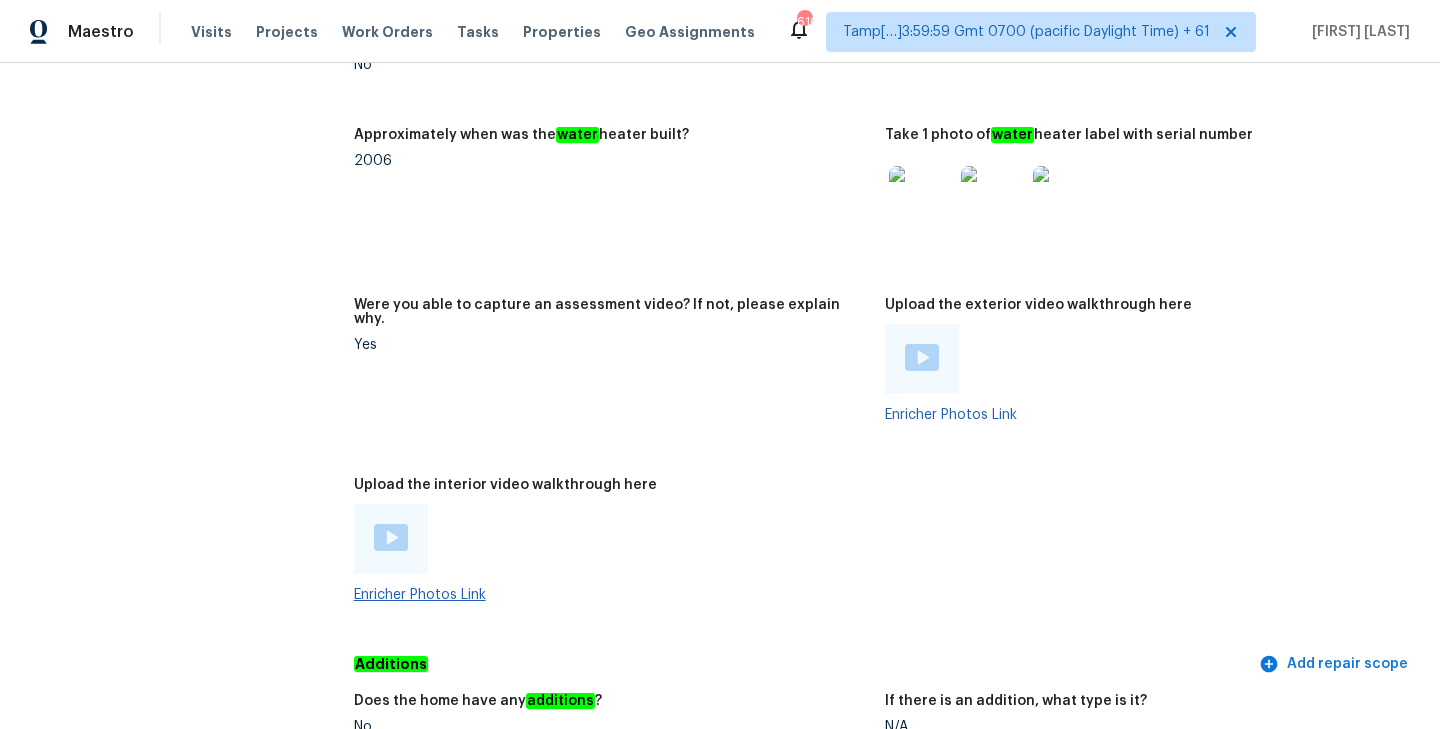 scroll, scrollTop: 3765, scrollLeft: 0, axis: vertical 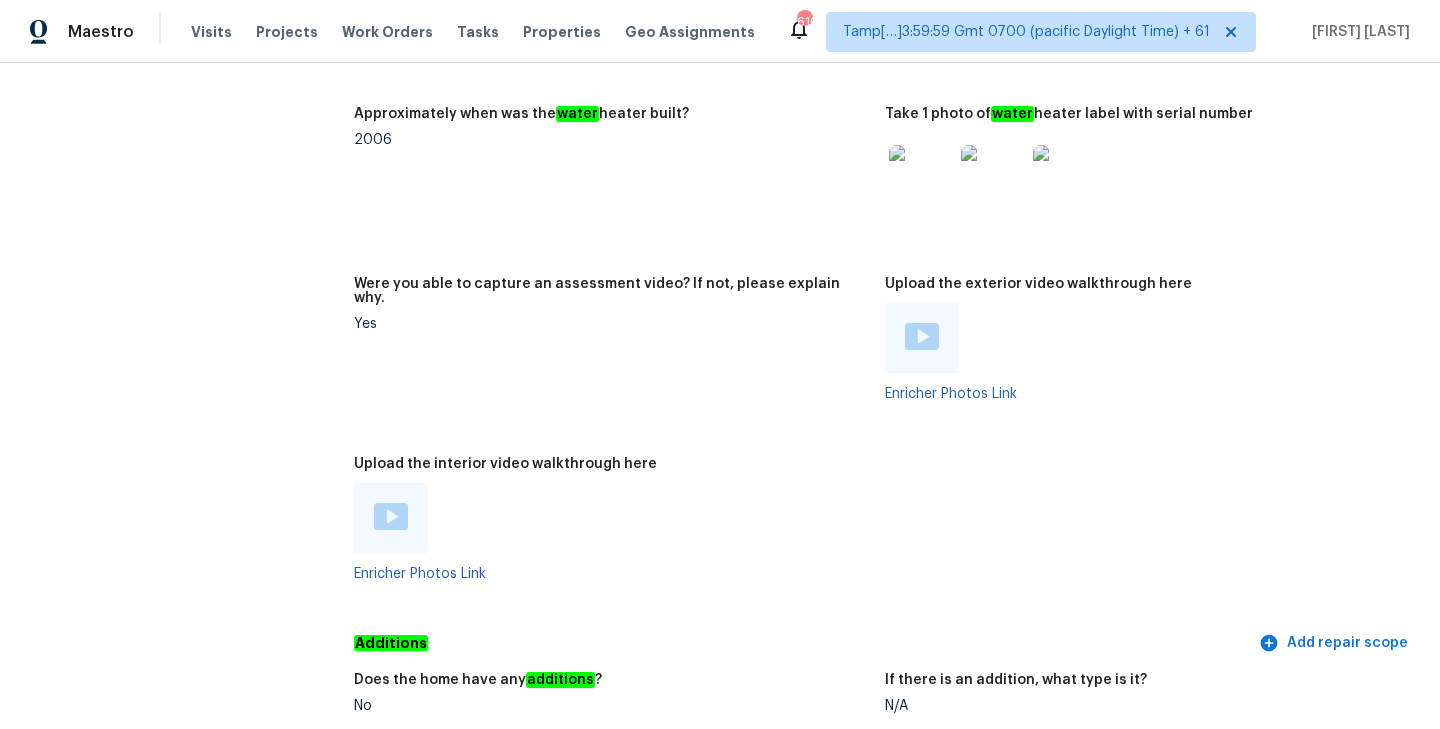 click at bounding box center (391, 516) 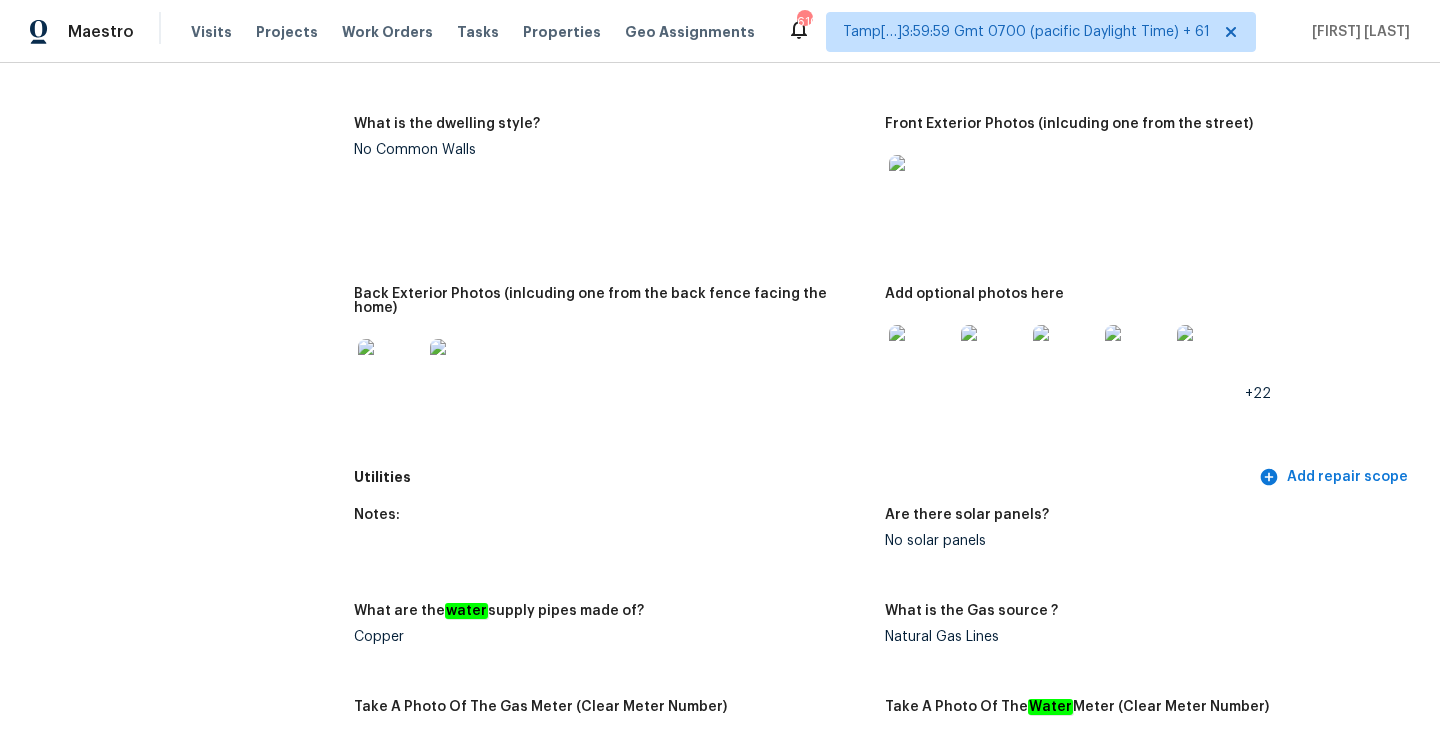 scroll, scrollTop: 1098, scrollLeft: 0, axis: vertical 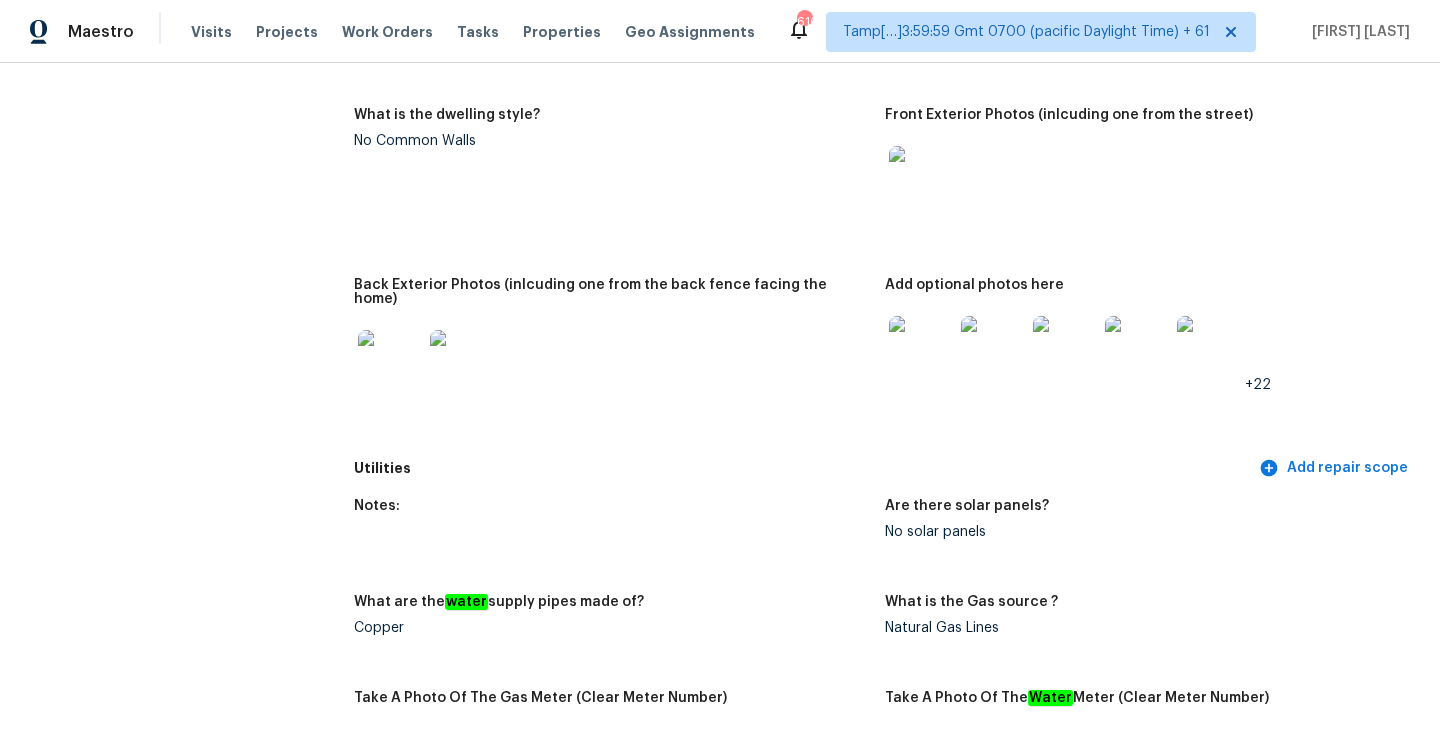 click at bounding box center [611, 362] 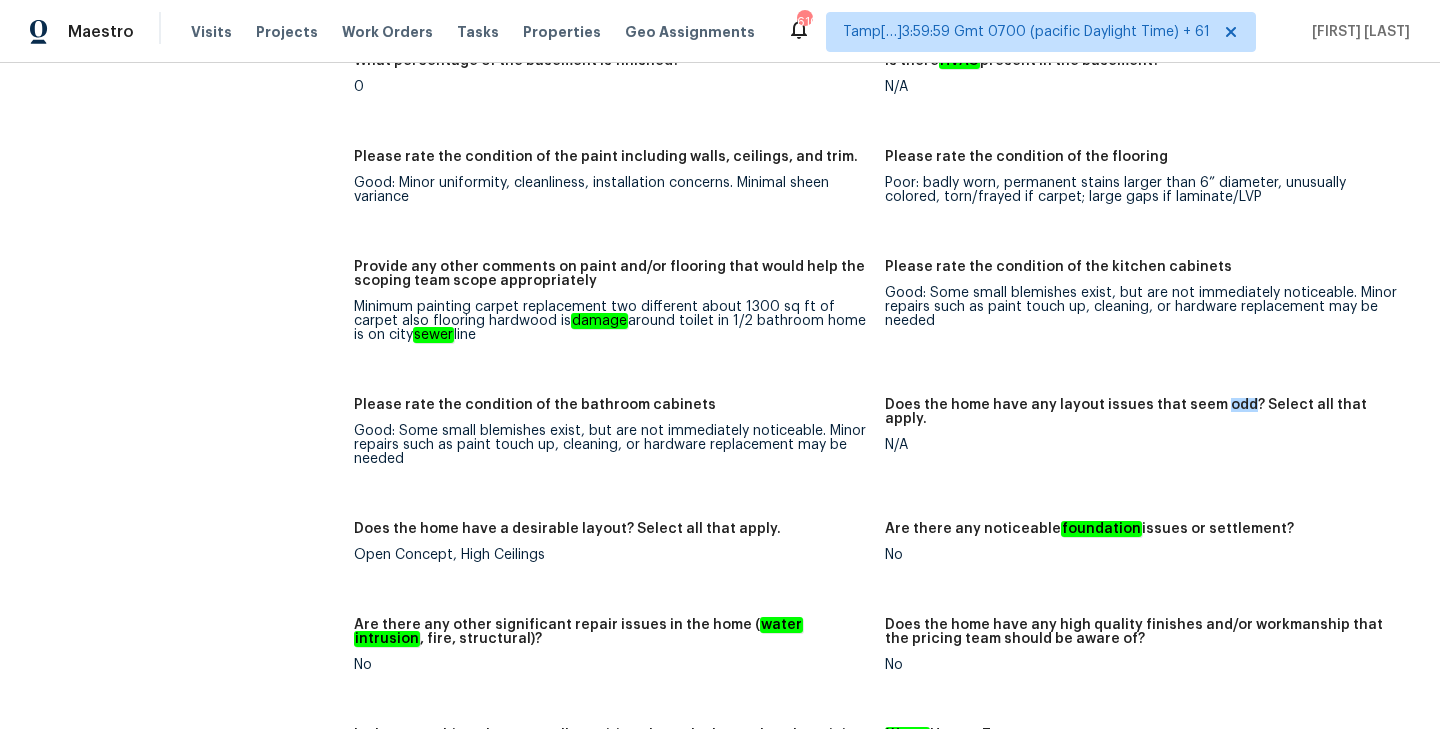 scroll, scrollTop: 3066, scrollLeft: 0, axis: vertical 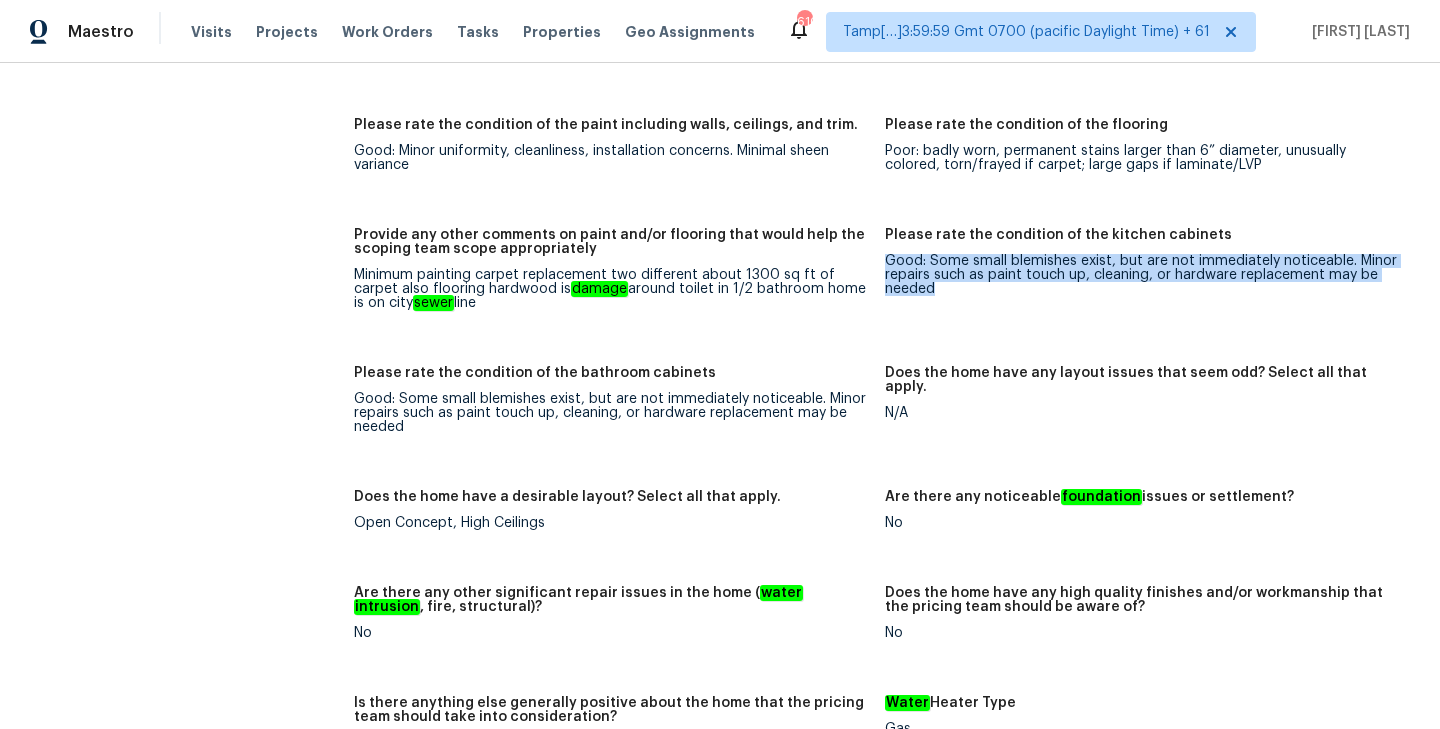 drag, startPoint x: 884, startPoint y: 235, endPoint x: 957, endPoint y: 256, distance: 75.96052 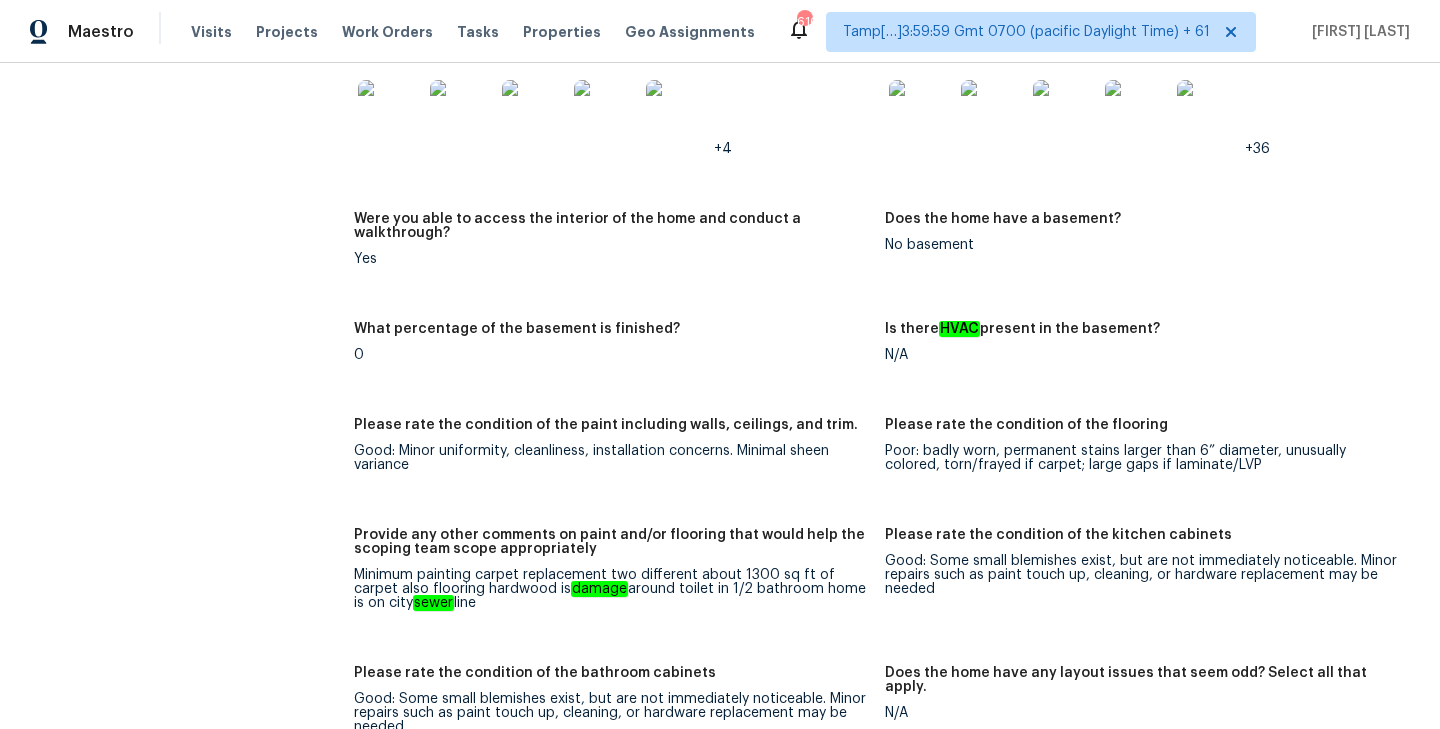 scroll, scrollTop: 637, scrollLeft: 0, axis: vertical 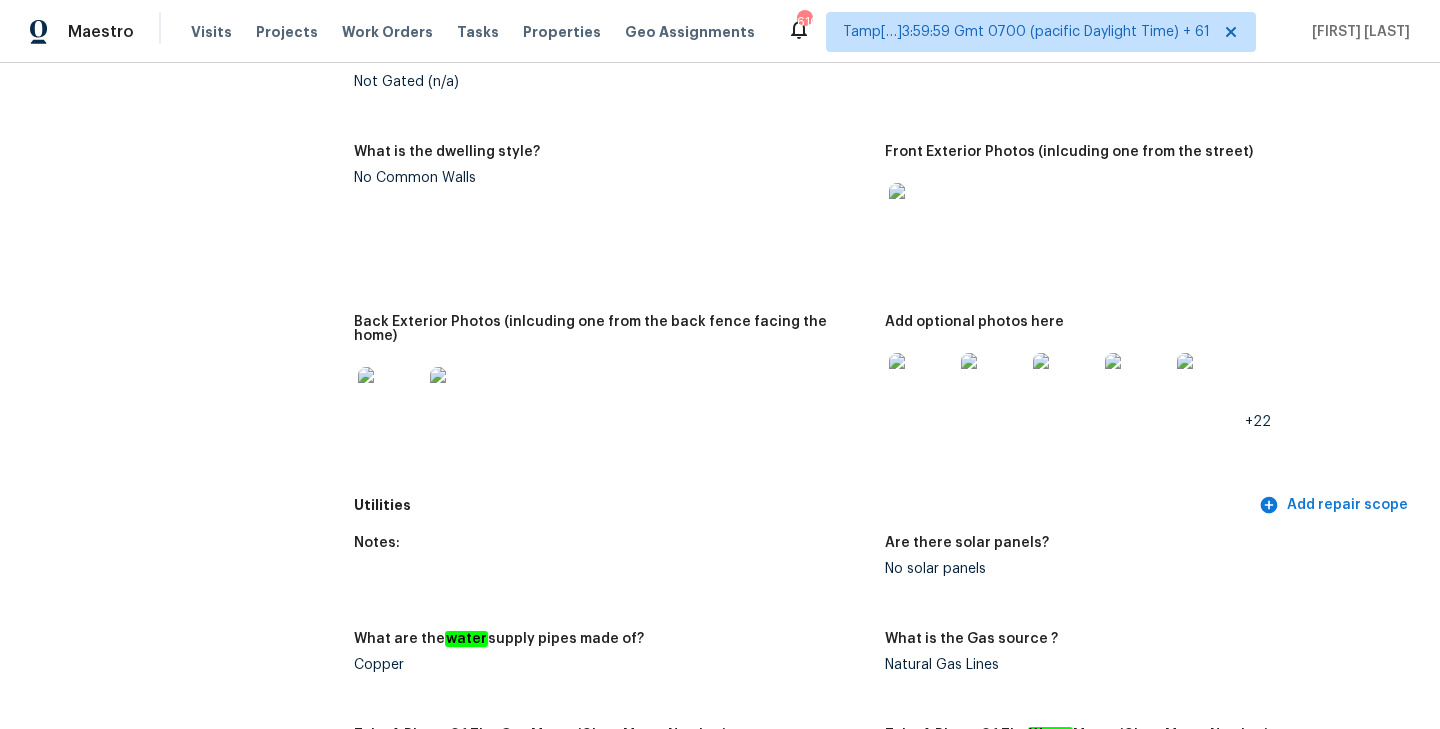 click at bounding box center [921, 215] 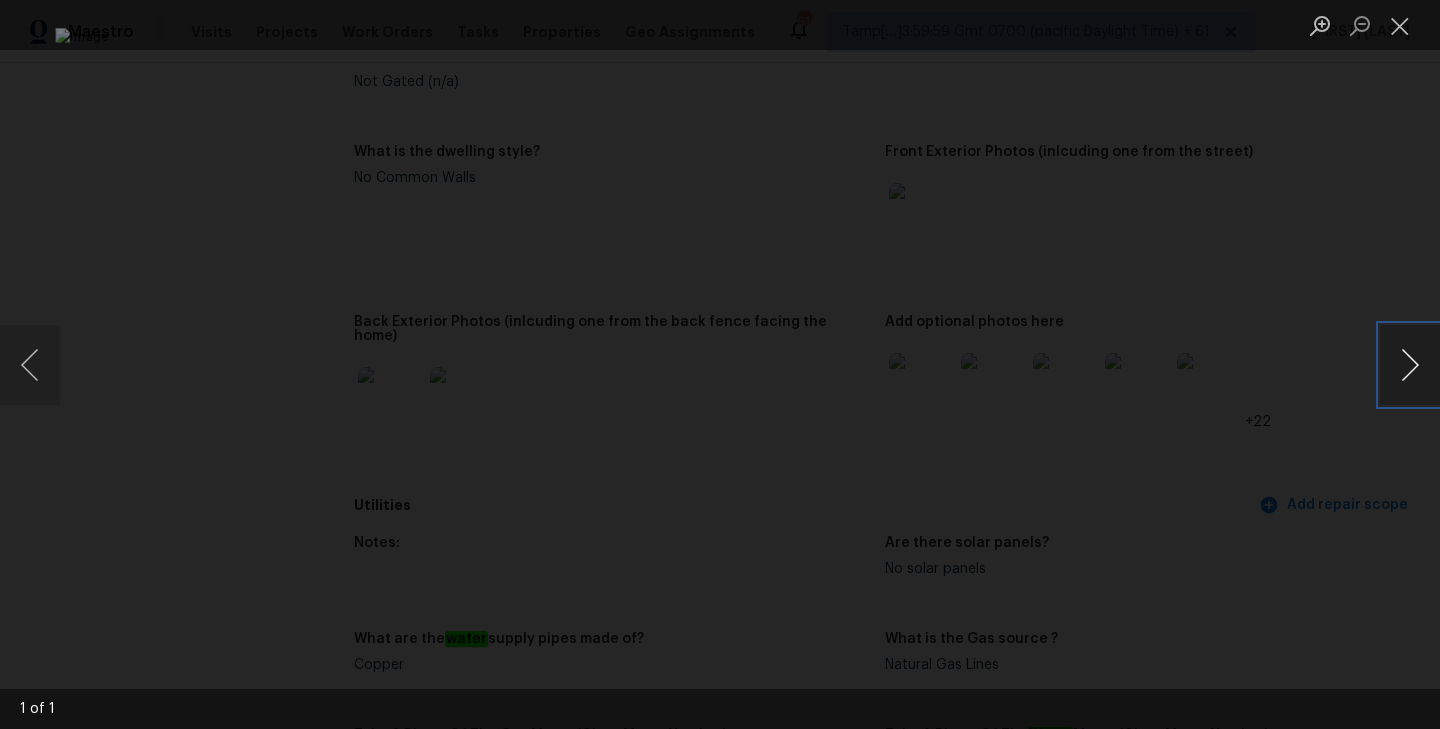 click at bounding box center [1410, 365] 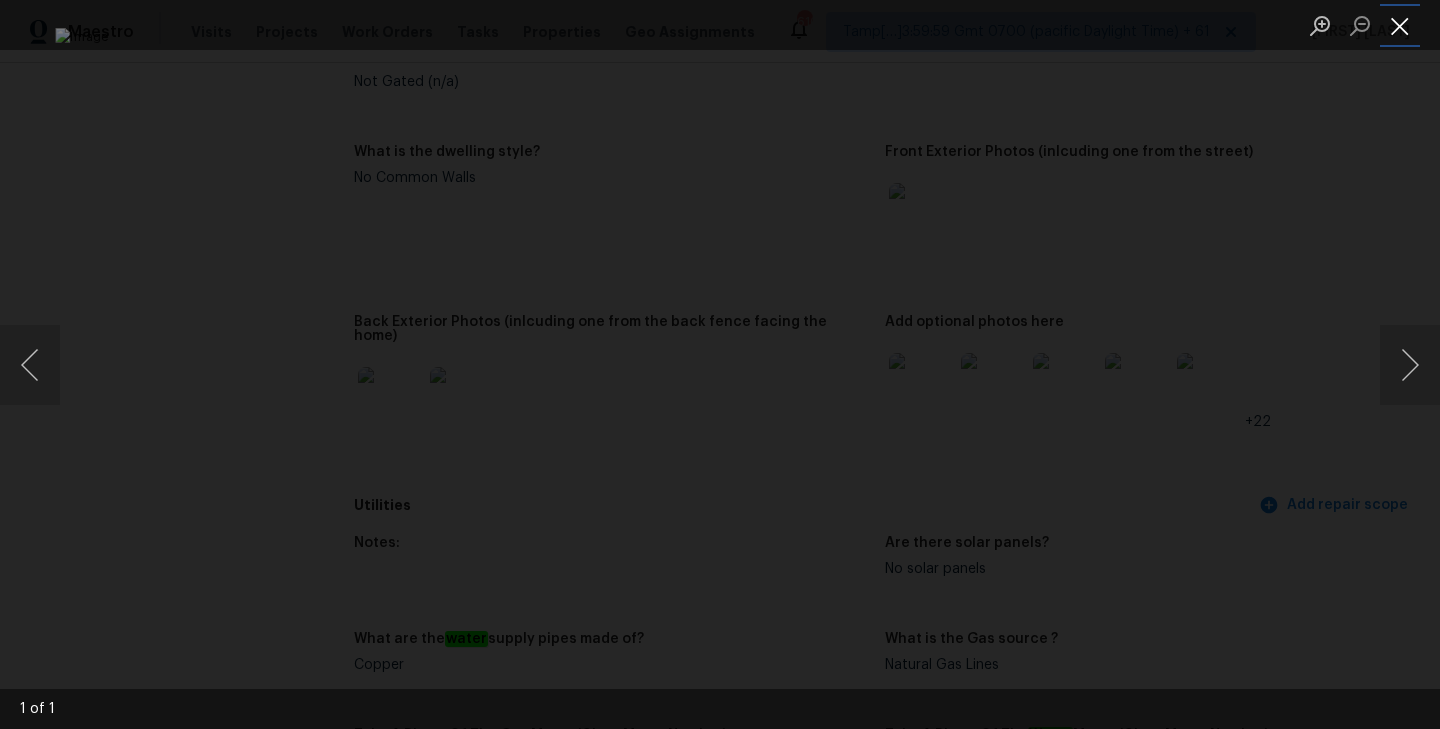click at bounding box center [1400, 25] 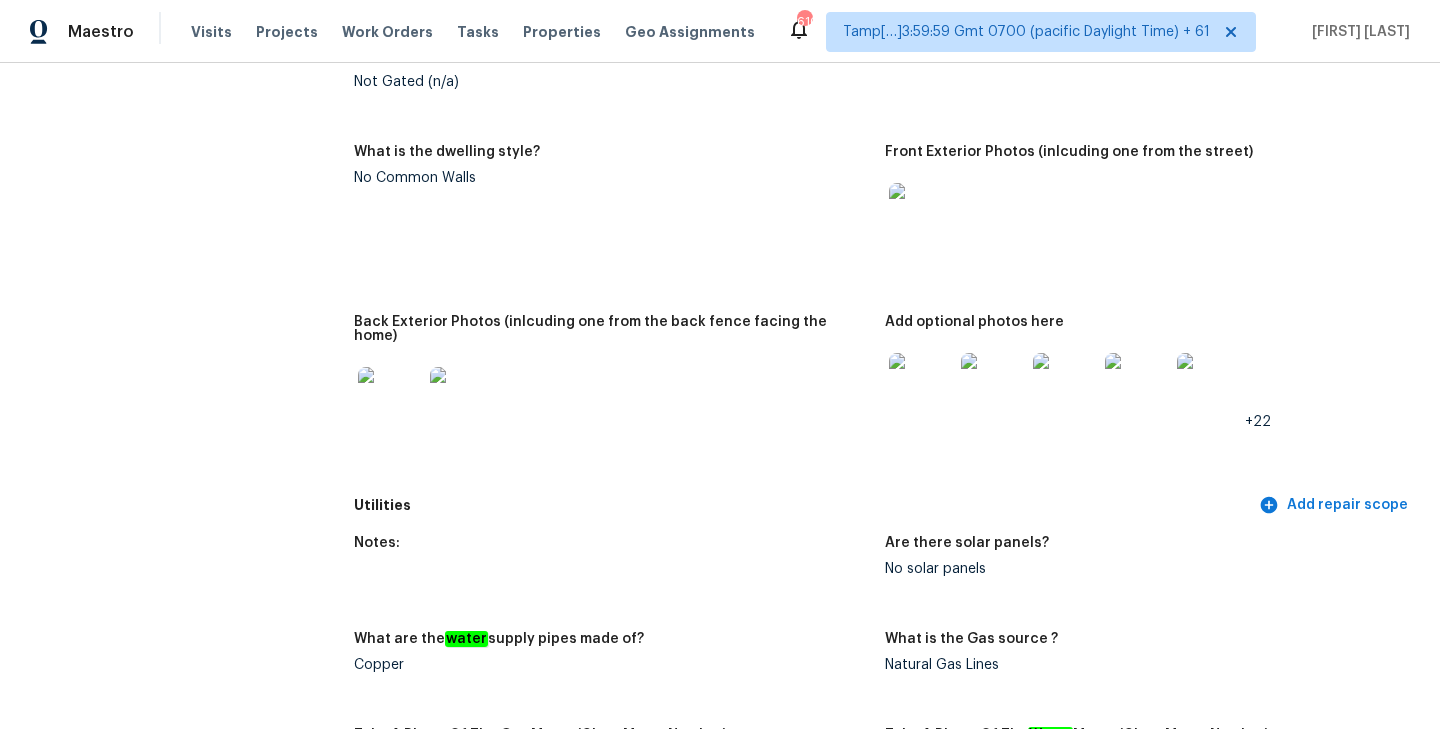 scroll, scrollTop: 1162, scrollLeft: 0, axis: vertical 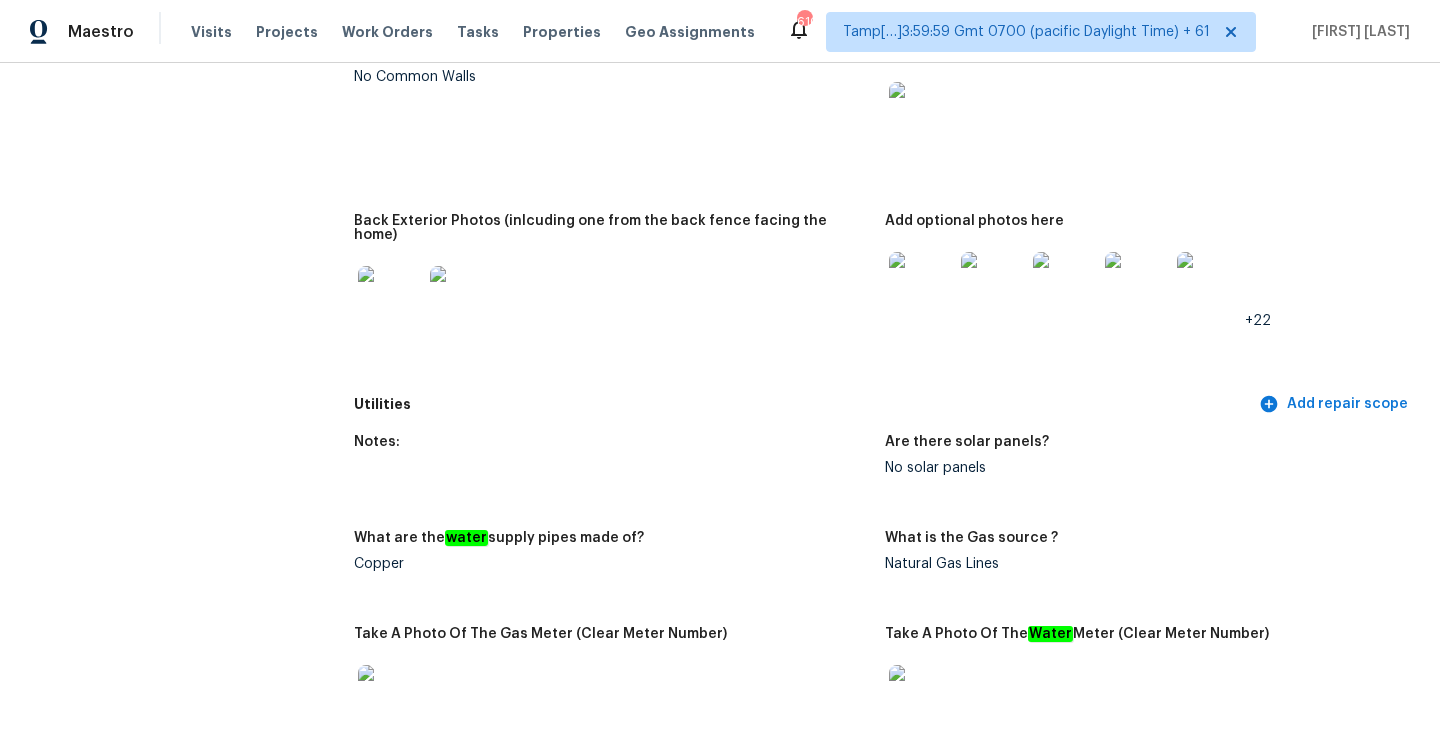 click at bounding box center [390, 298] 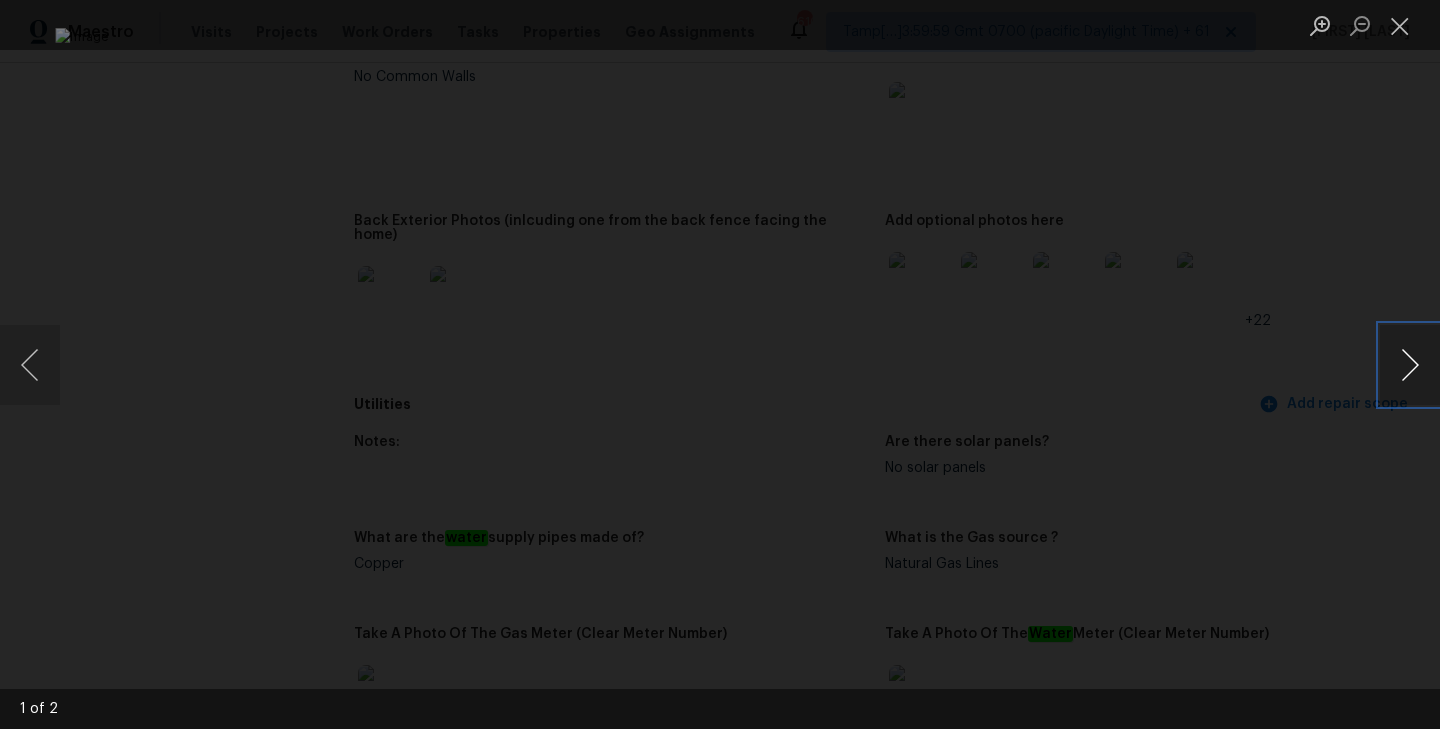 click at bounding box center (1410, 365) 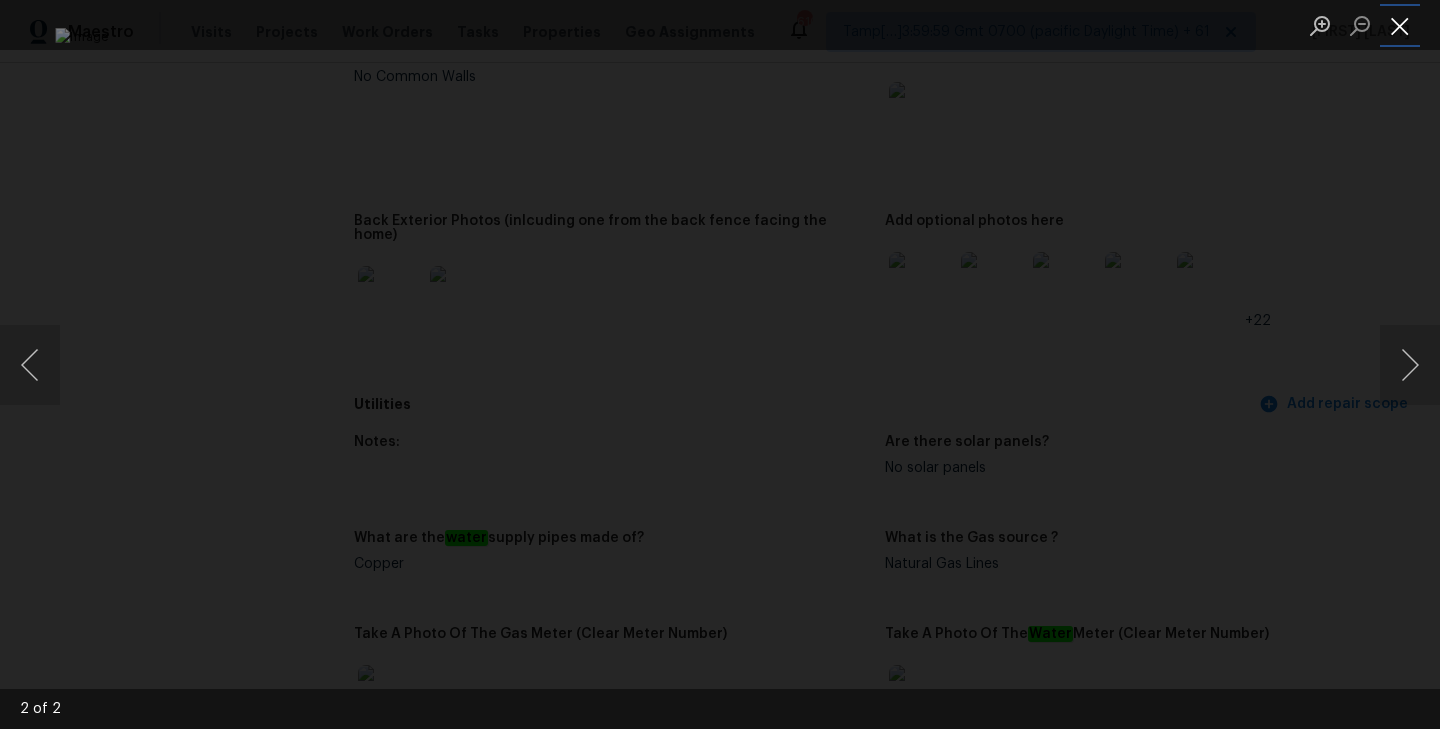 click at bounding box center (1400, 25) 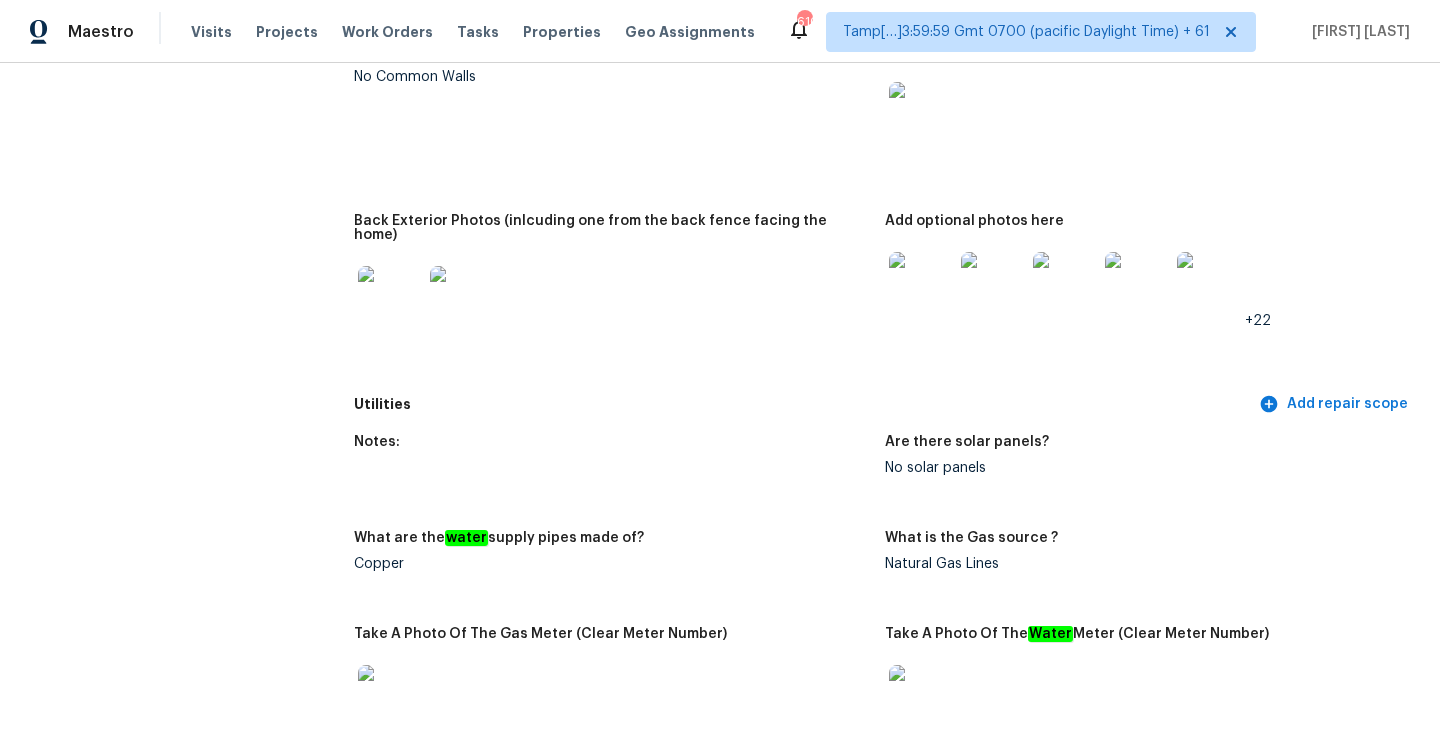 click at bounding box center [921, 284] 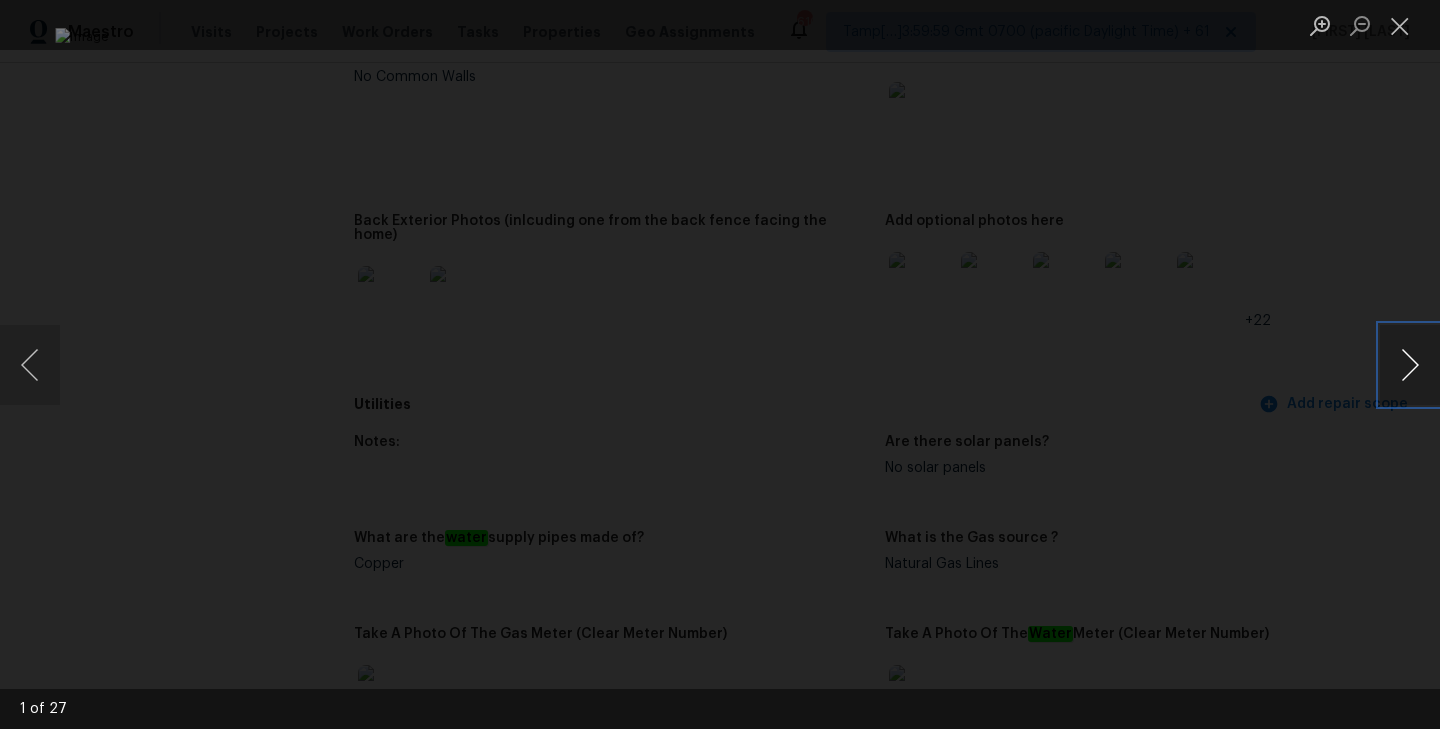 click at bounding box center (1410, 365) 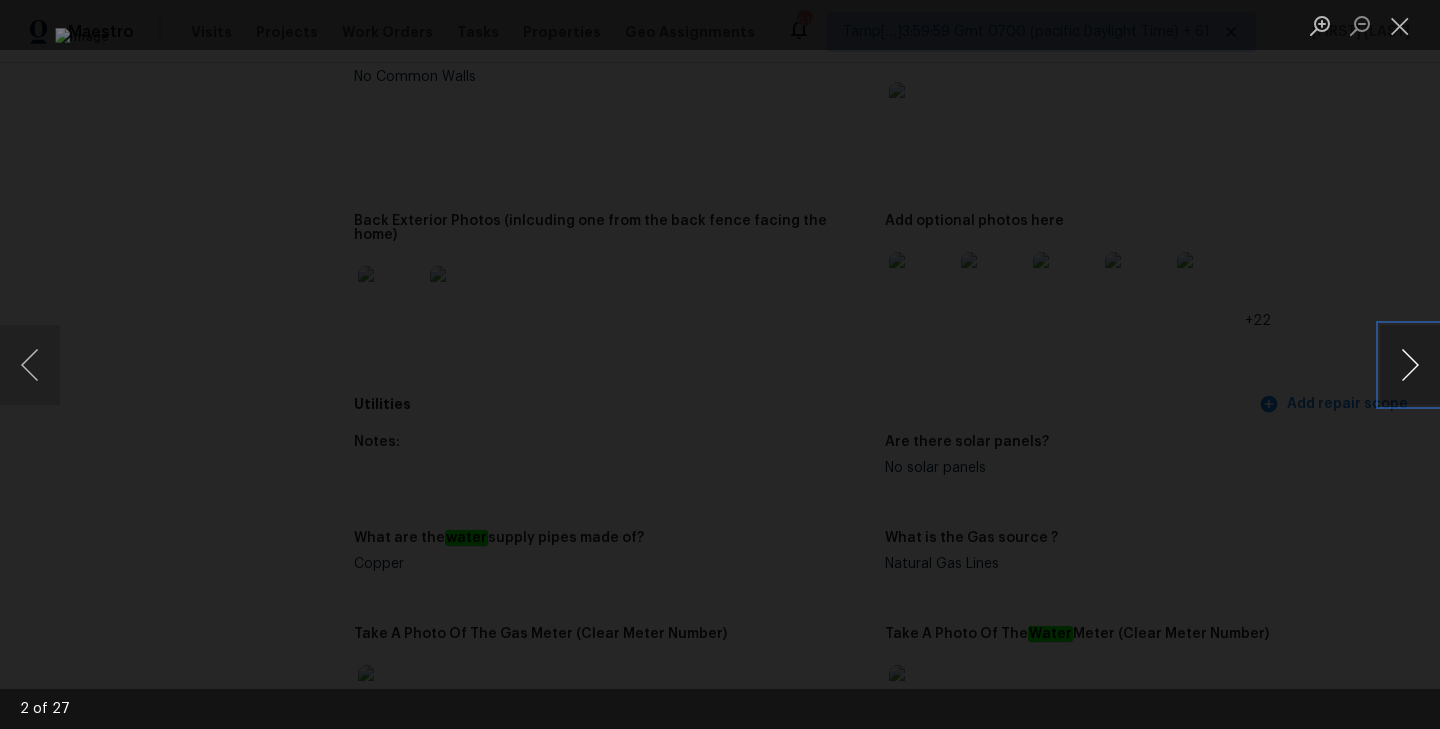 click at bounding box center [1410, 365] 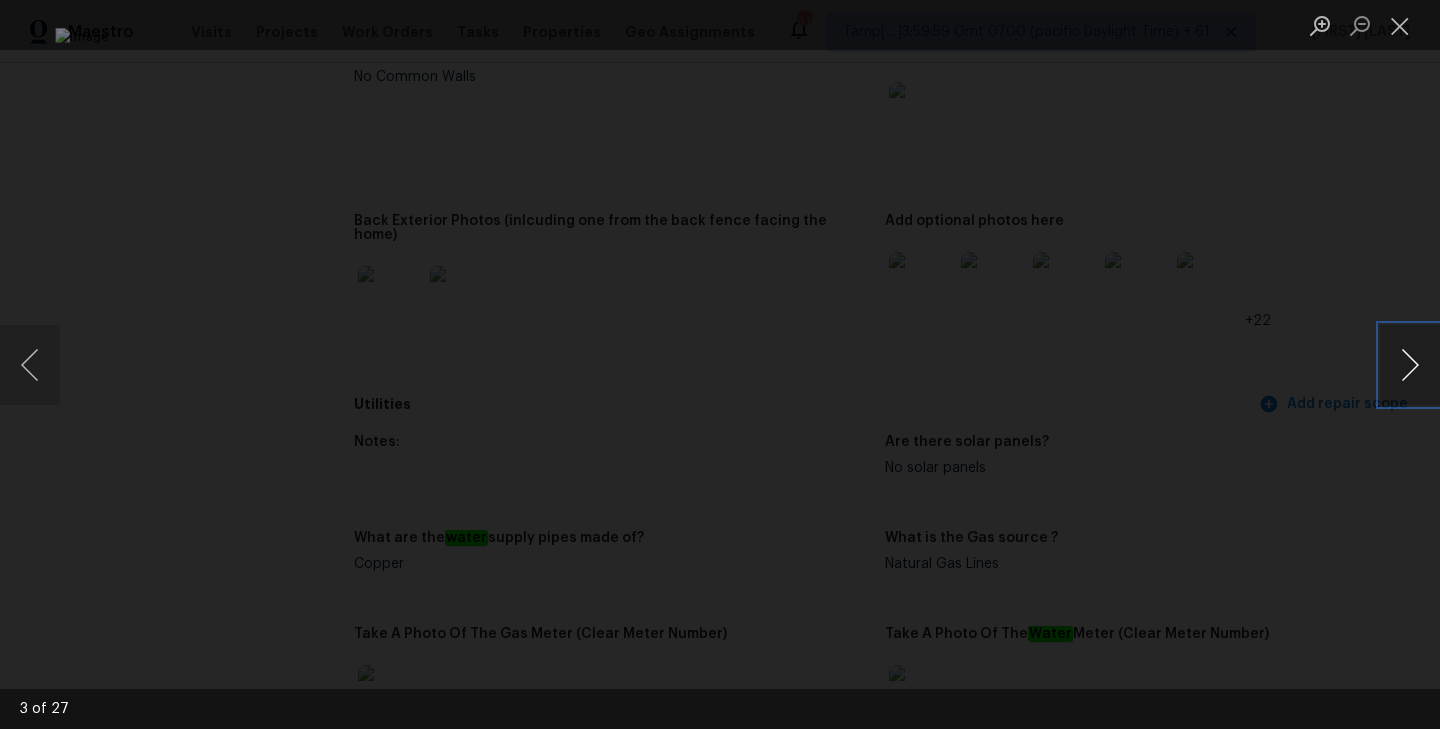 click at bounding box center (1410, 365) 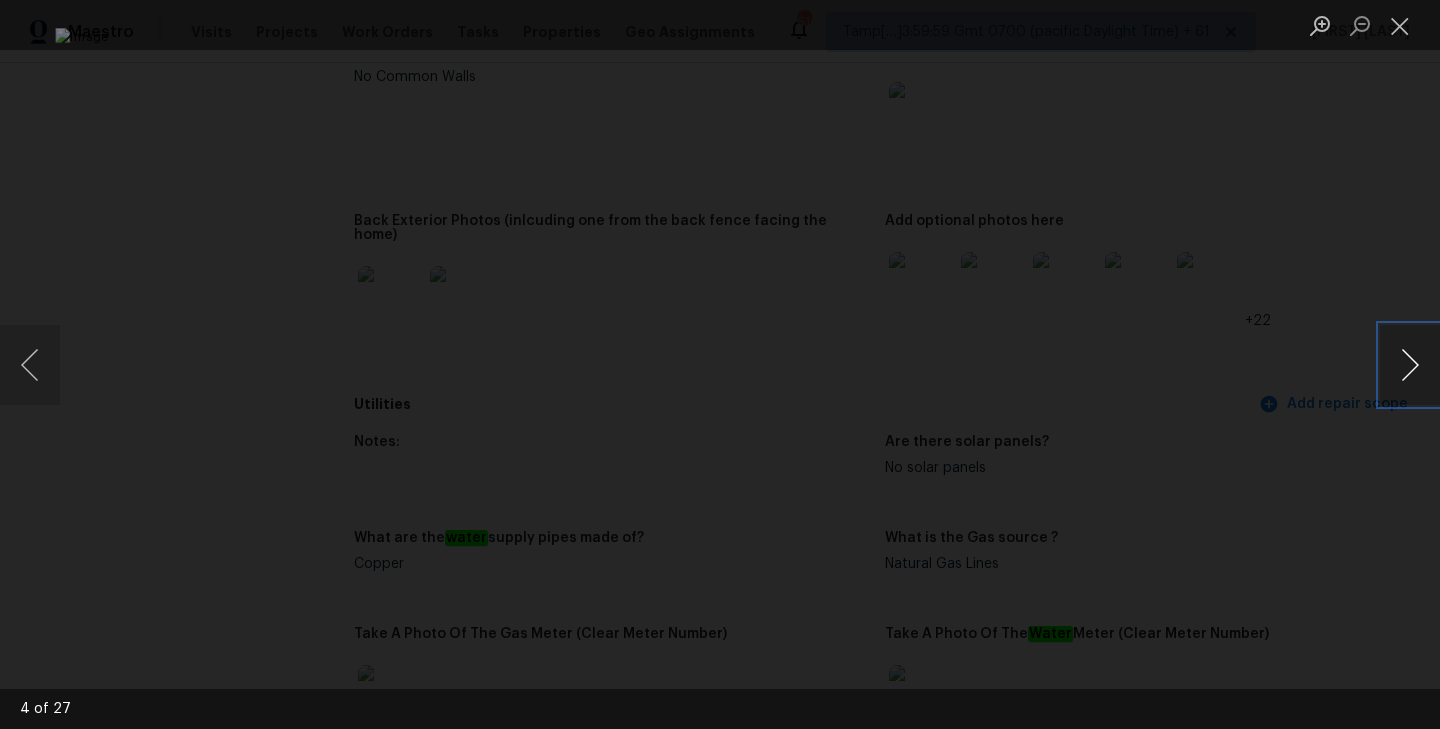 click at bounding box center (1410, 365) 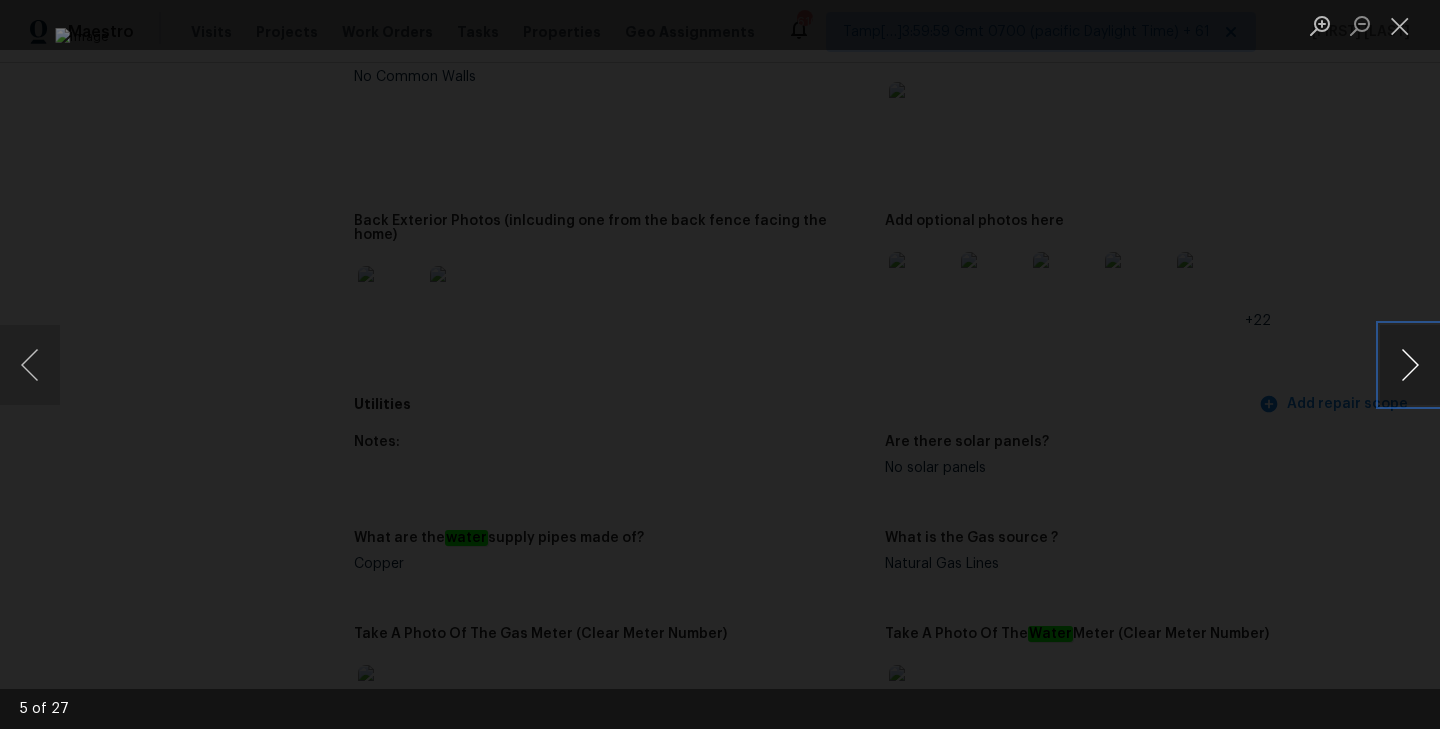 click at bounding box center (1410, 365) 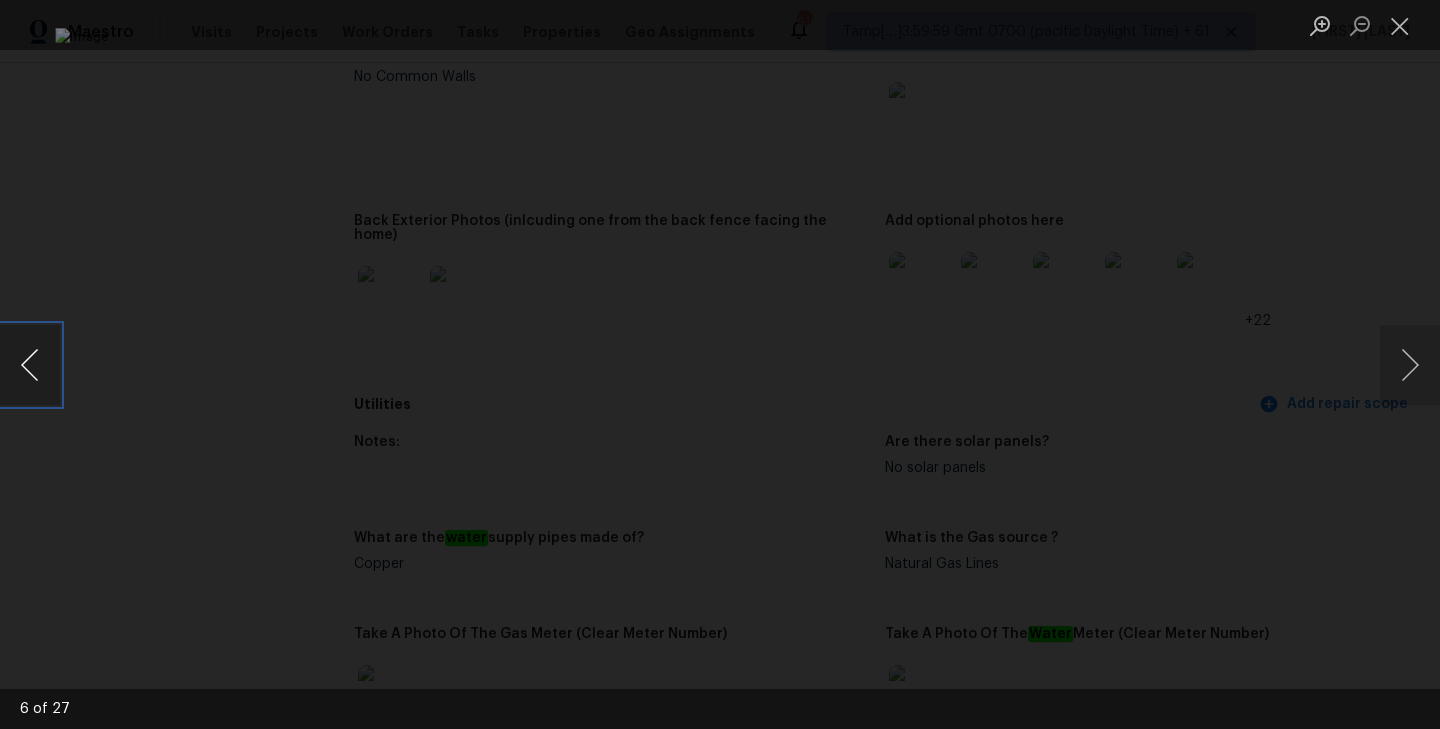 click at bounding box center [30, 365] 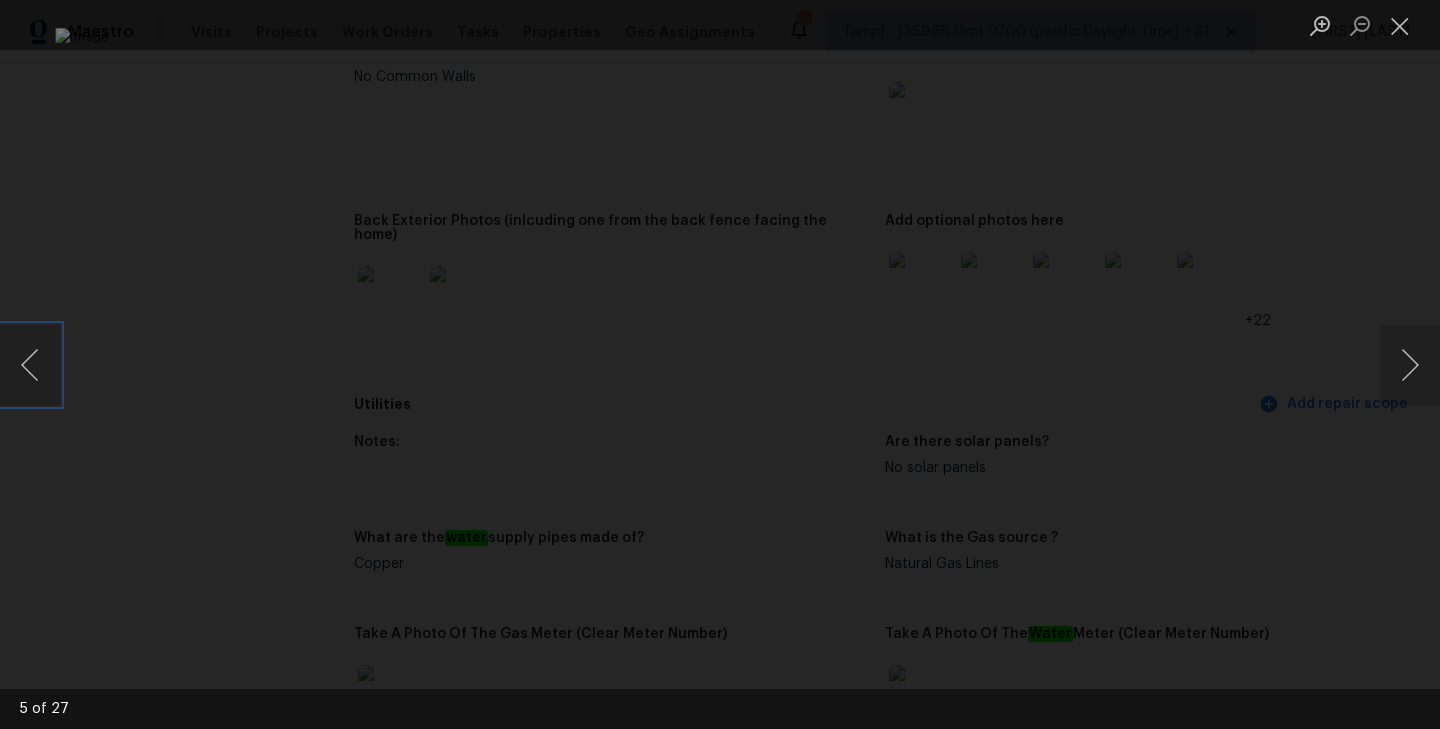 type 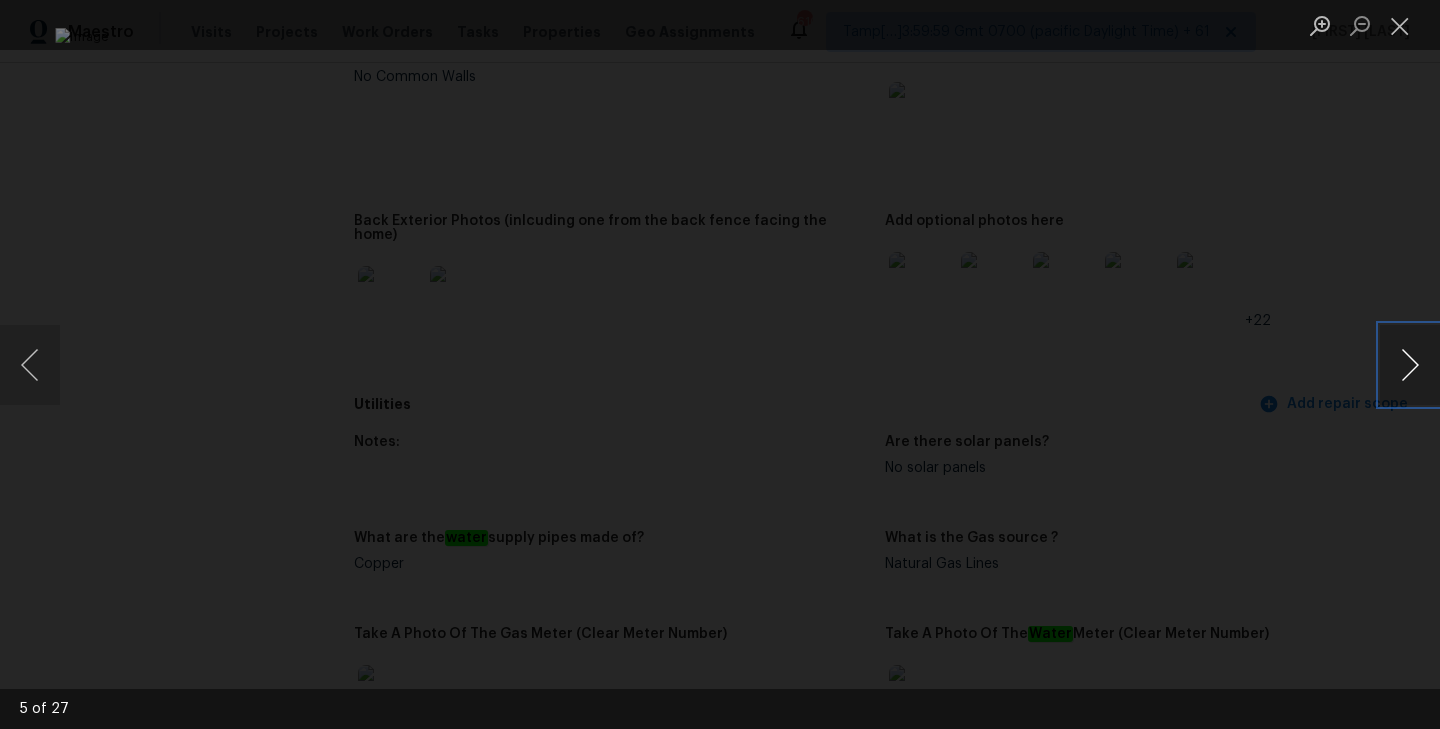 click at bounding box center [1410, 365] 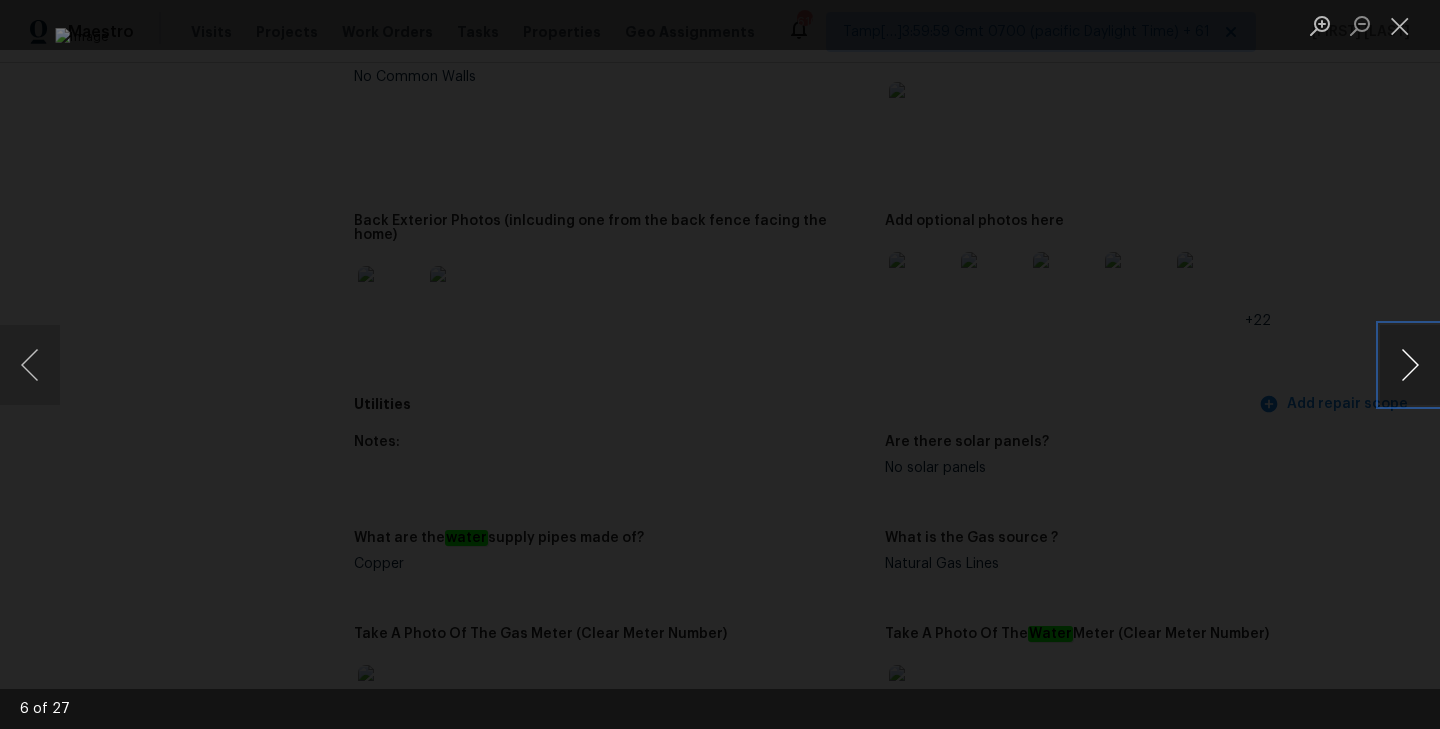 click at bounding box center [1410, 365] 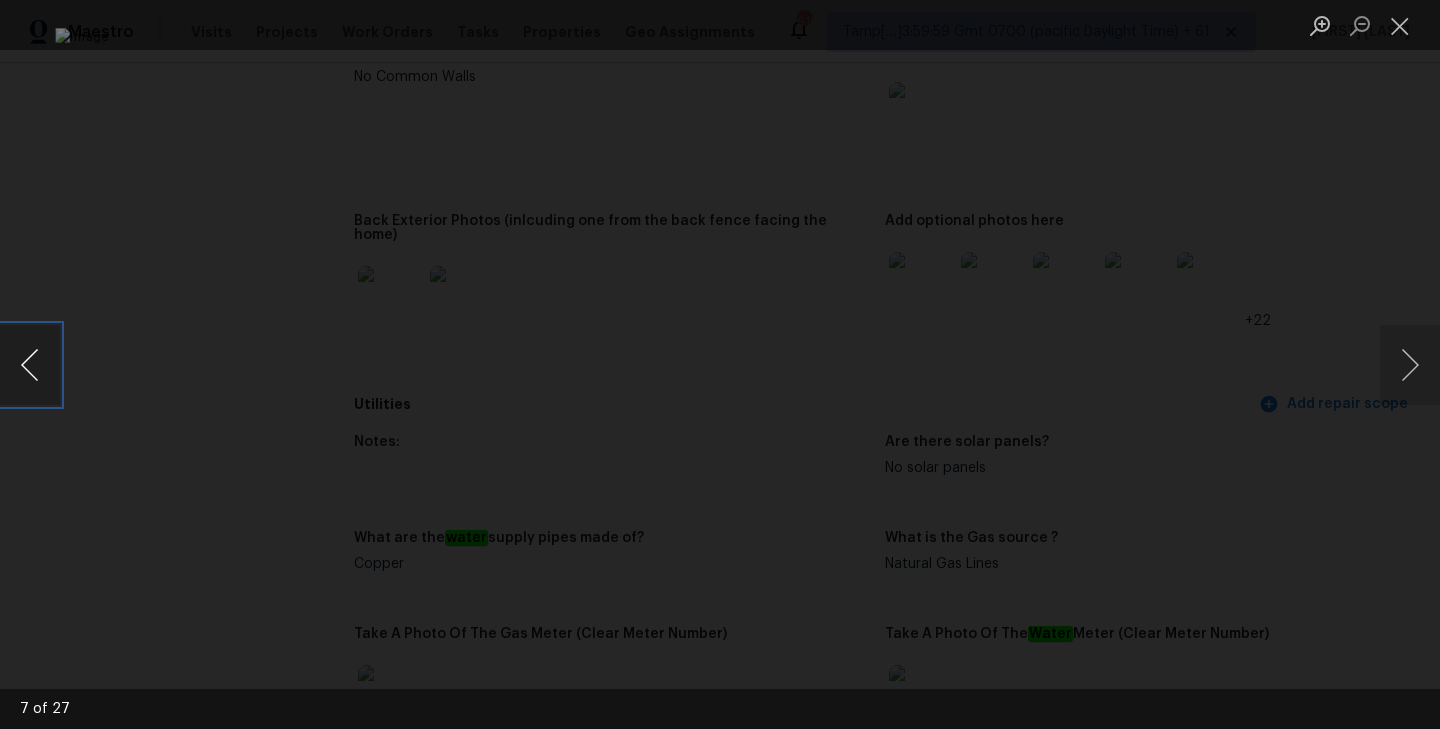 click at bounding box center (30, 365) 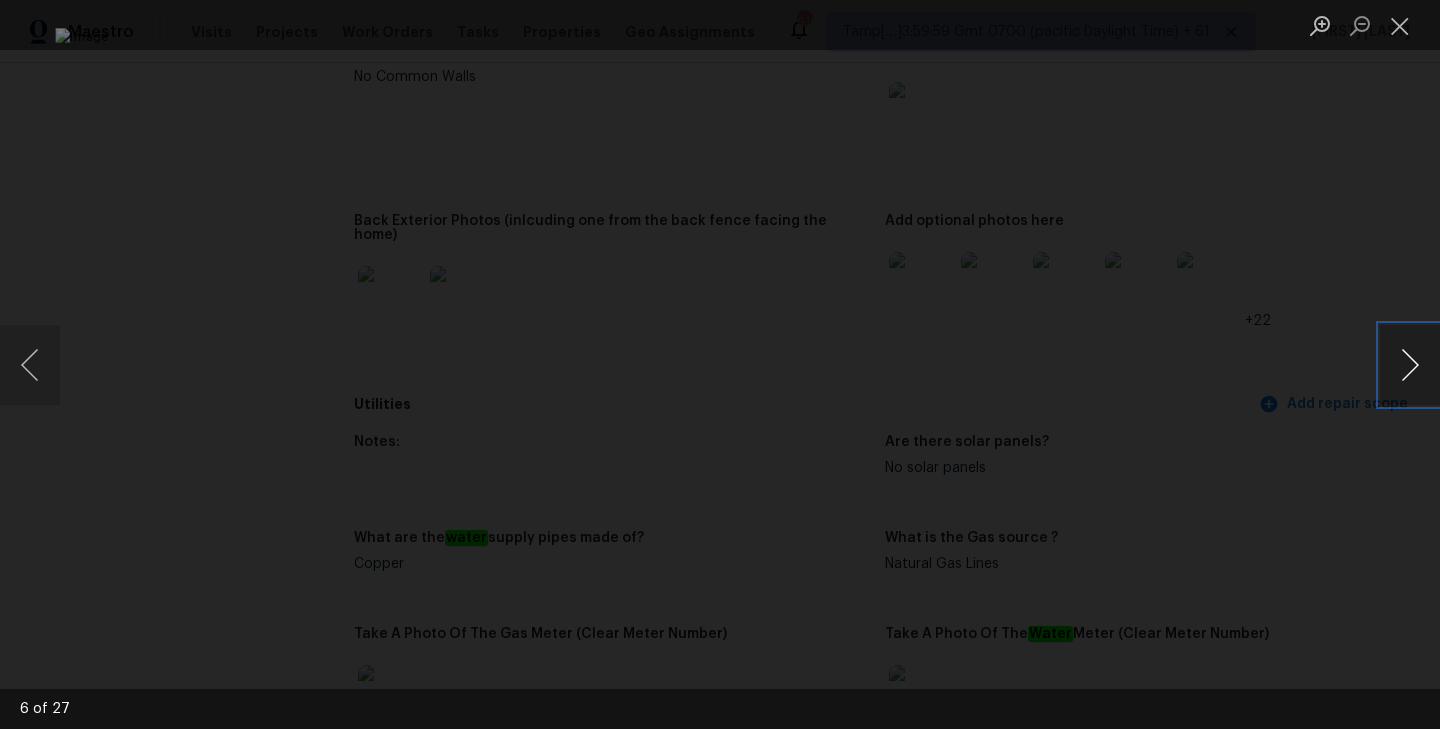 click at bounding box center (1410, 365) 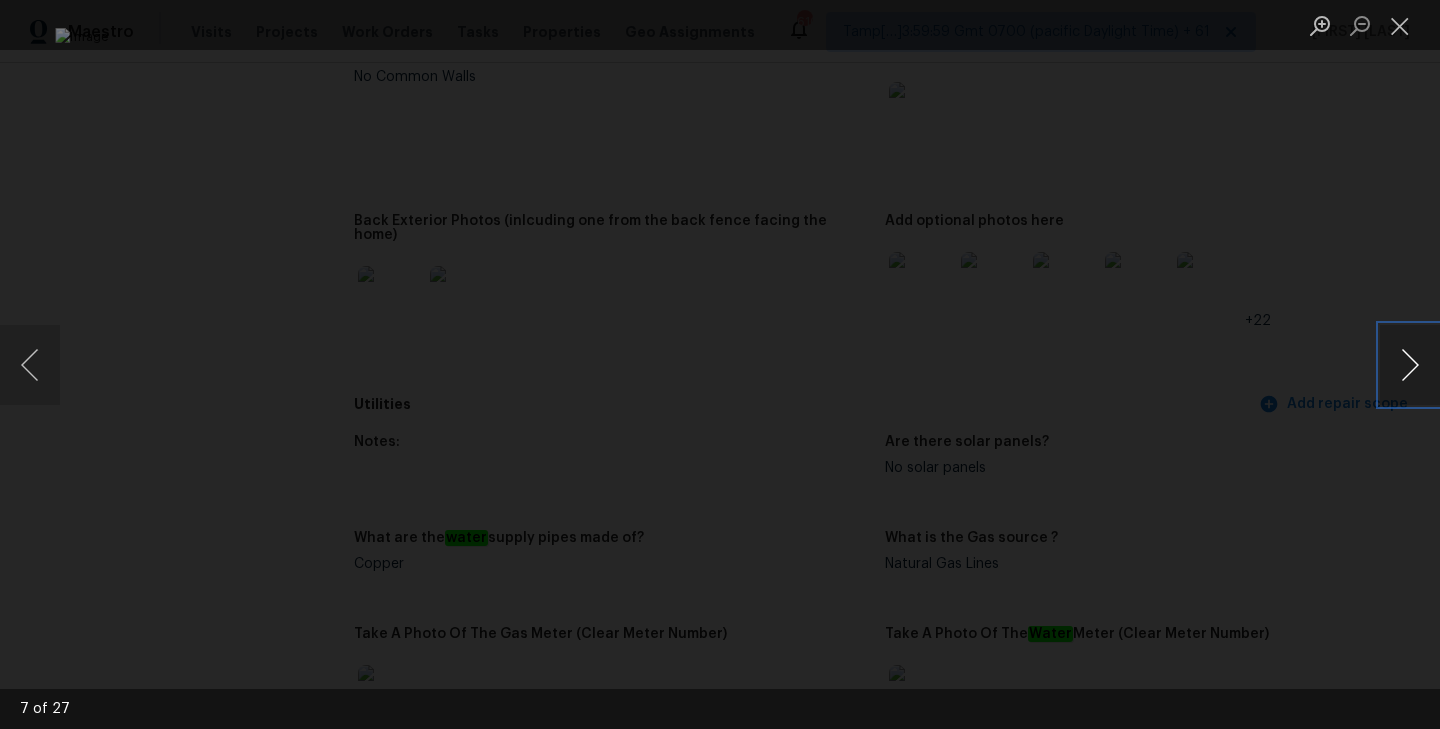 click at bounding box center (1410, 365) 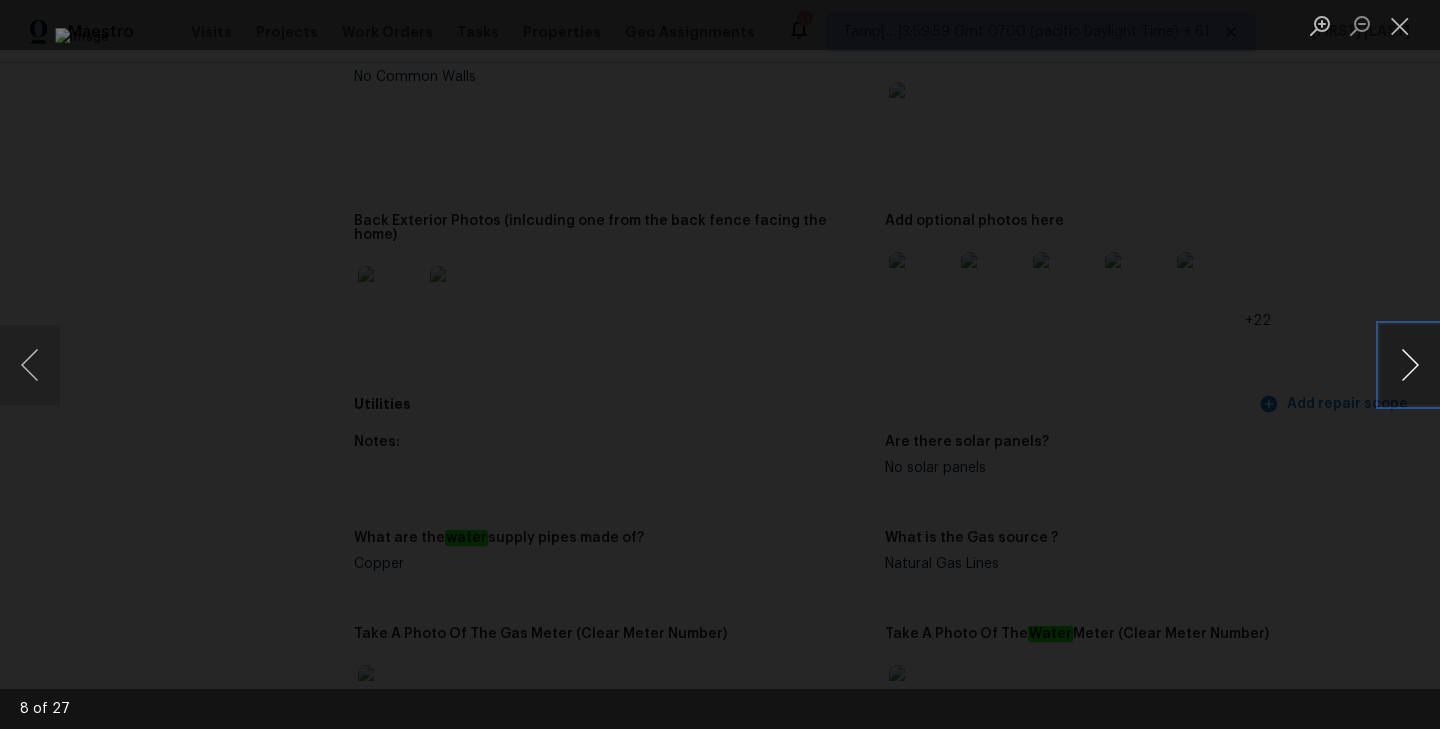 click at bounding box center (1410, 365) 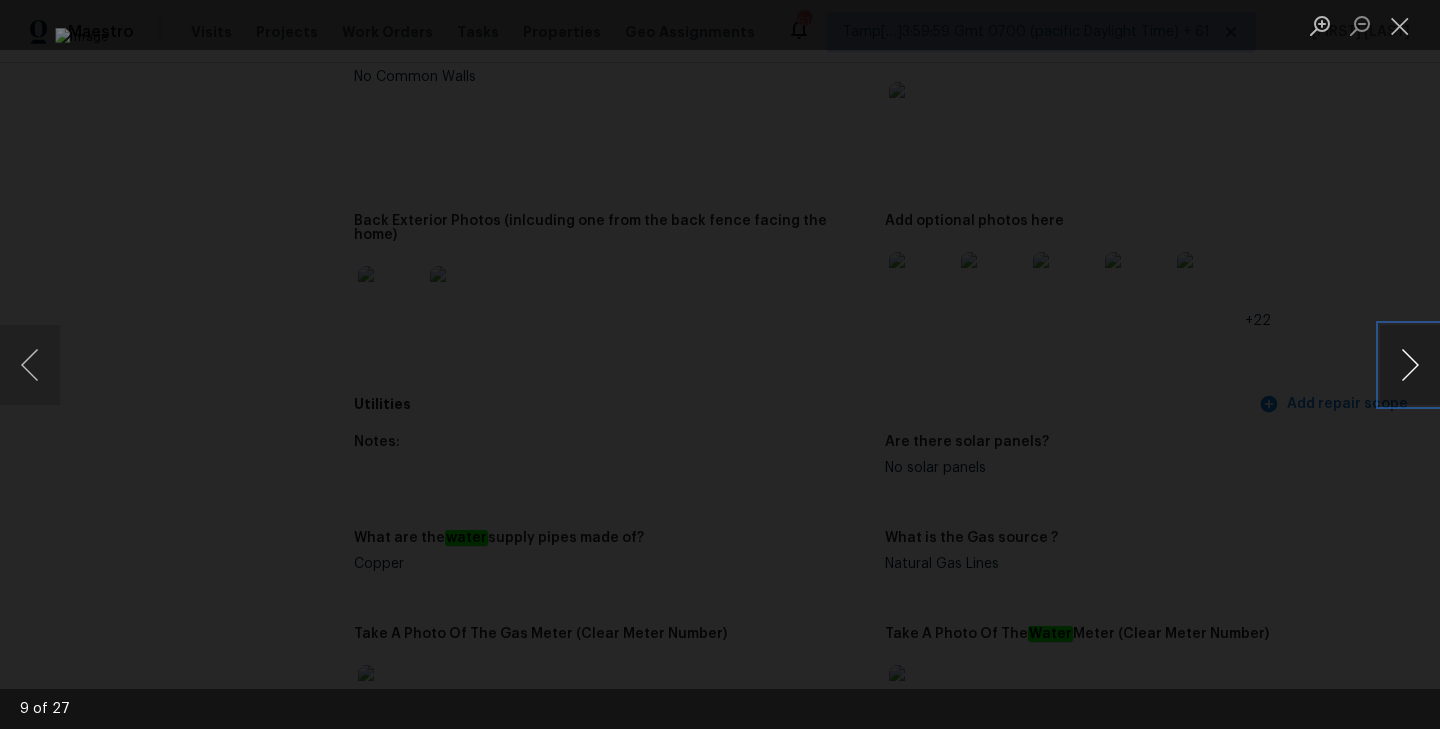 click at bounding box center [1410, 365] 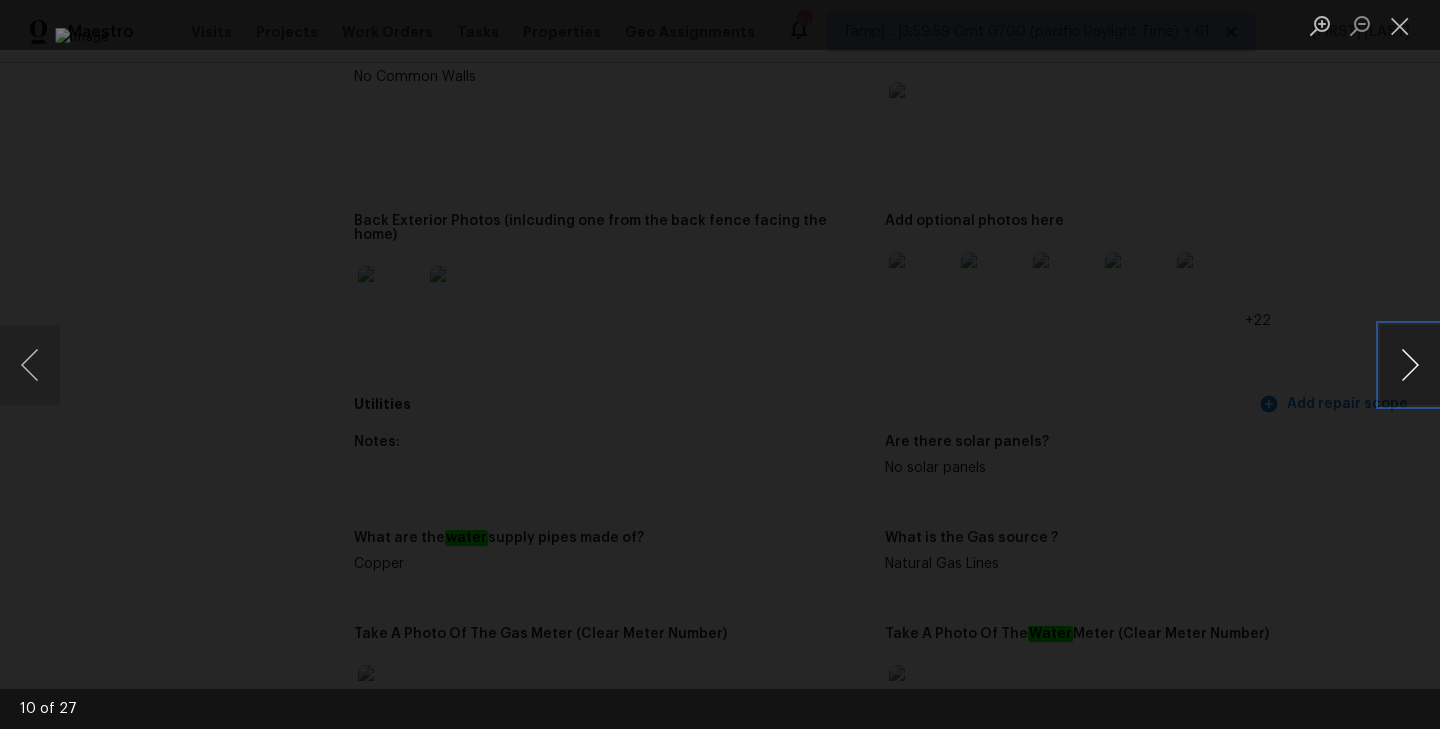 click at bounding box center [1410, 365] 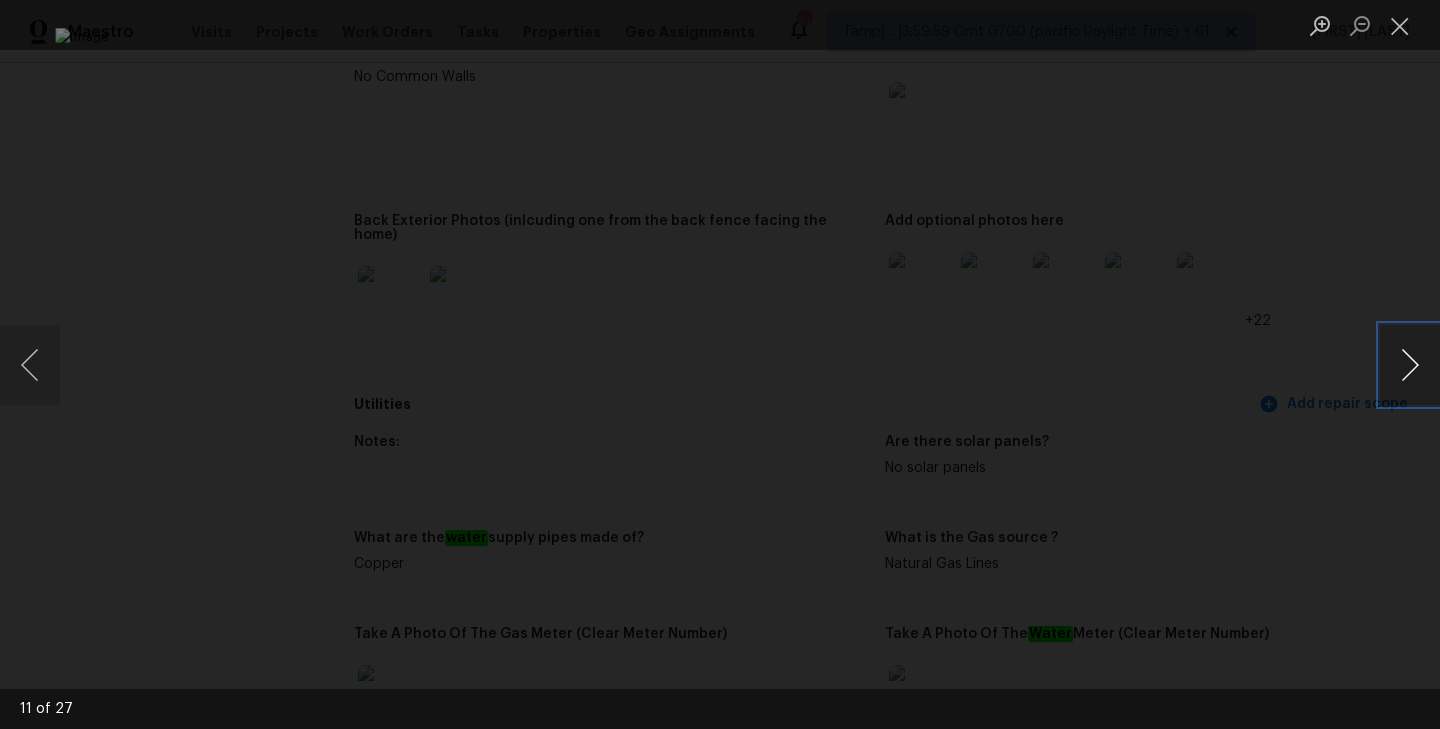 click at bounding box center (1410, 365) 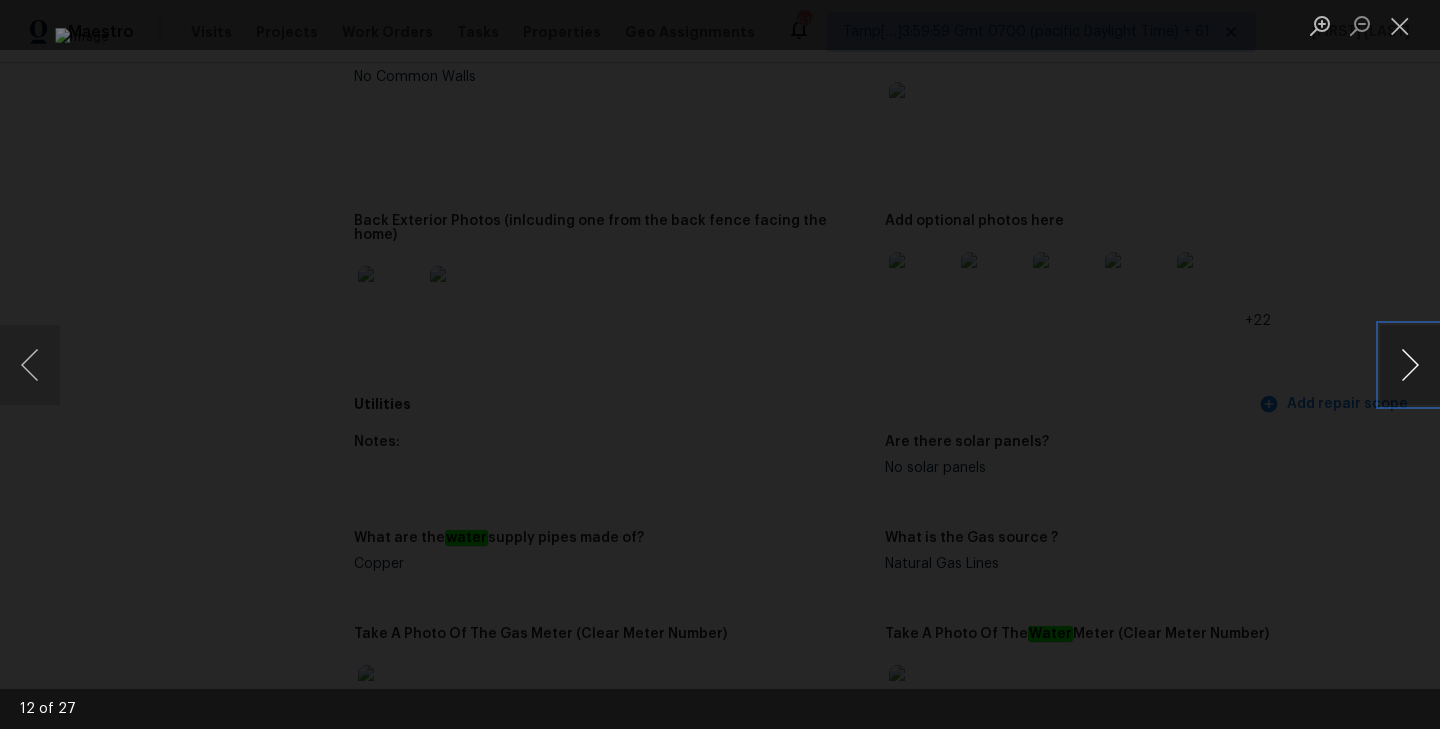 click at bounding box center [1410, 365] 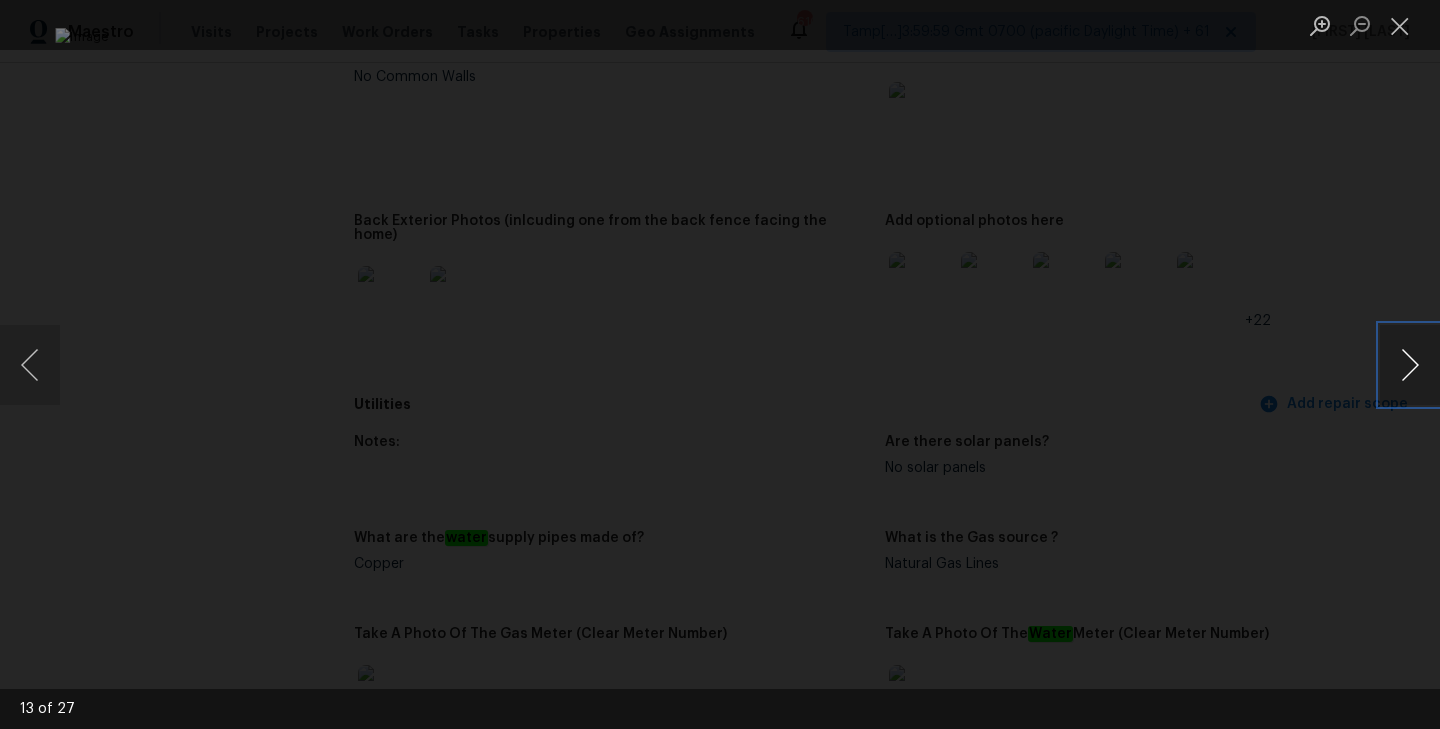 click at bounding box center (1410, 365) 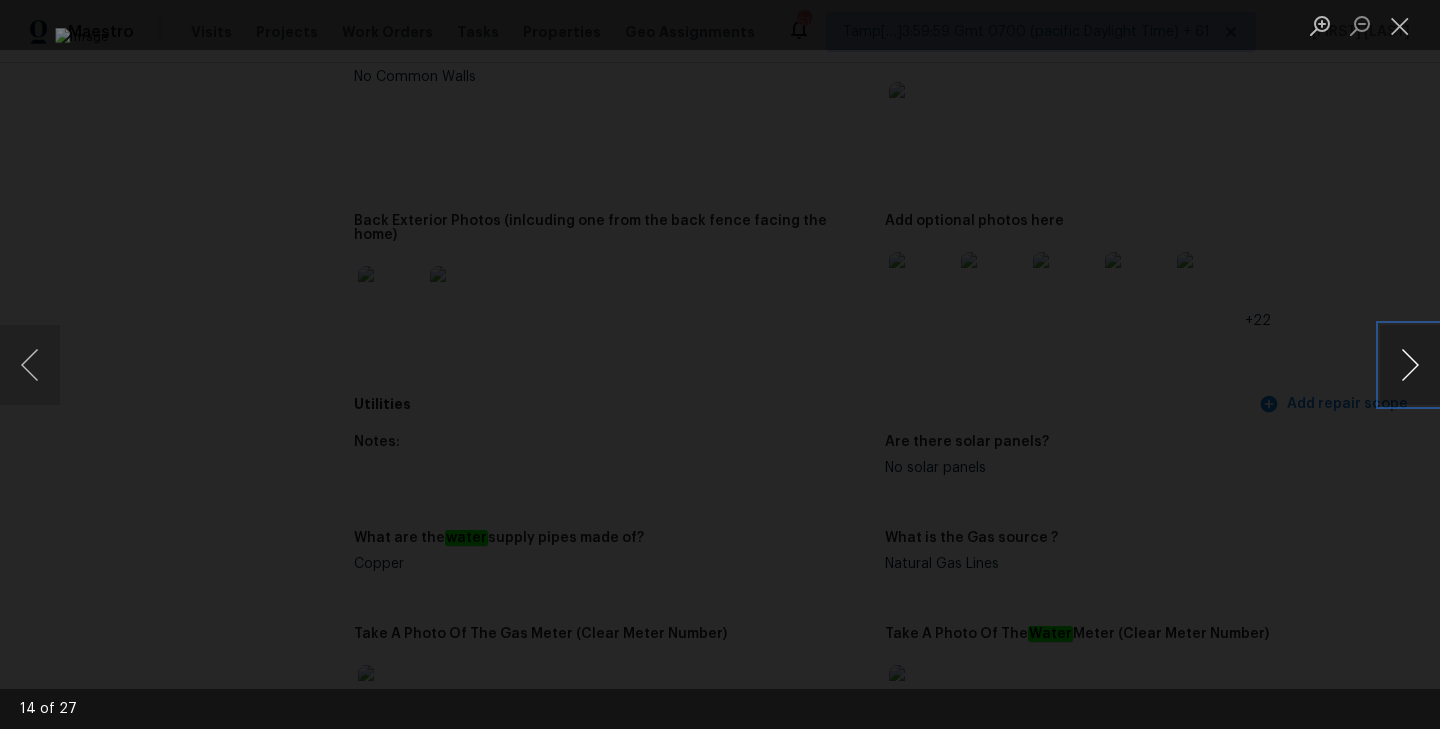 click at bounding box center [1410, 365] 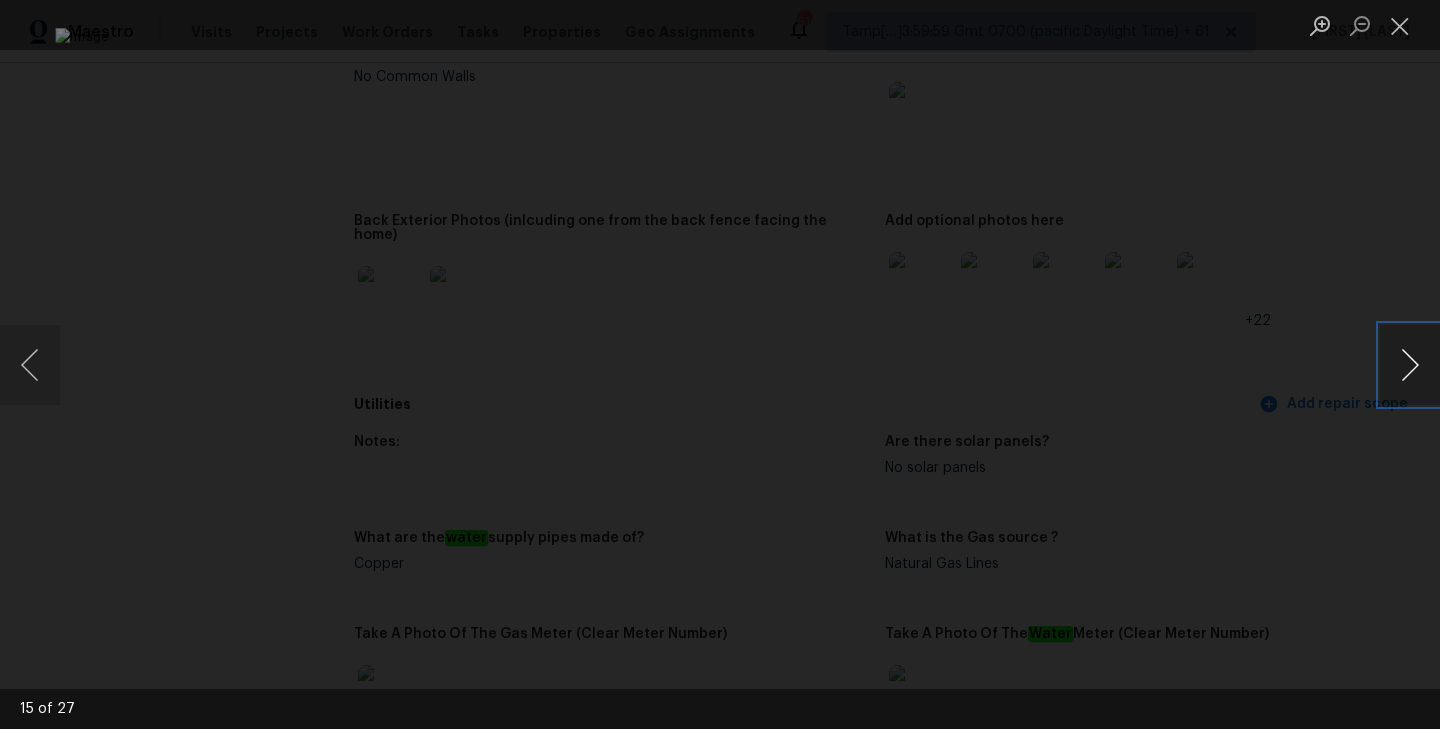 click at bounding box center (1410, 365) 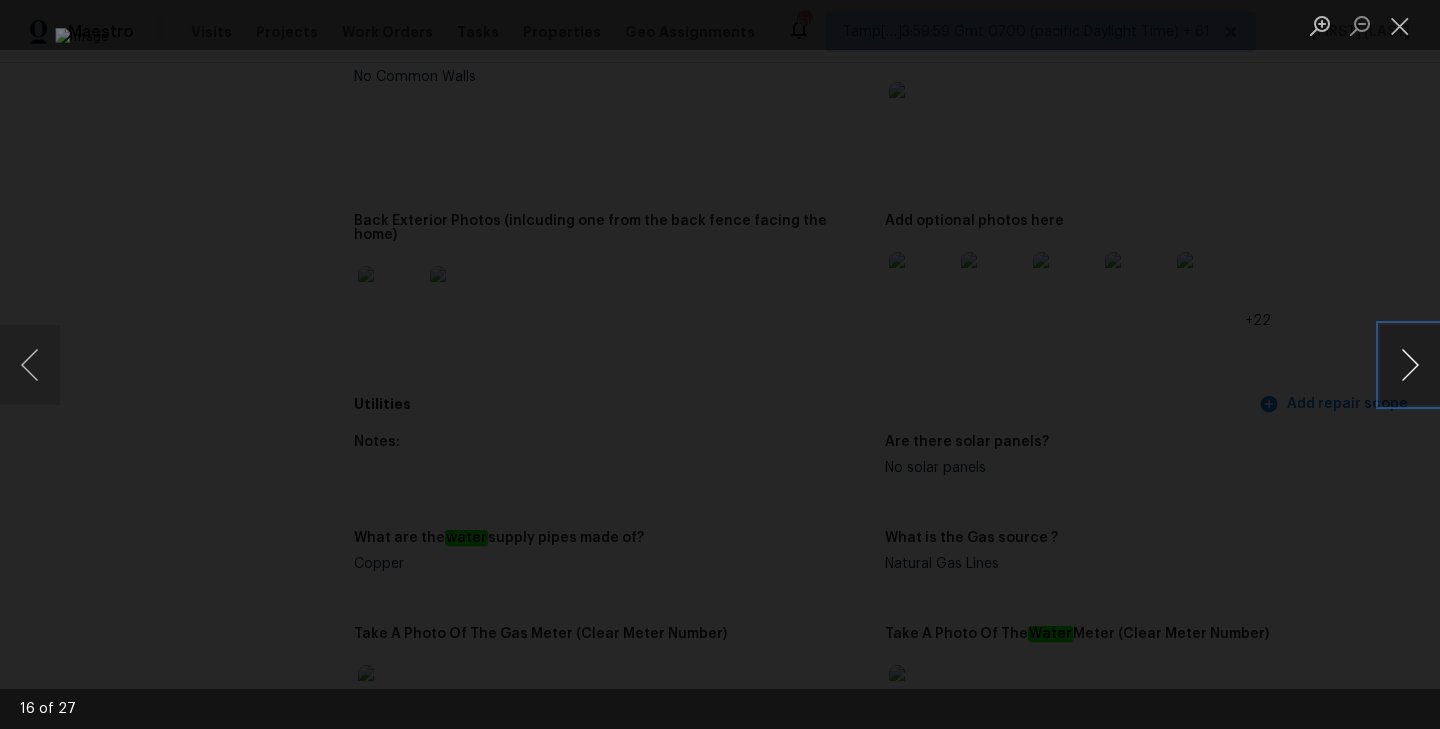 click at bounding box center [1410, 365] 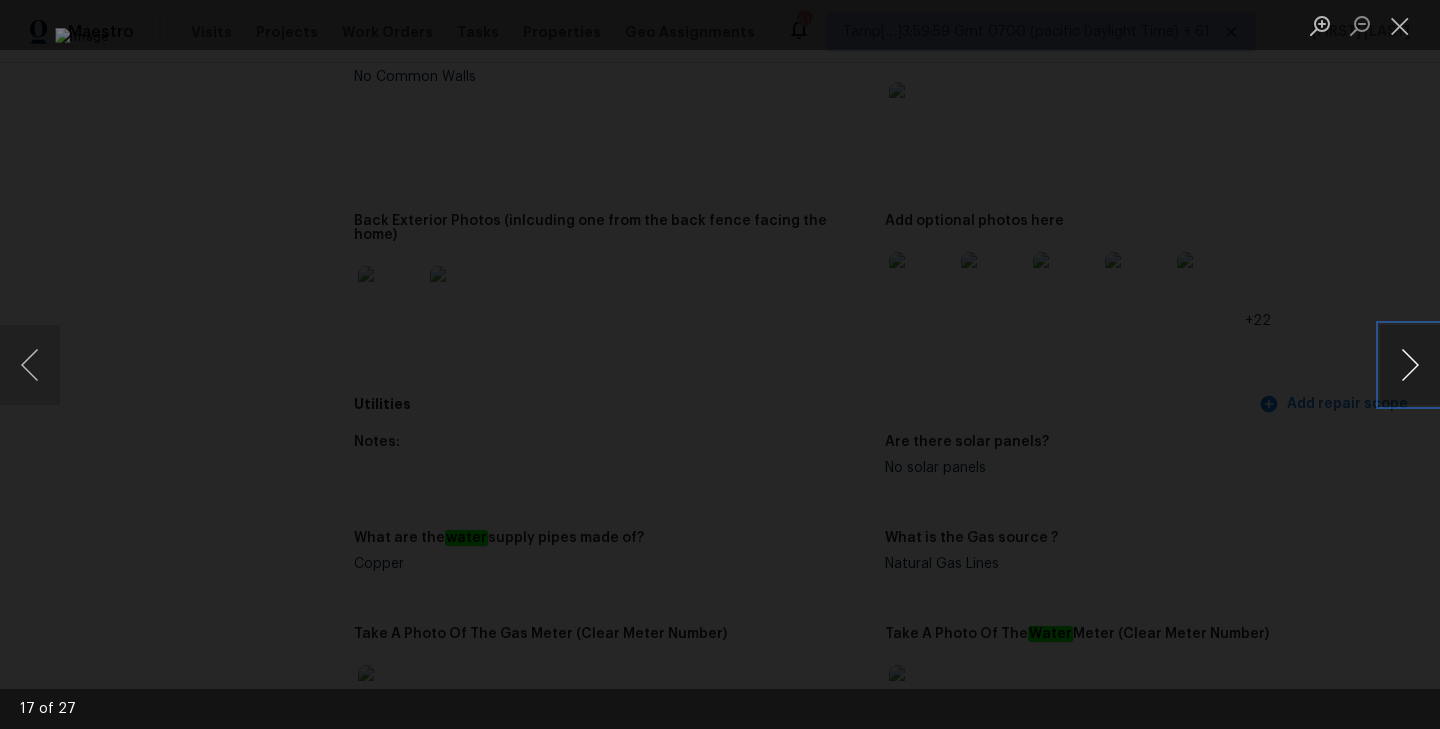 click at bounding box center (1410, 365) 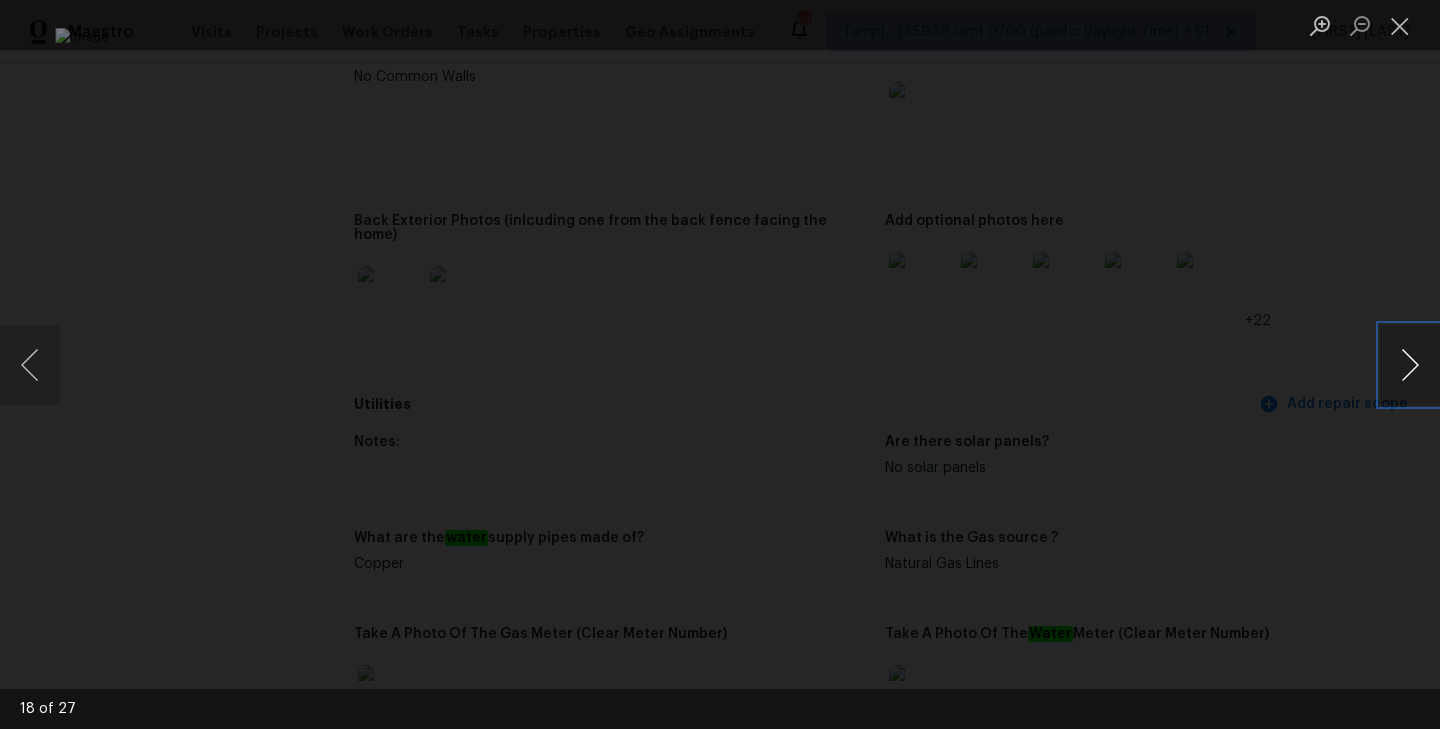 click at bounding box center [1410, 365] 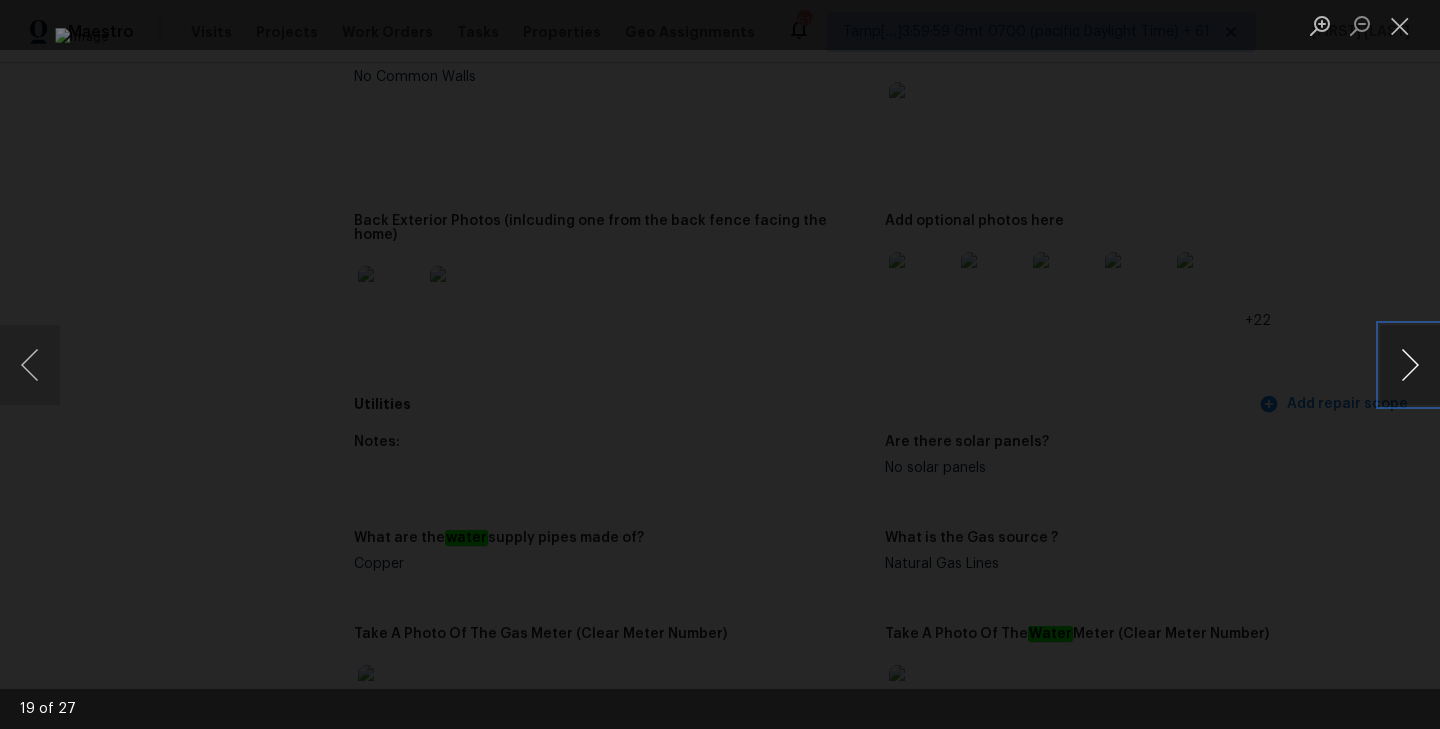 click at bounding box center (1410, 365) 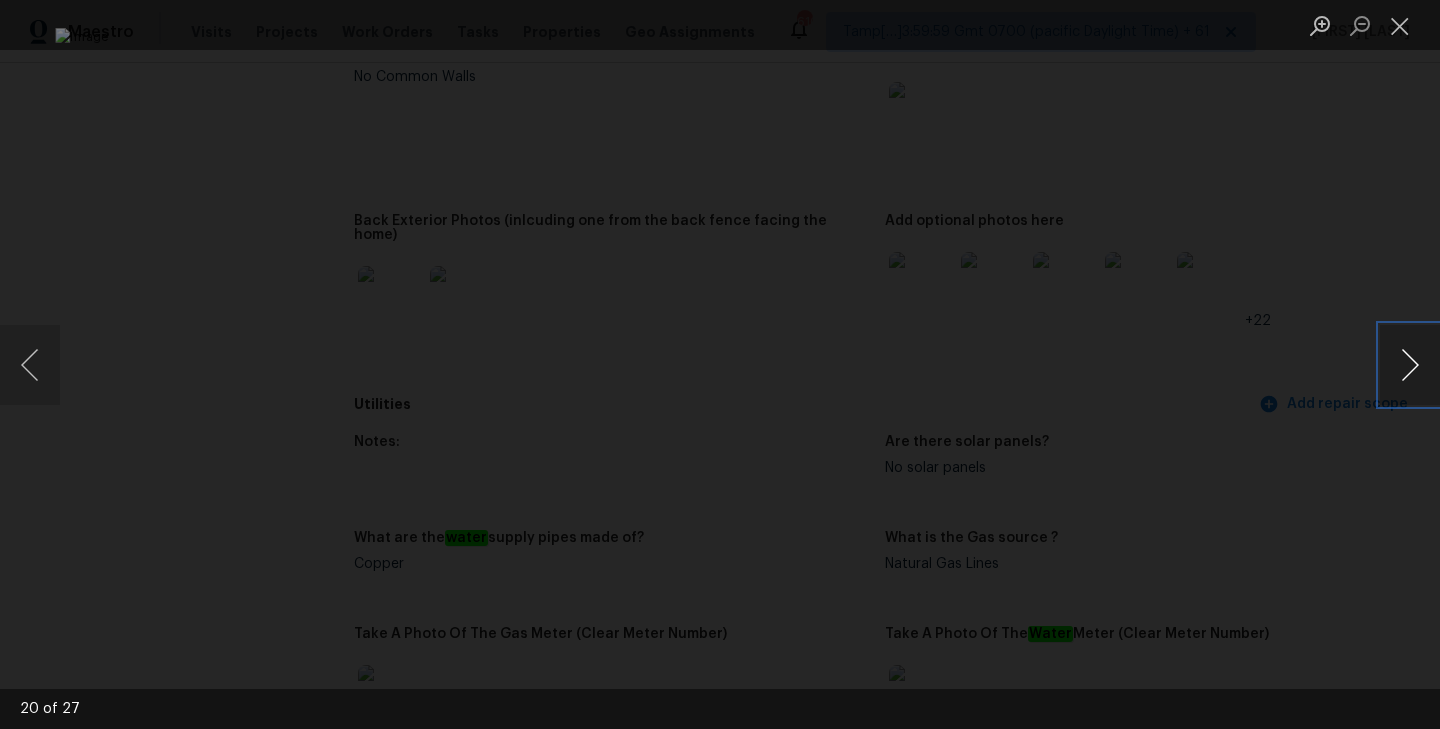 click at bounding box center (1410, 365) 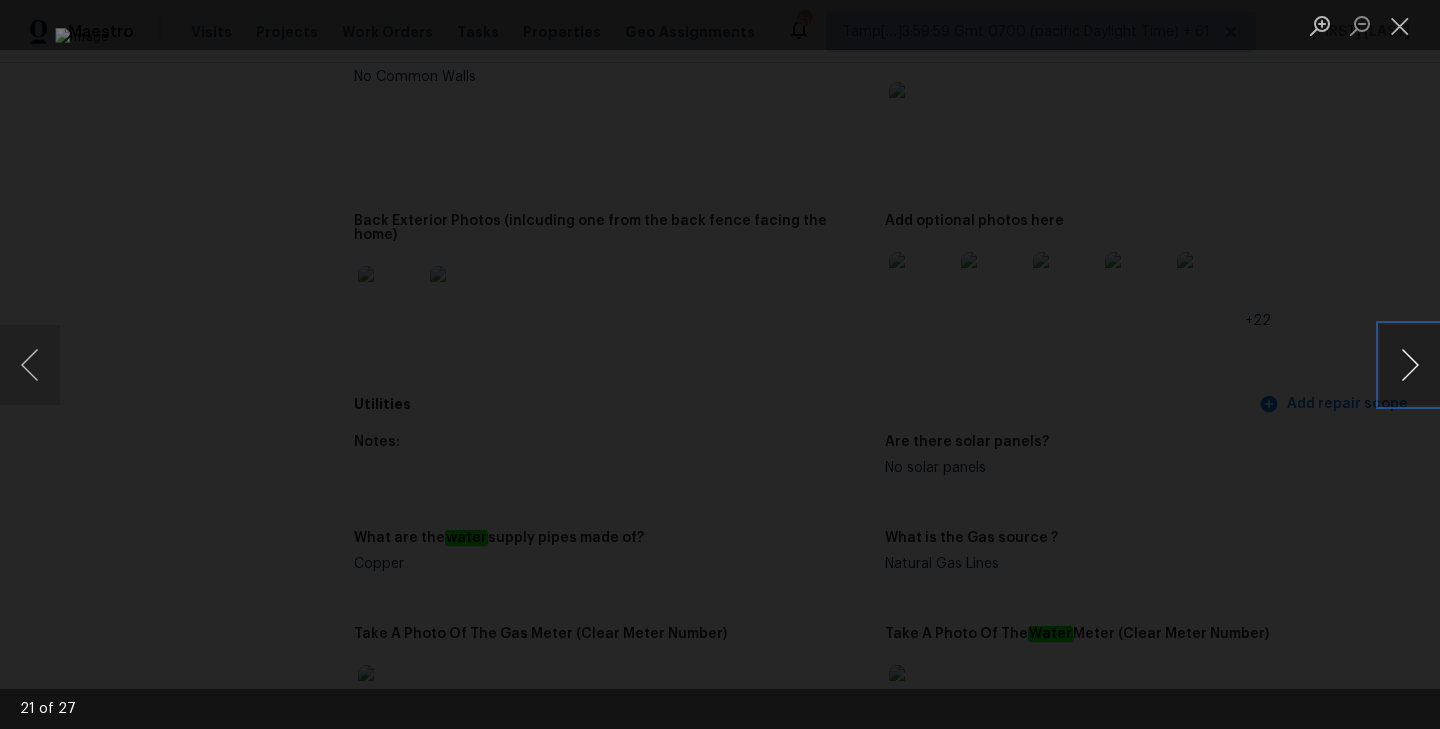 click at bounding box center (1410, 365) 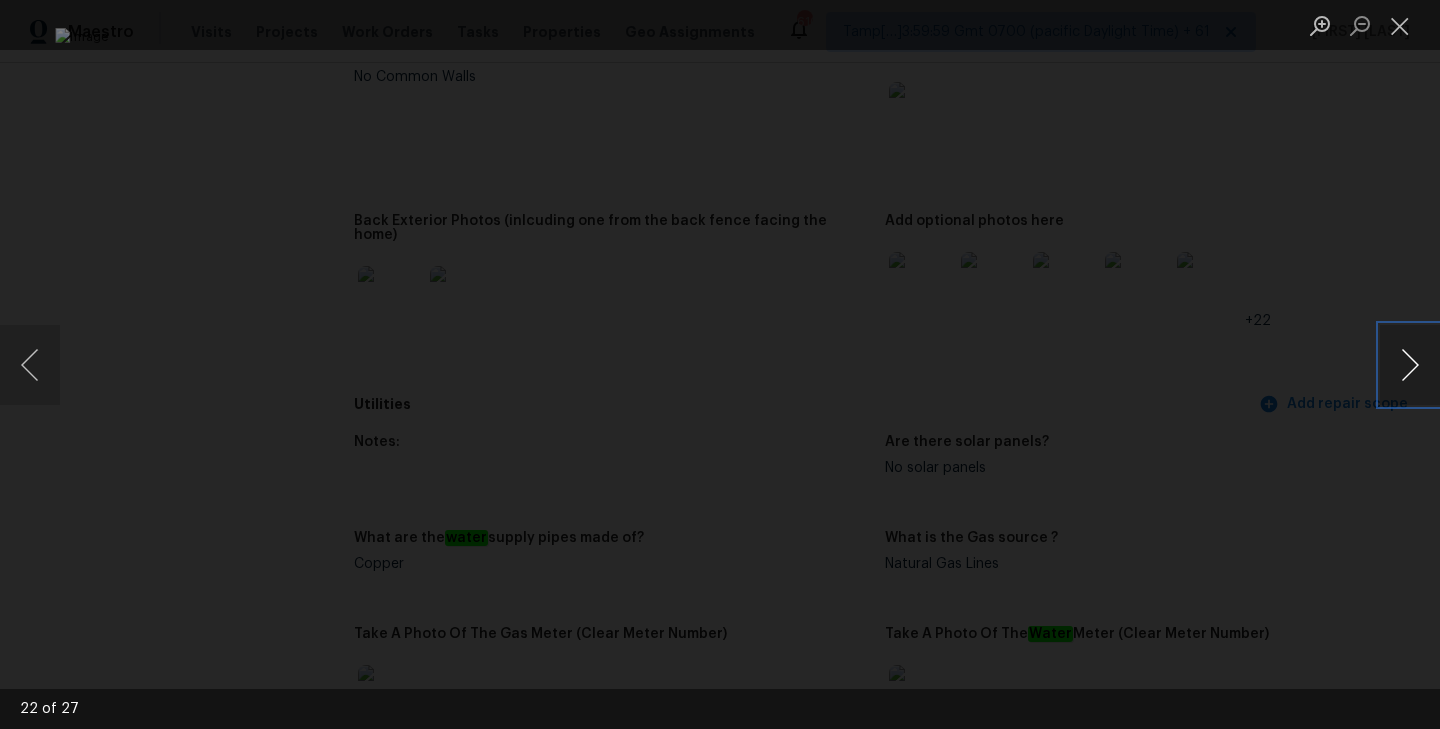 click at bounding box center [1410, 365] 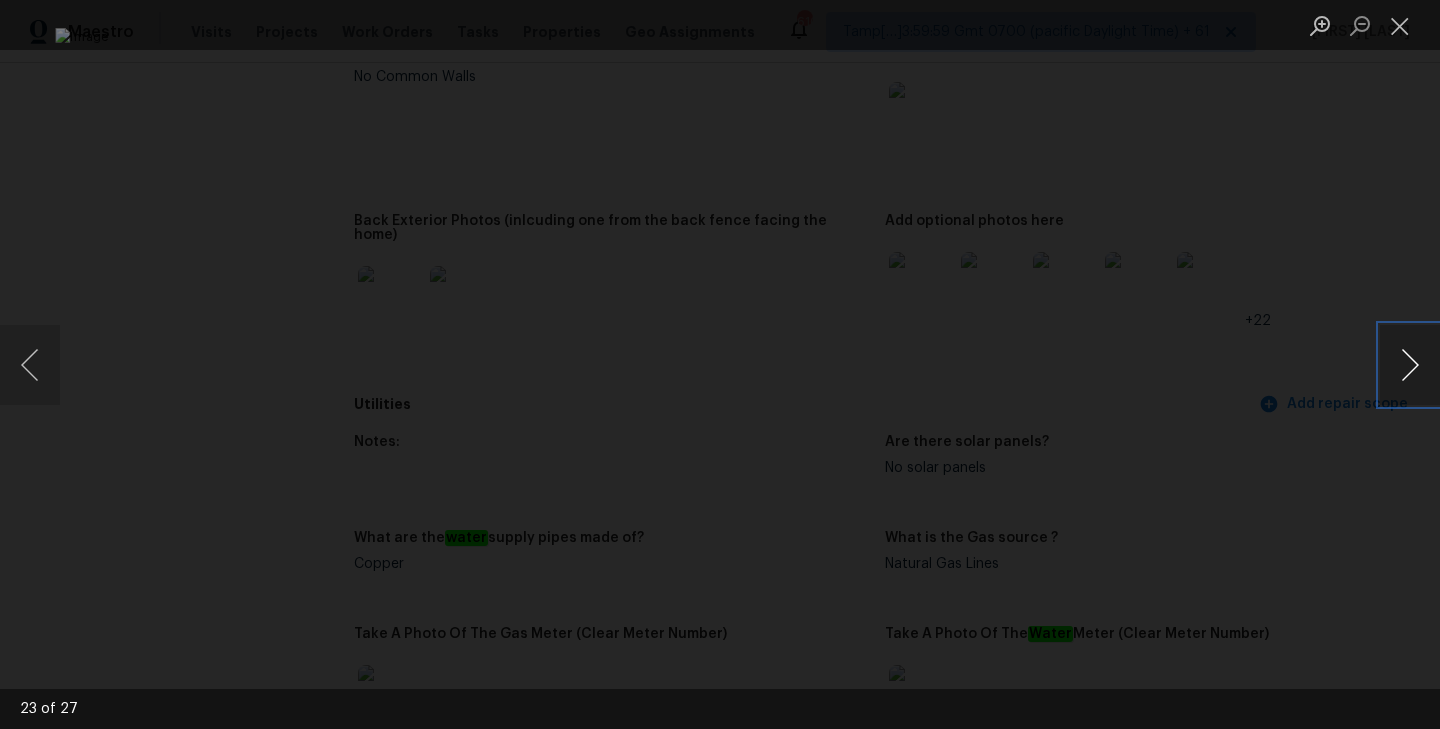 click at bounding box center [1410, 365] 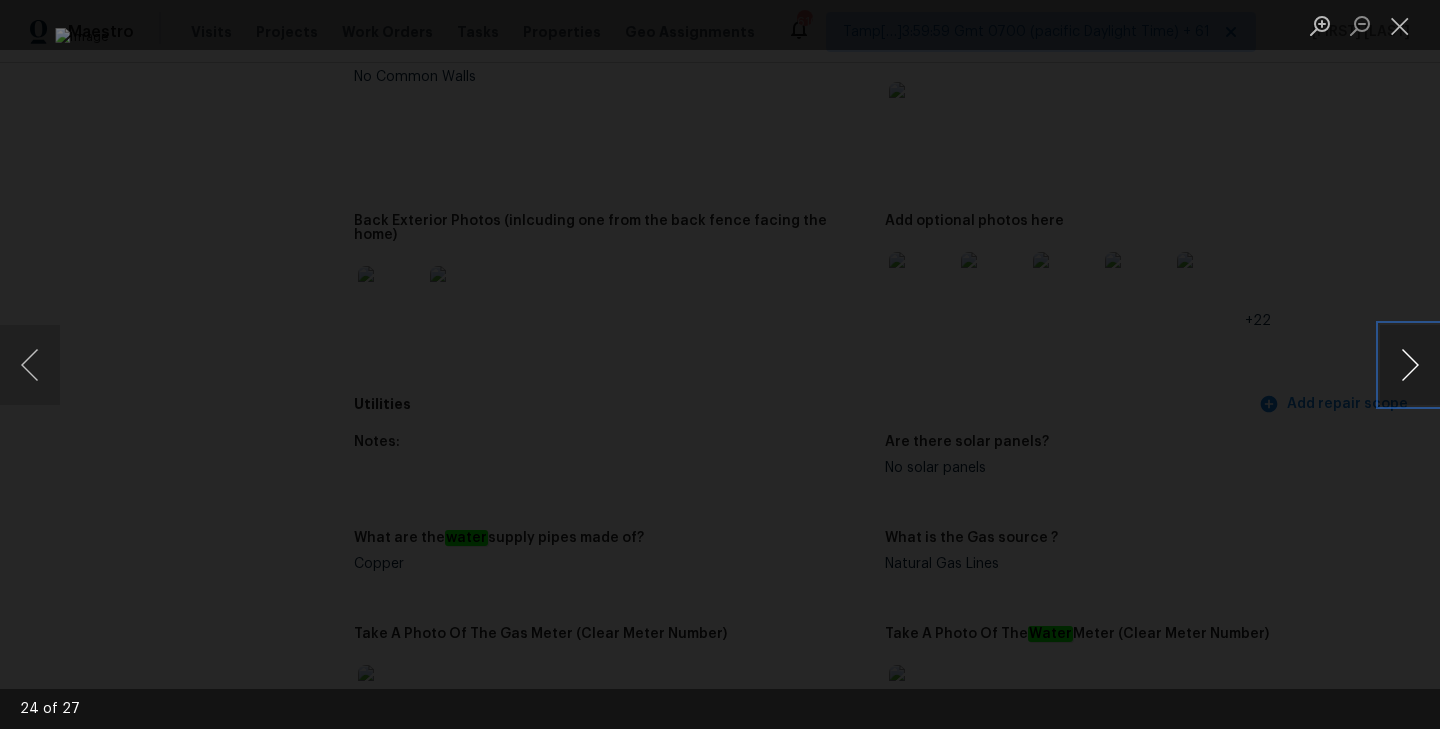 click at bounding box center [1410, 365] 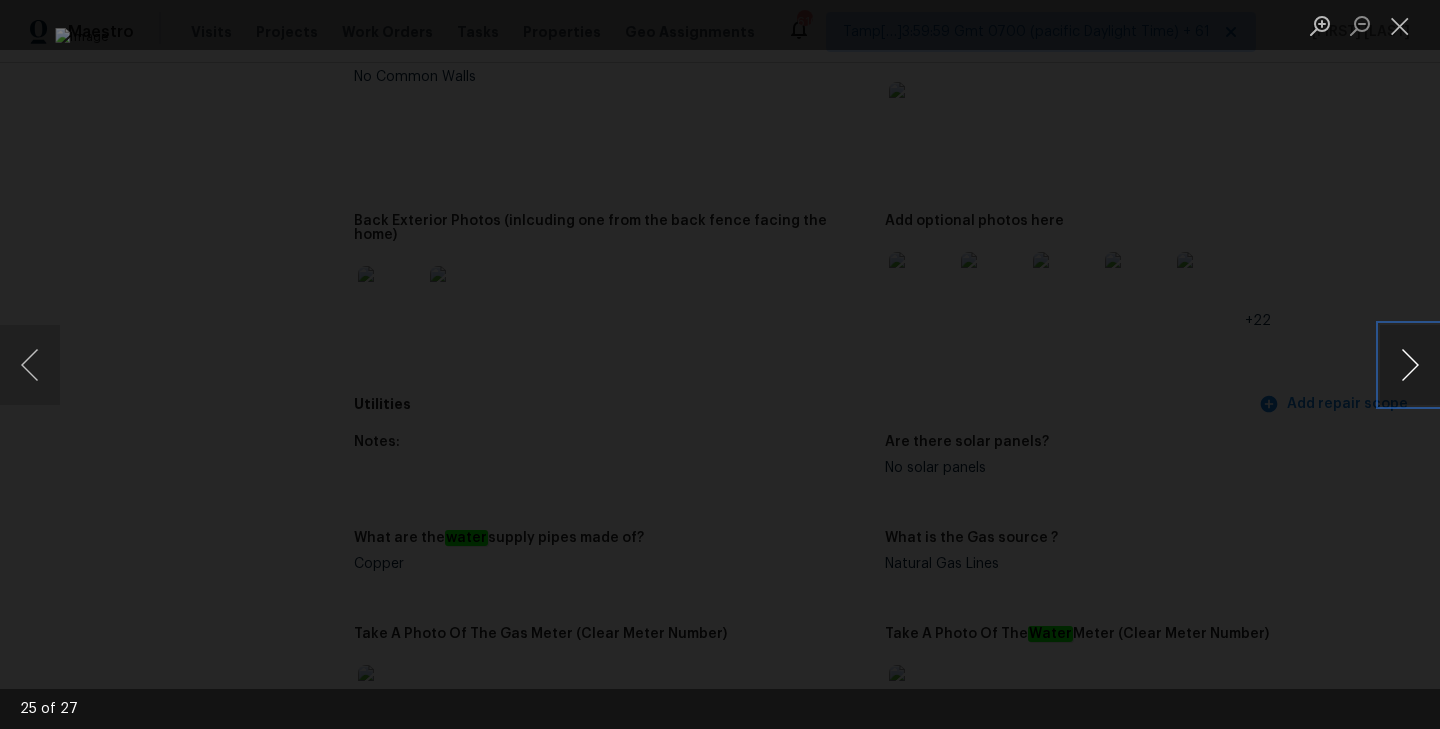 click at bounding box center (1410, 365) 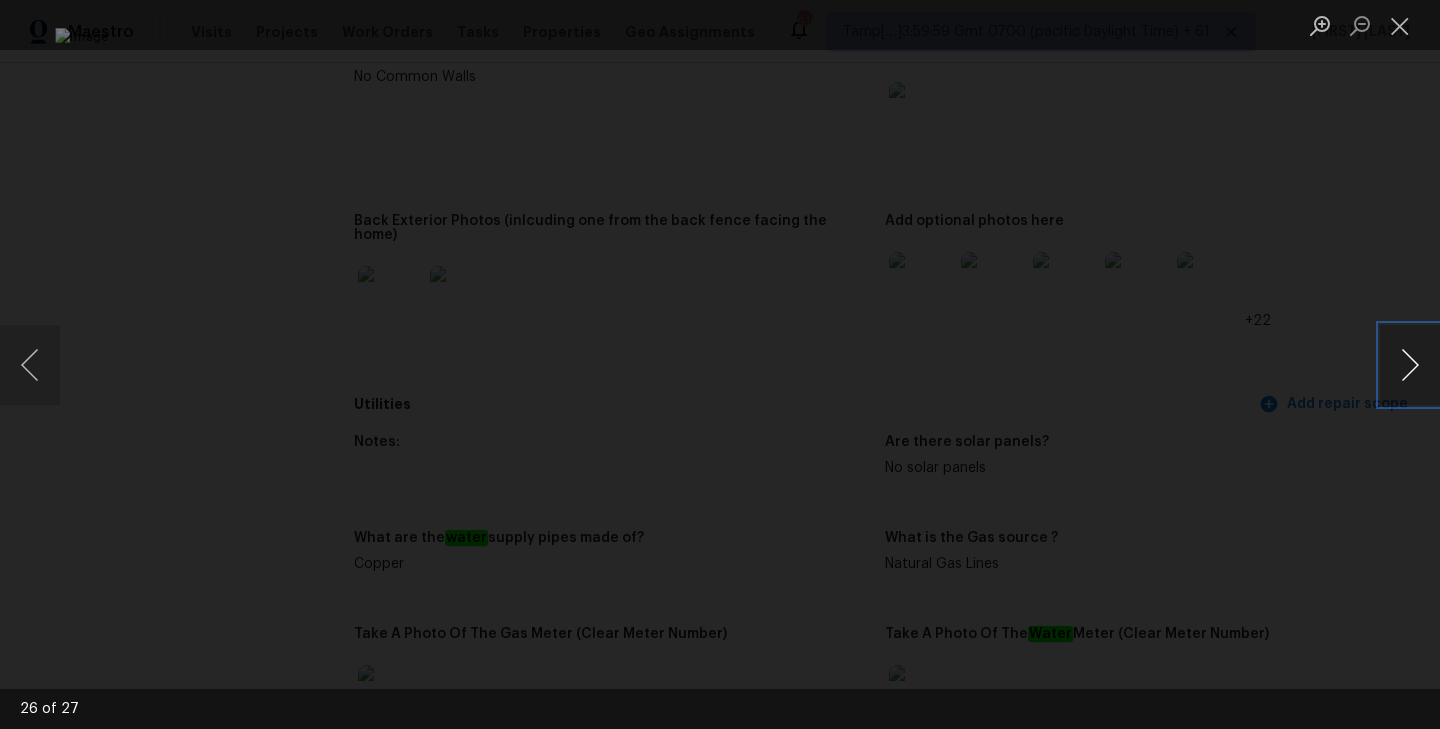 click at bounding box center [1410, 365] 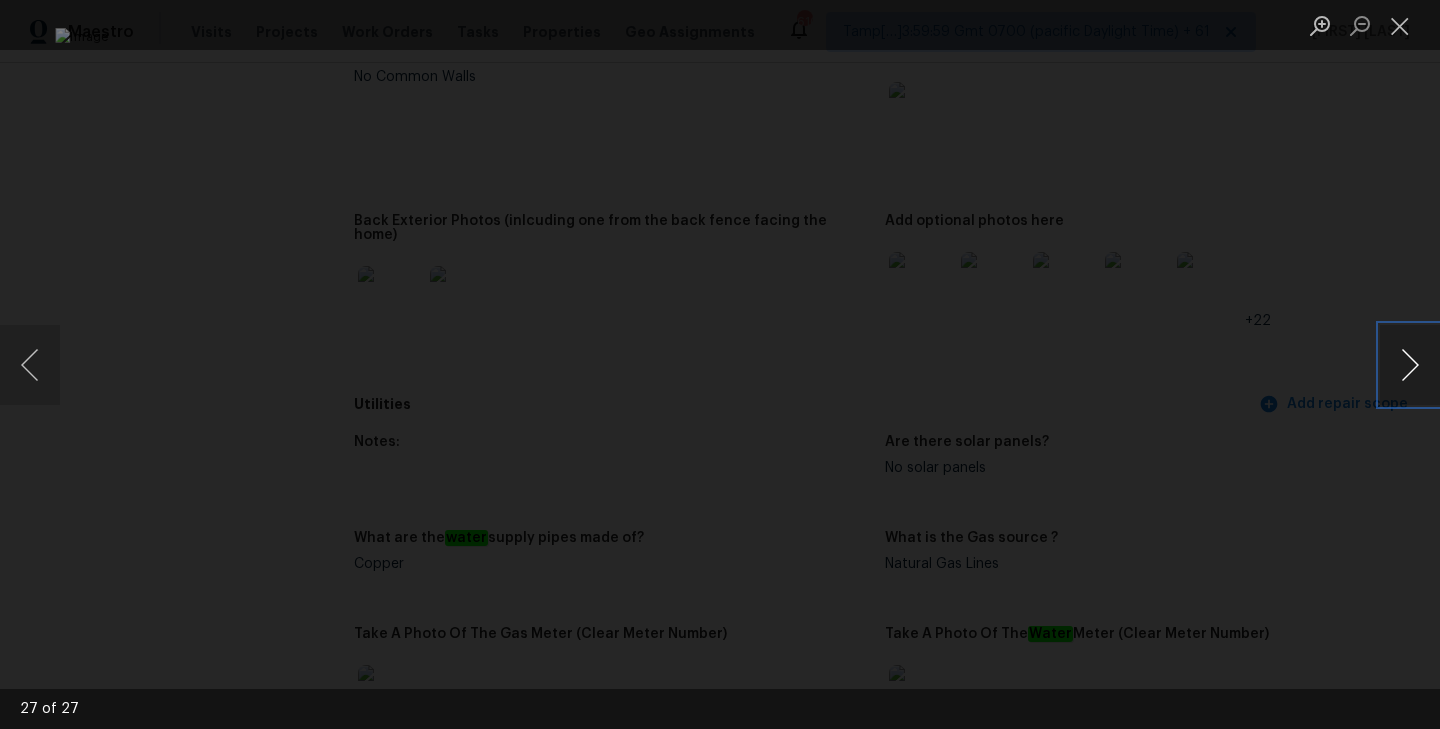 click at bounding box center (1410, 365) 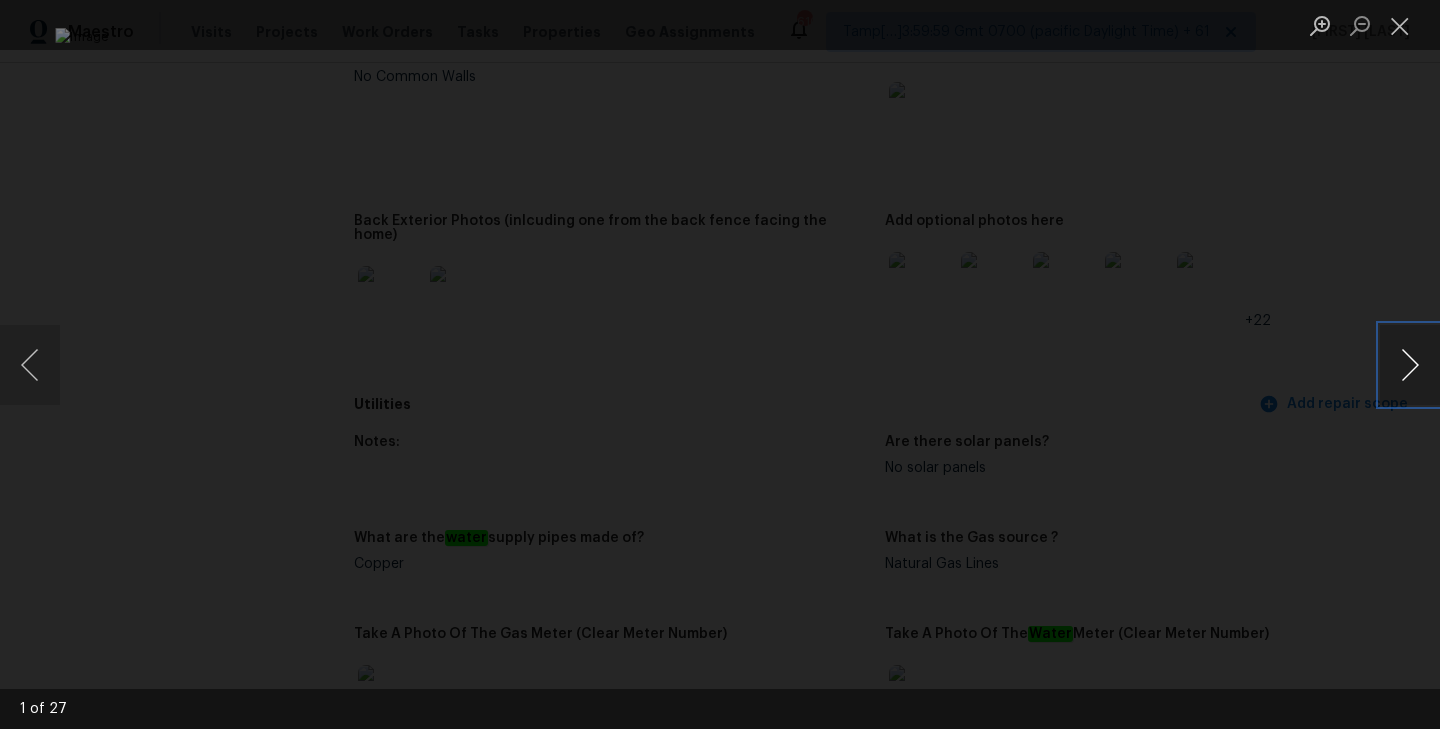 click at bounding box center [1410, 365] 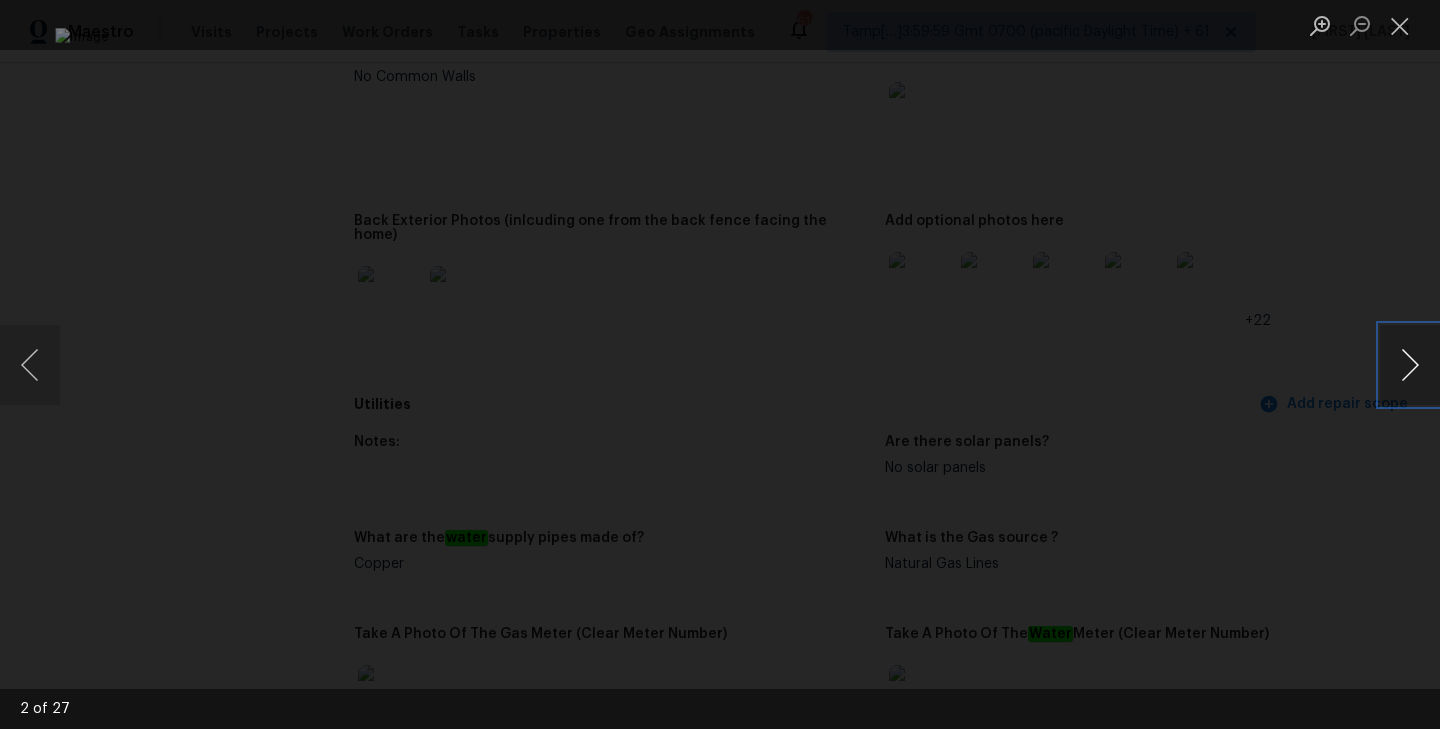 click at bounding box center [1410, 365] 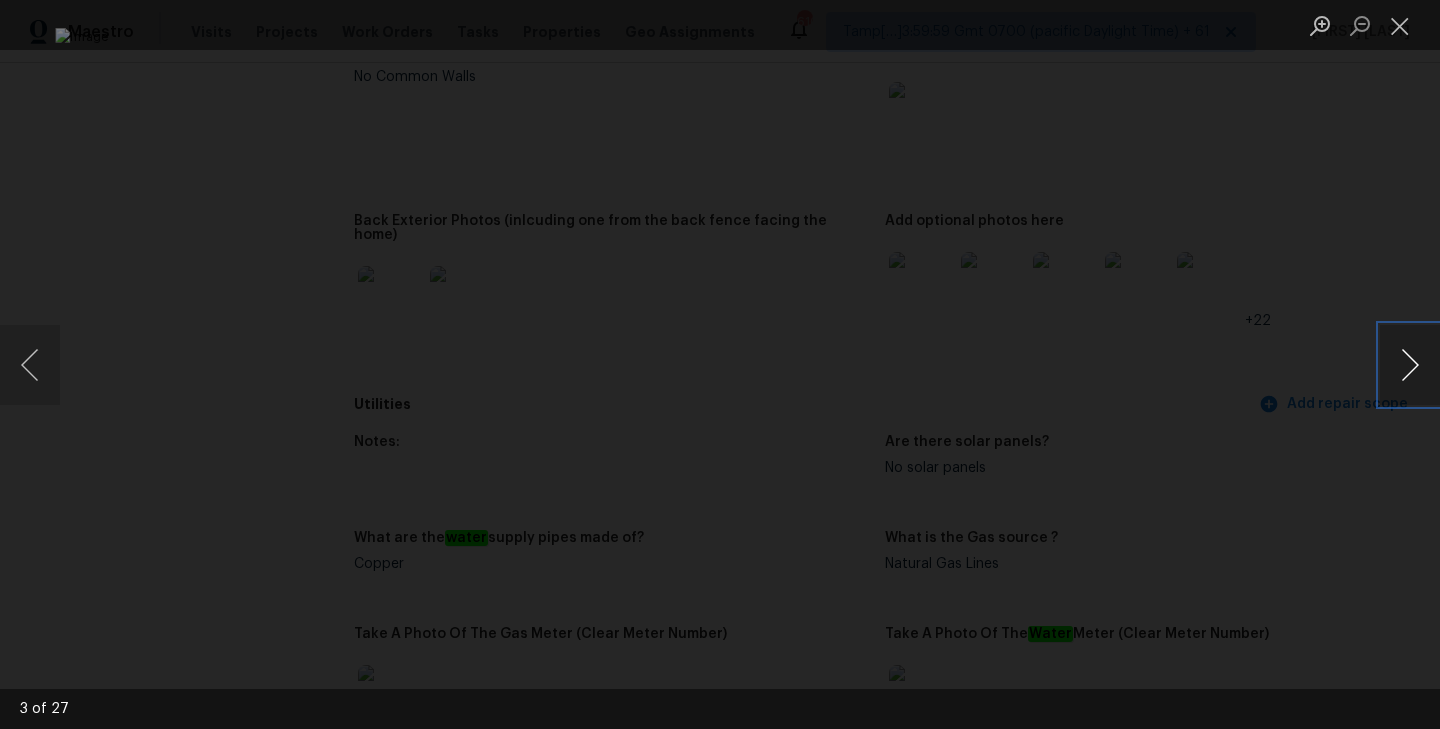 click at bounding box center (1410, 365) 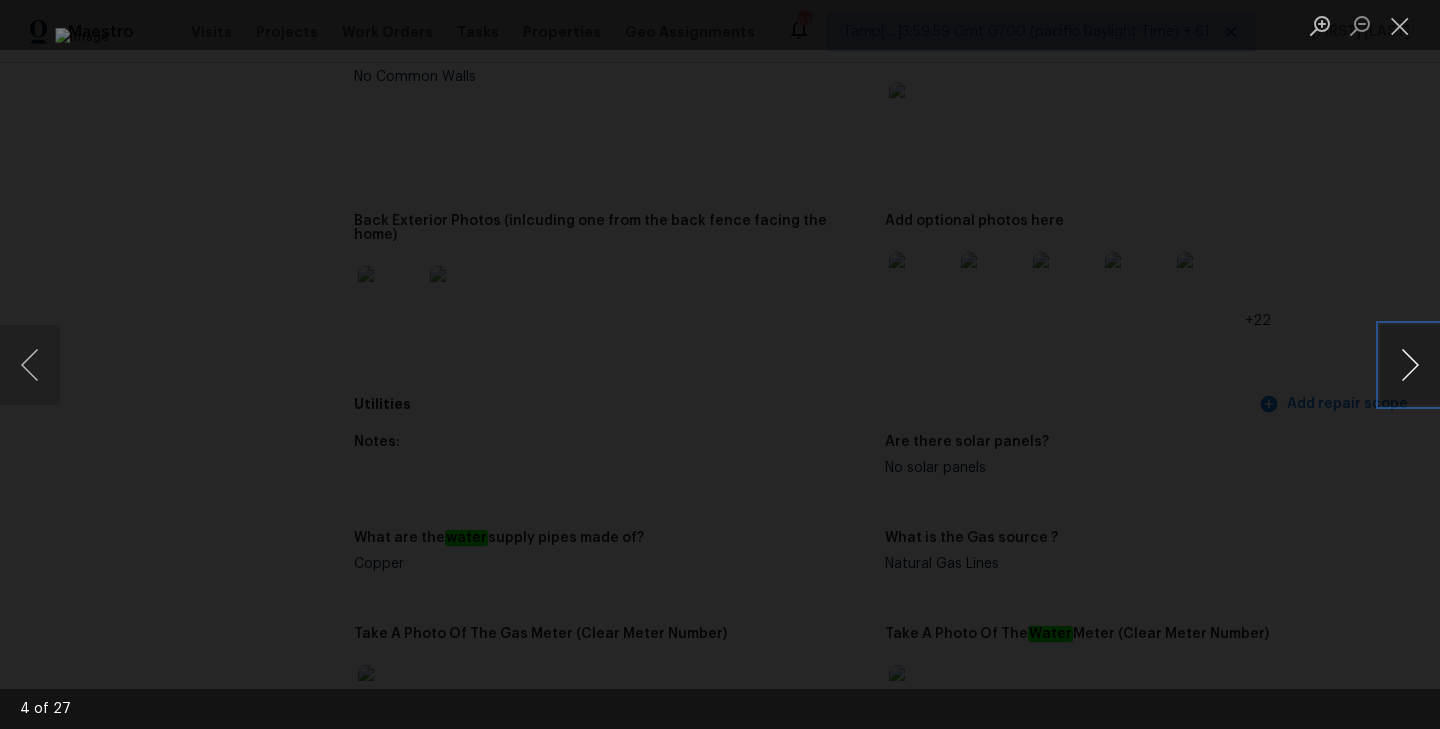 click at bounding box center (1410, 365) 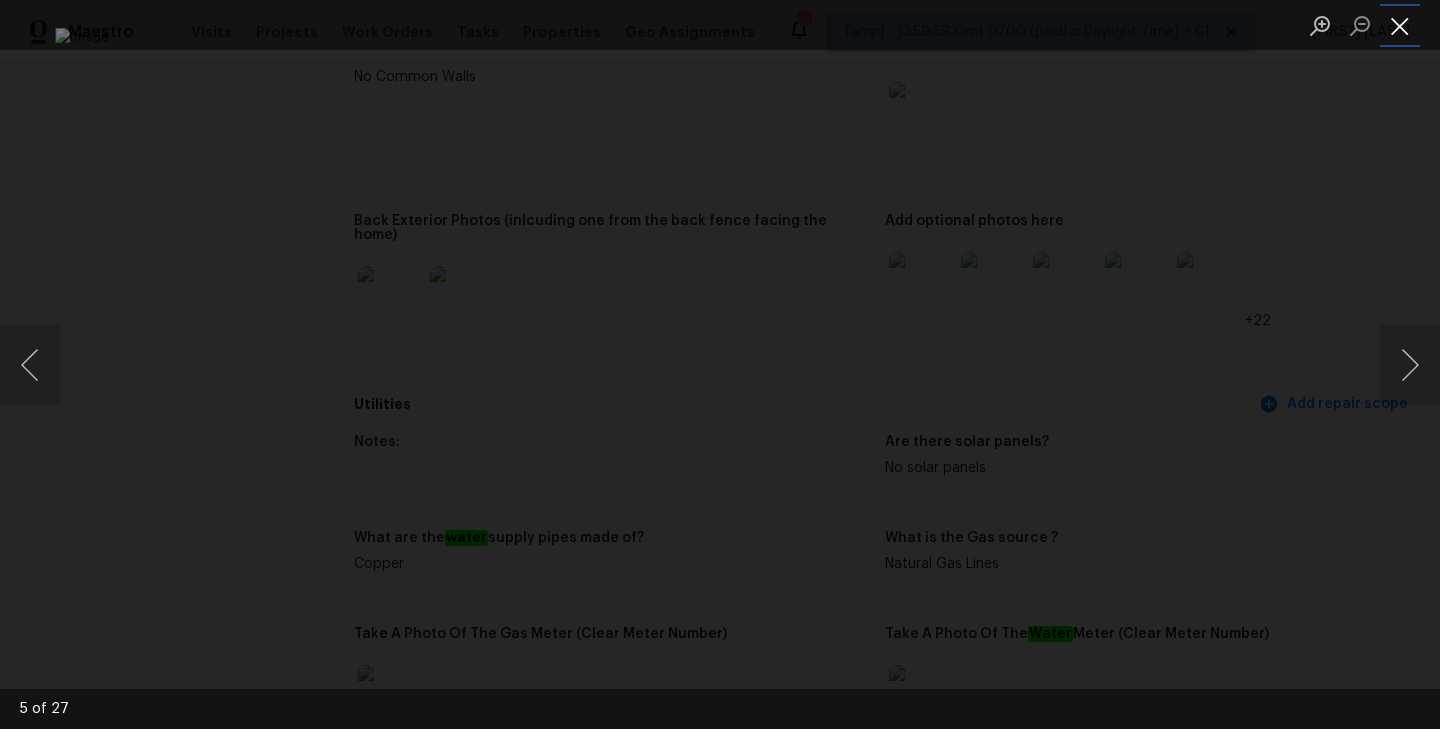 click at bounding box center (1400, 25) 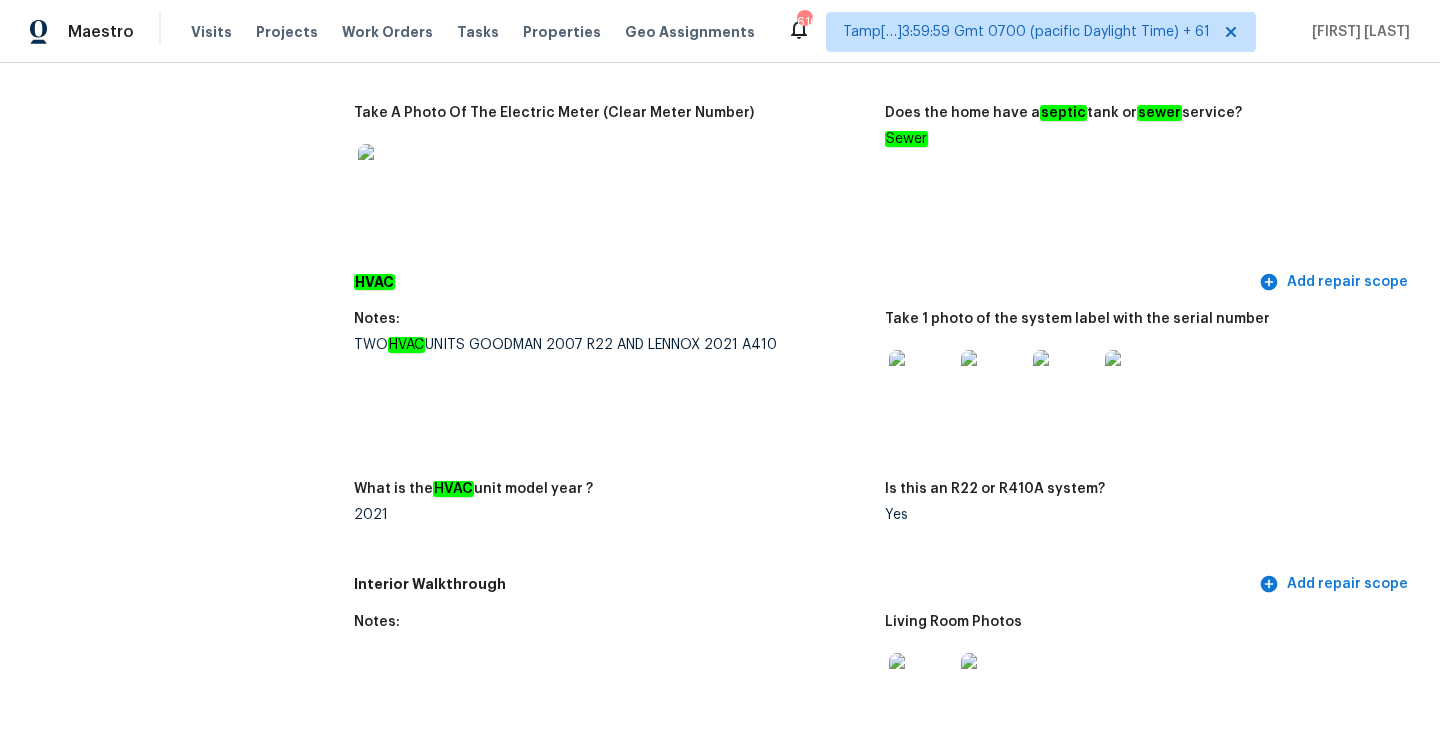 scroll, scrollTop: 2045, scrollLeft: 0, axis: vertical 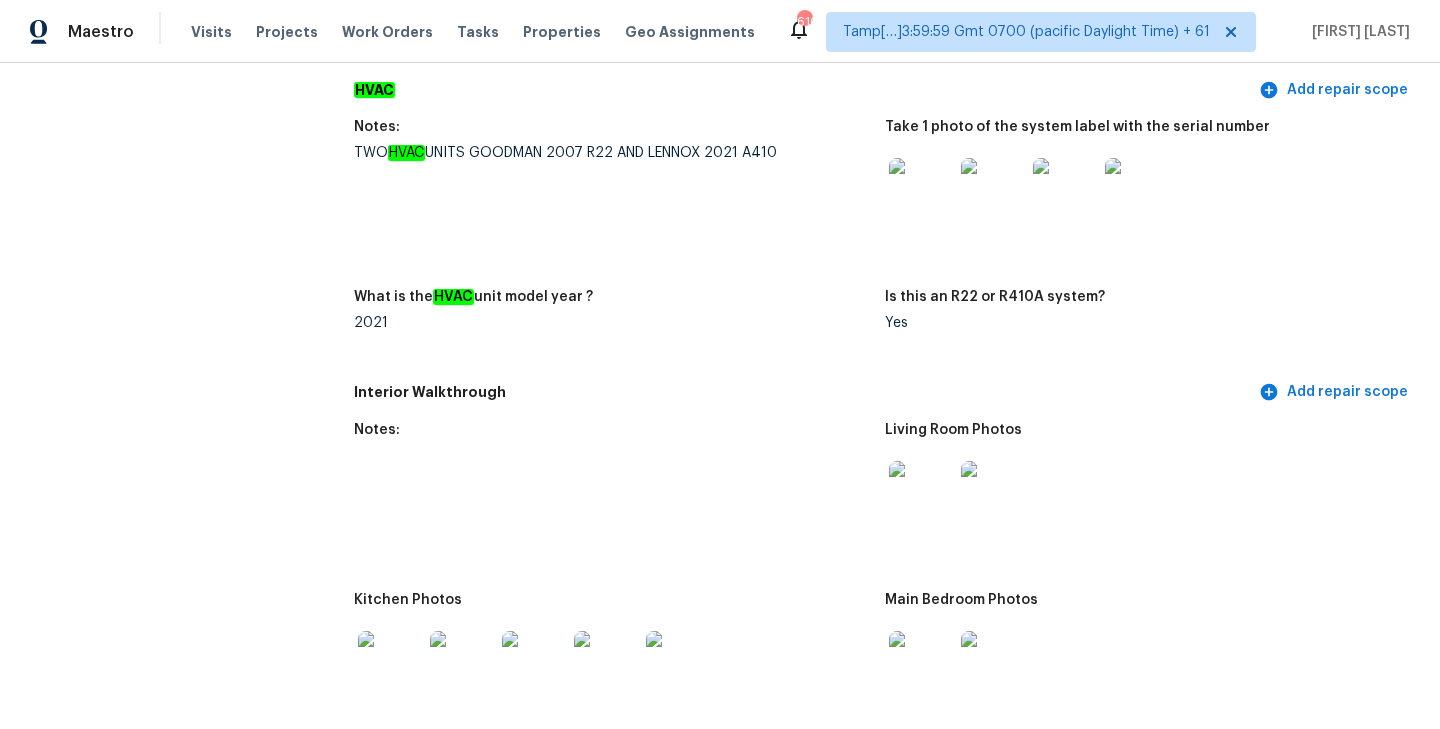 click at bounding box center [921, 493] 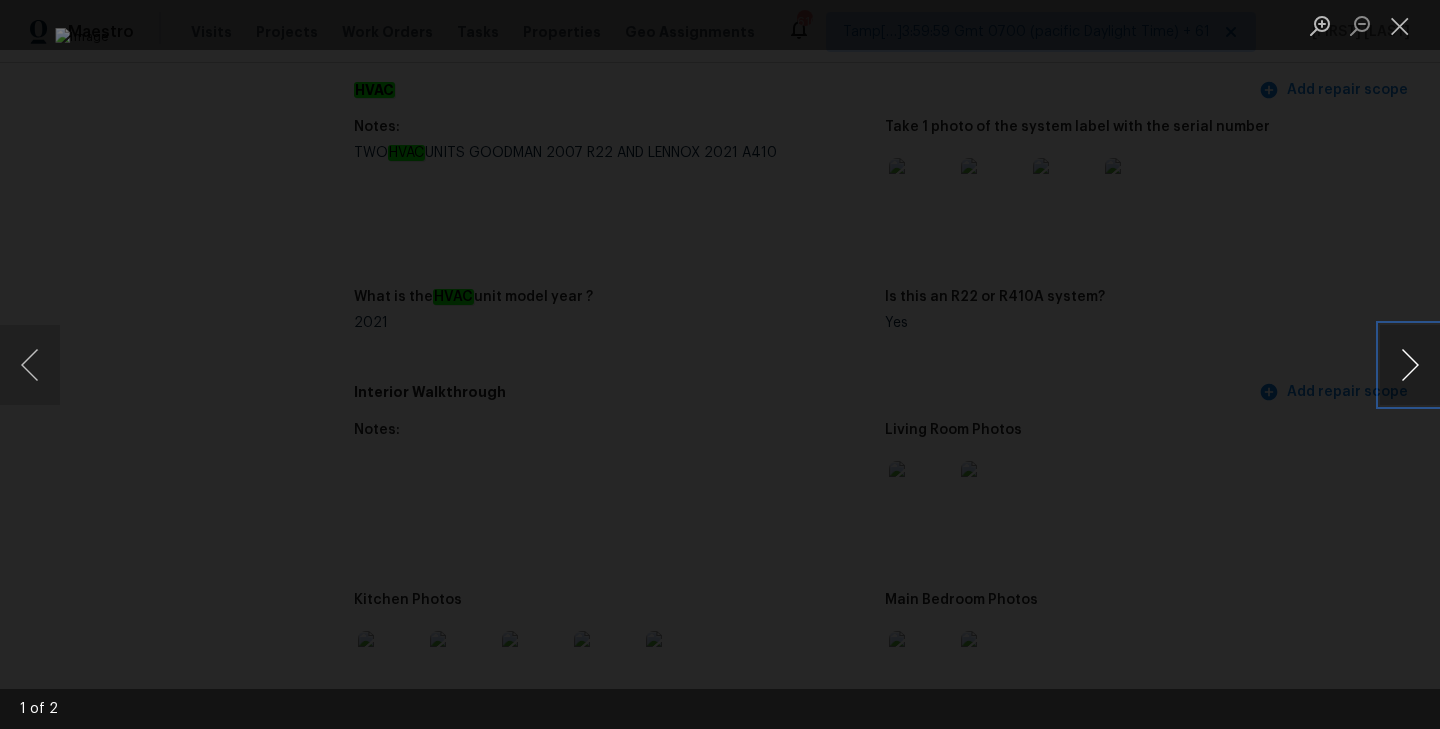 click at bounding box center (1410, 365) 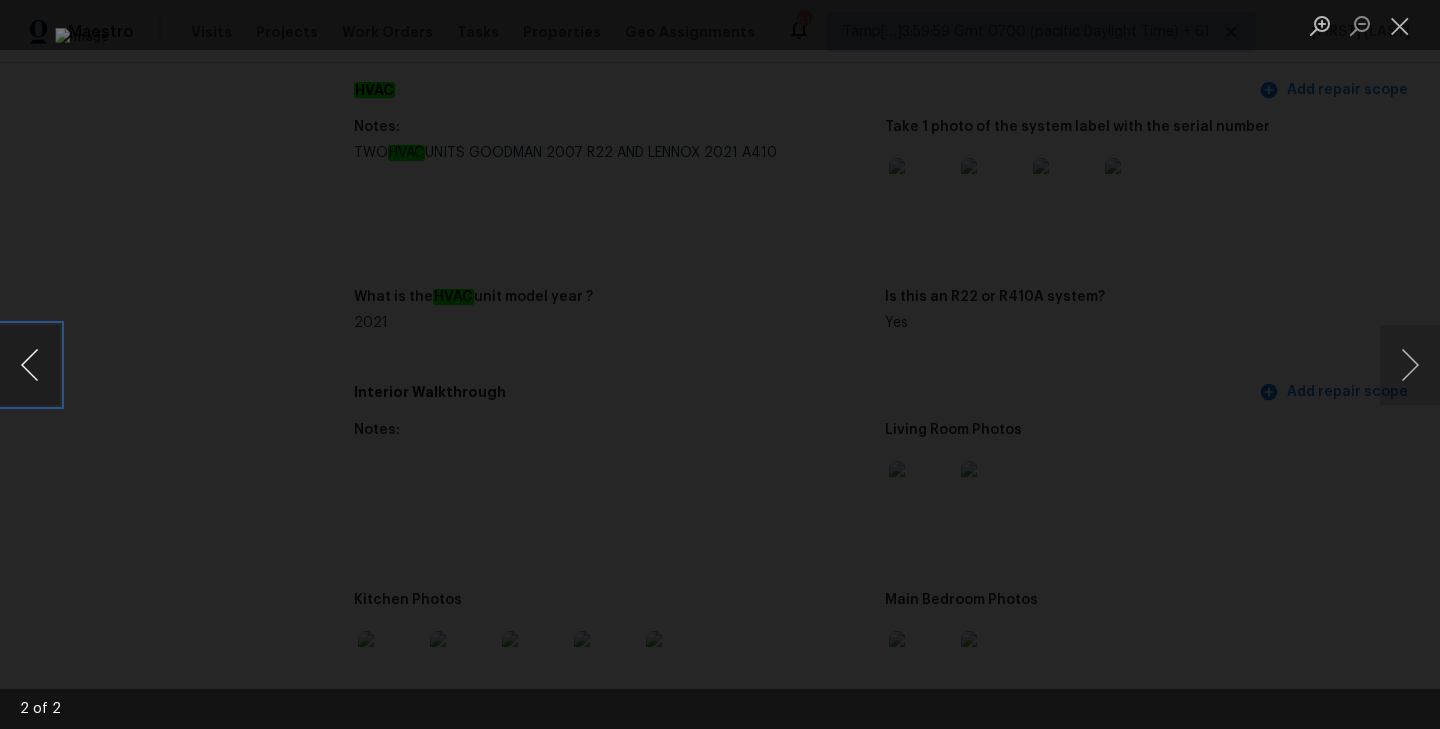 click at bounding box center [30, 365] 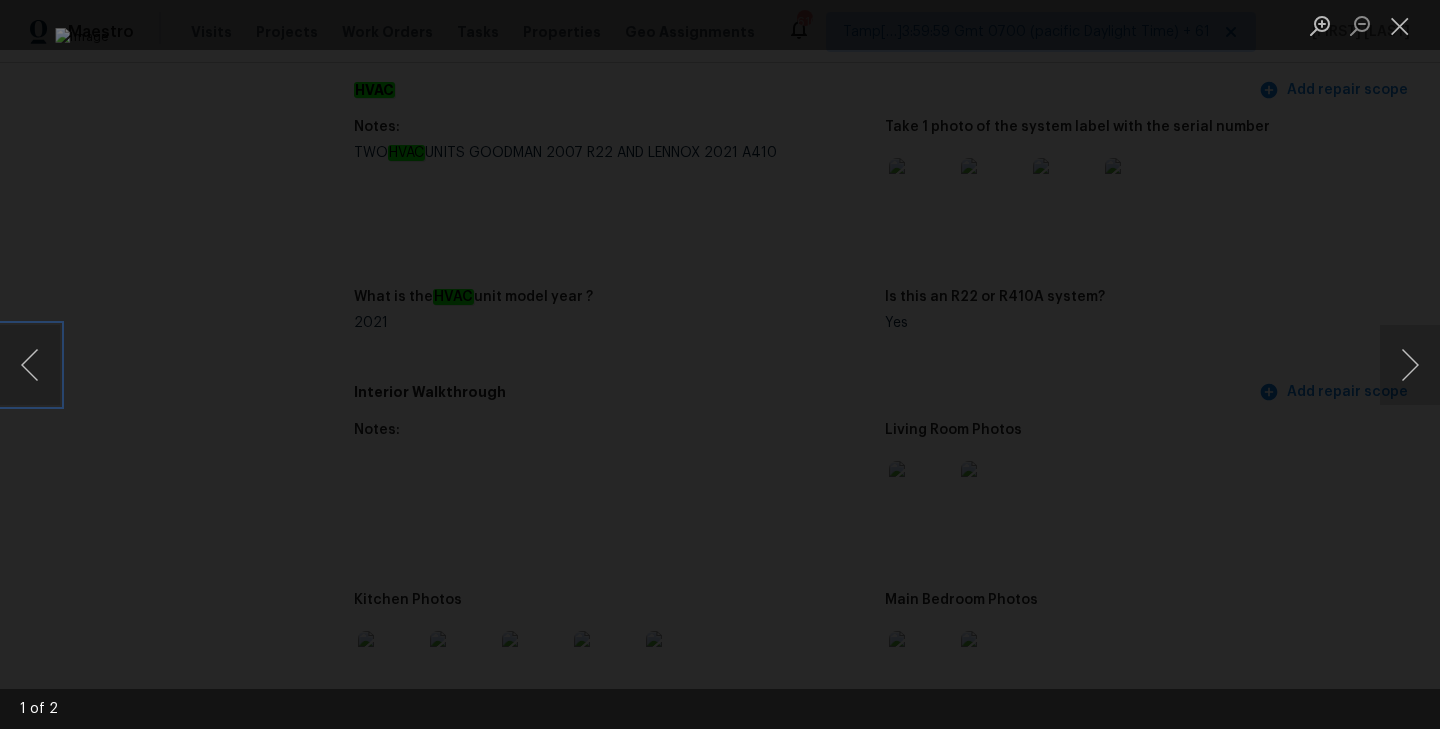 type 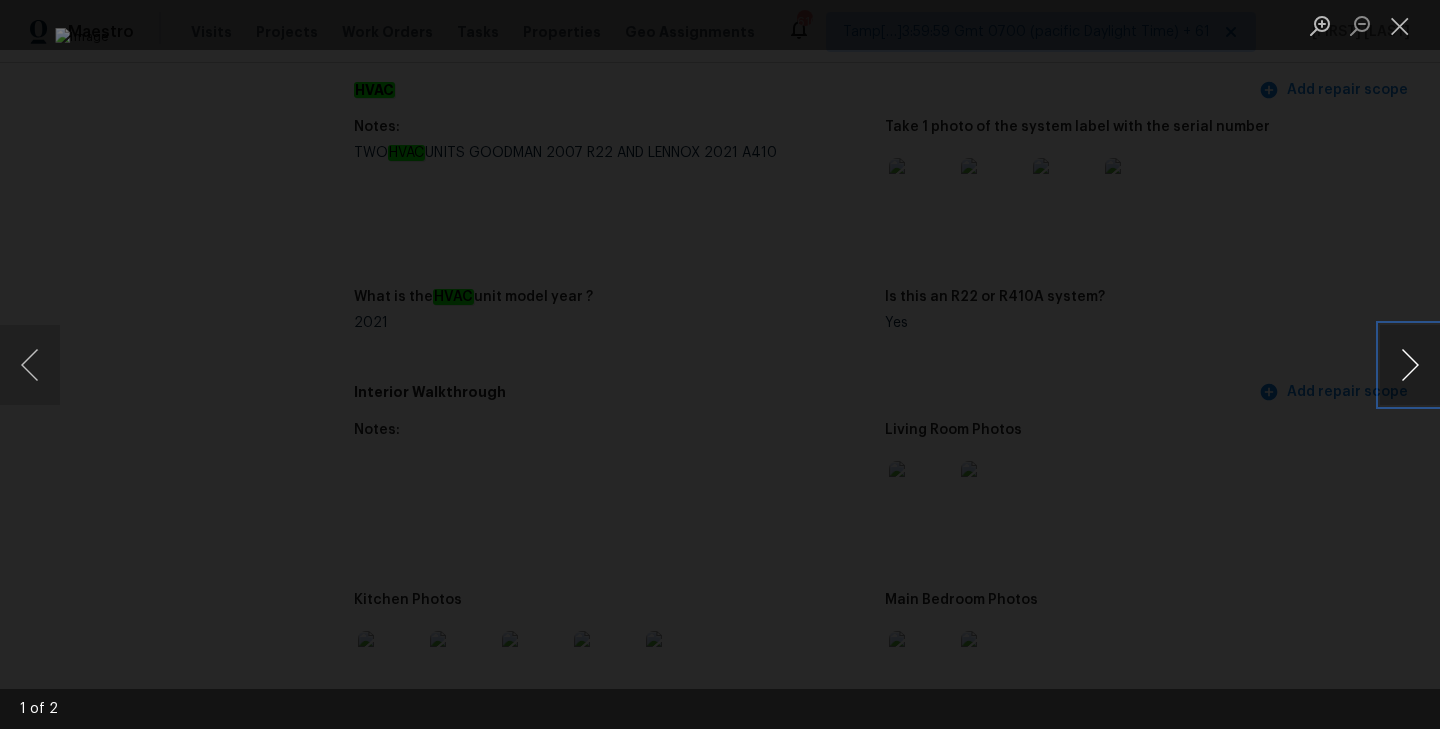 click at bounding box center [1410, 365] 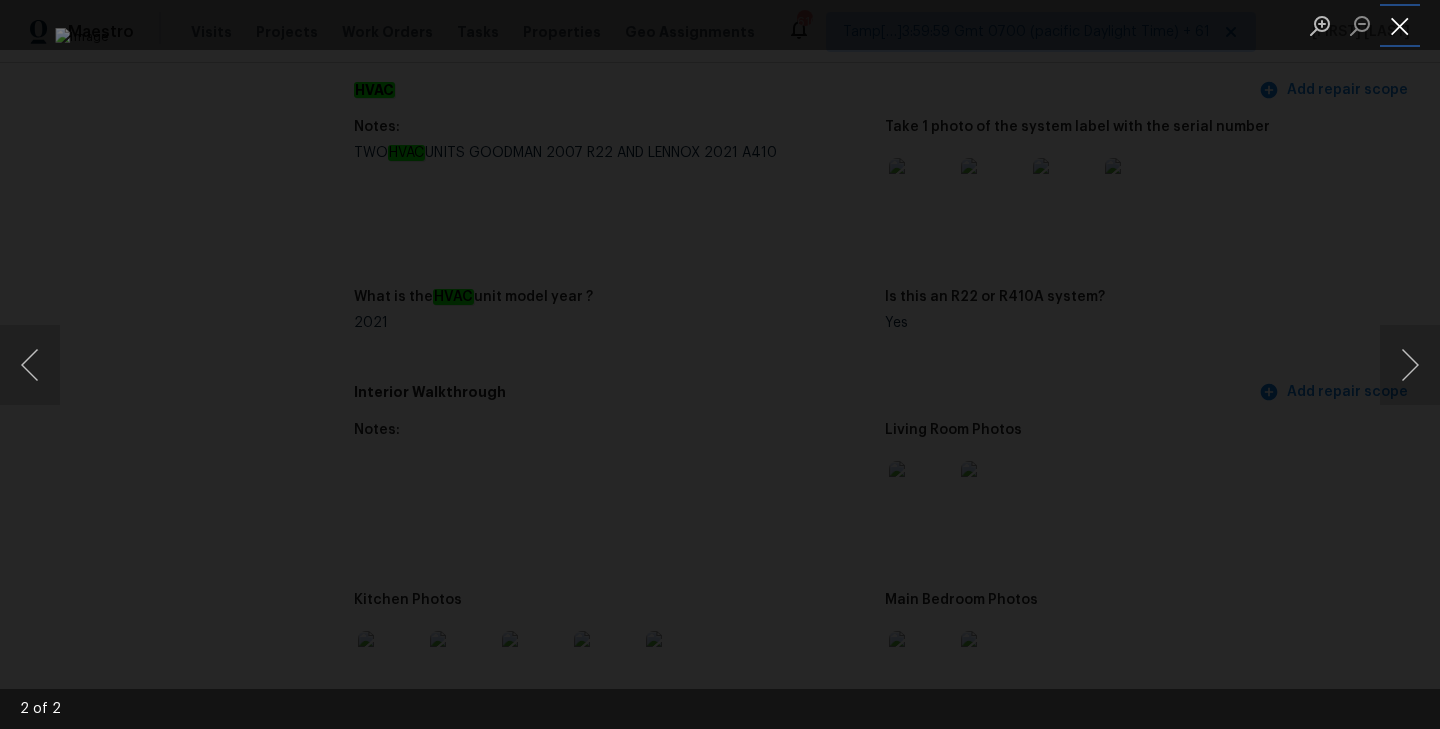 click at bounding box center [1400, 25] 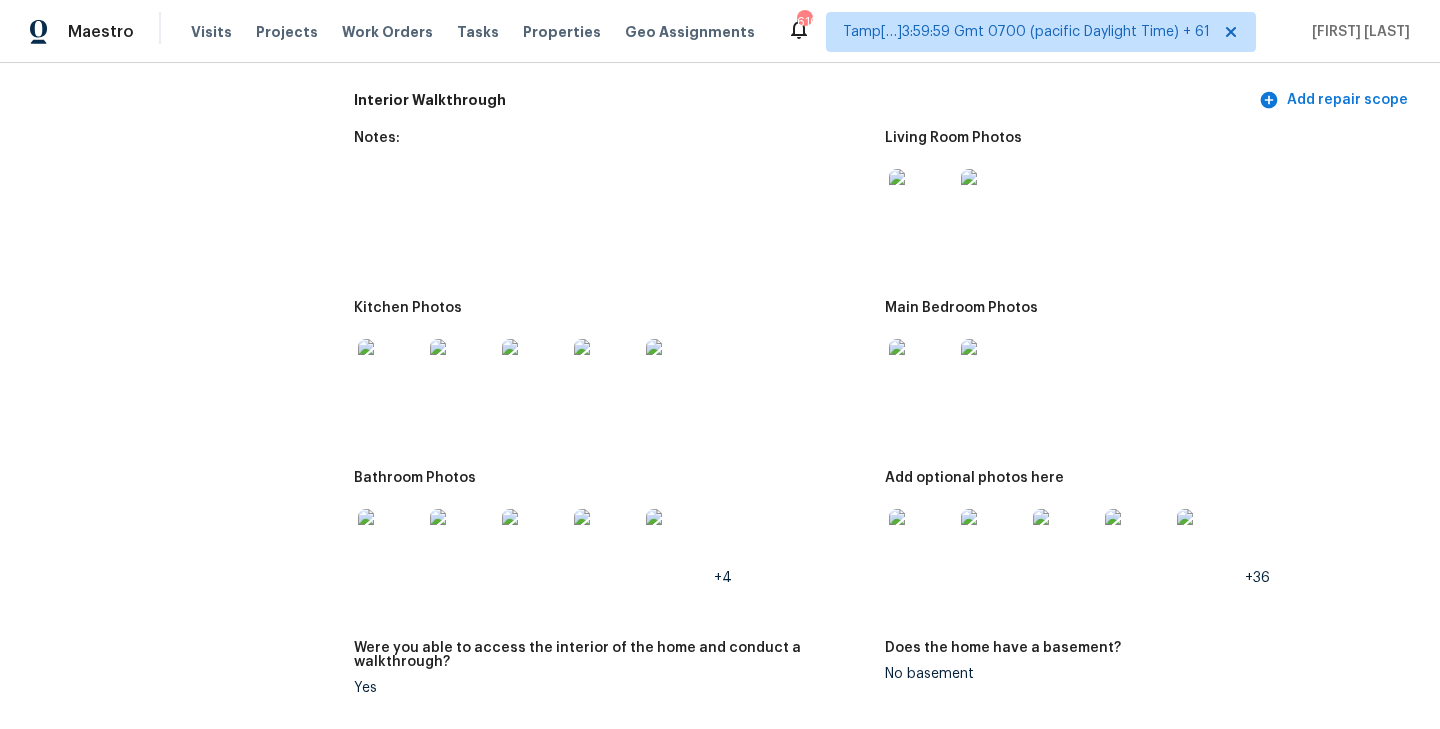 scroll, scrollTop: 2343, scrollLeft: 0, axis: vertical 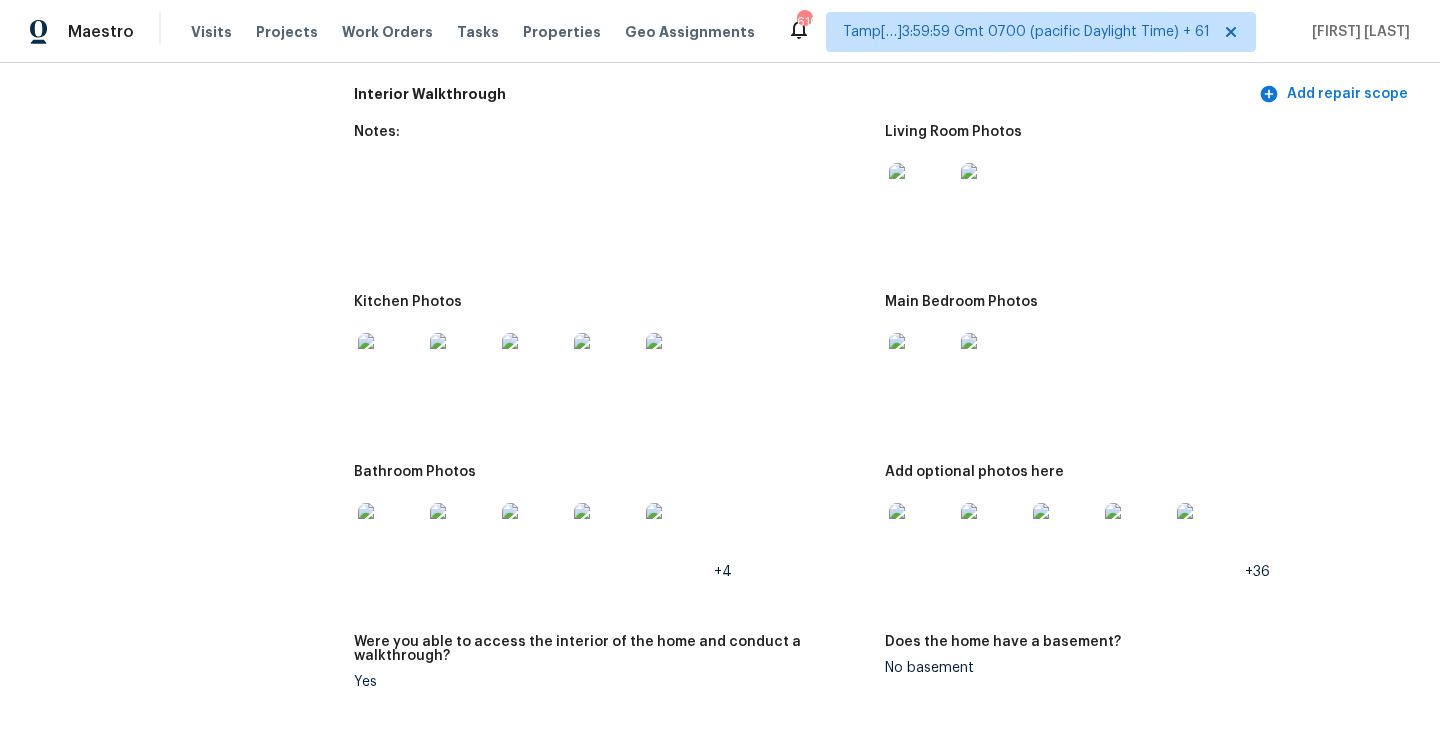 click at bounding box center (921, 365) 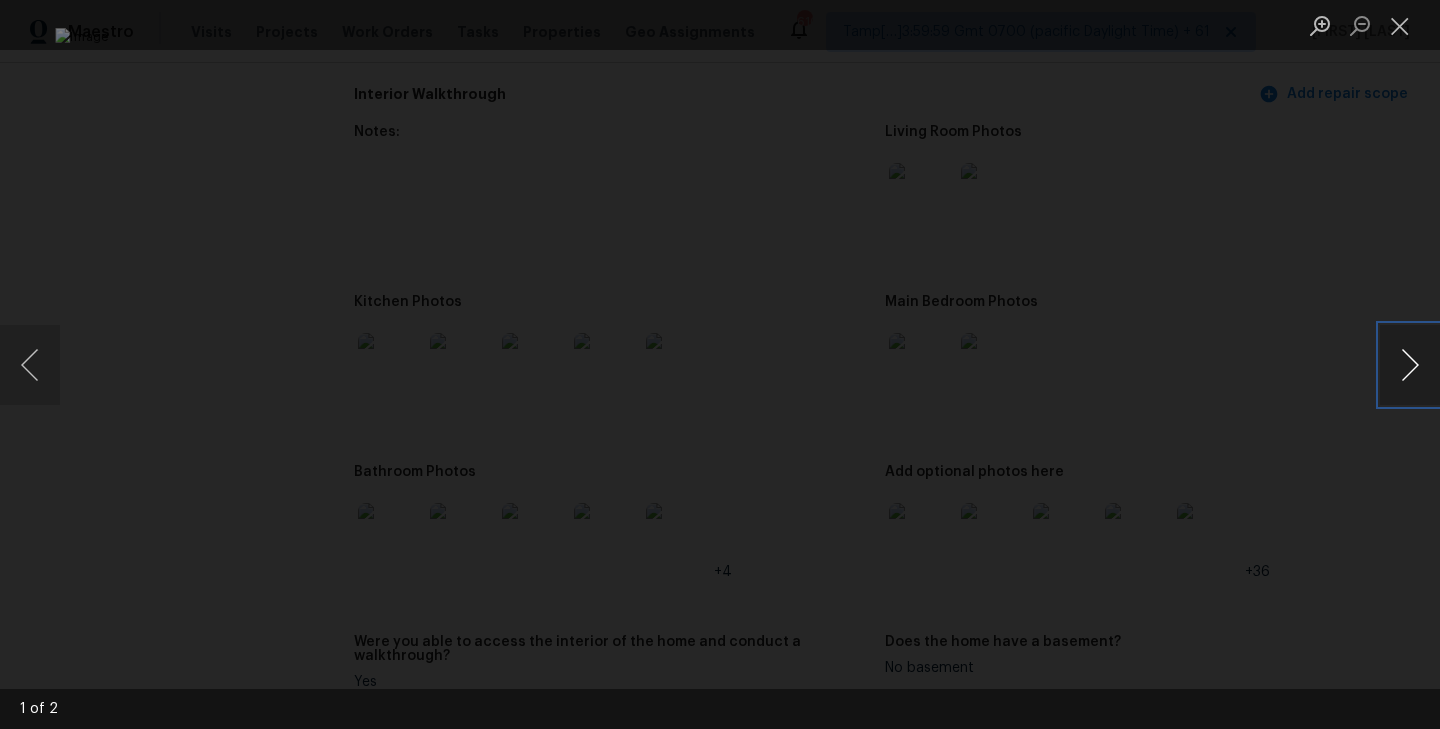 click at bounding box center (1410, 365) 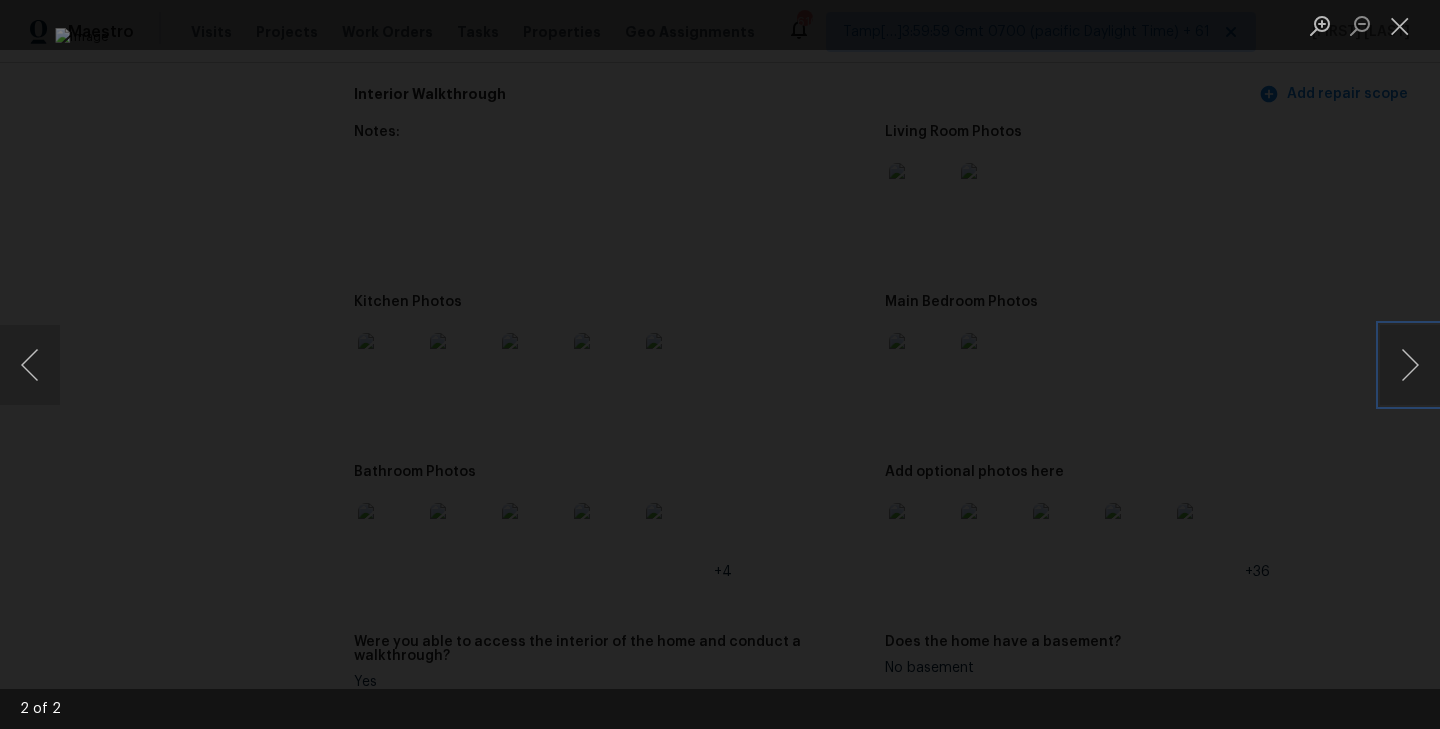 type 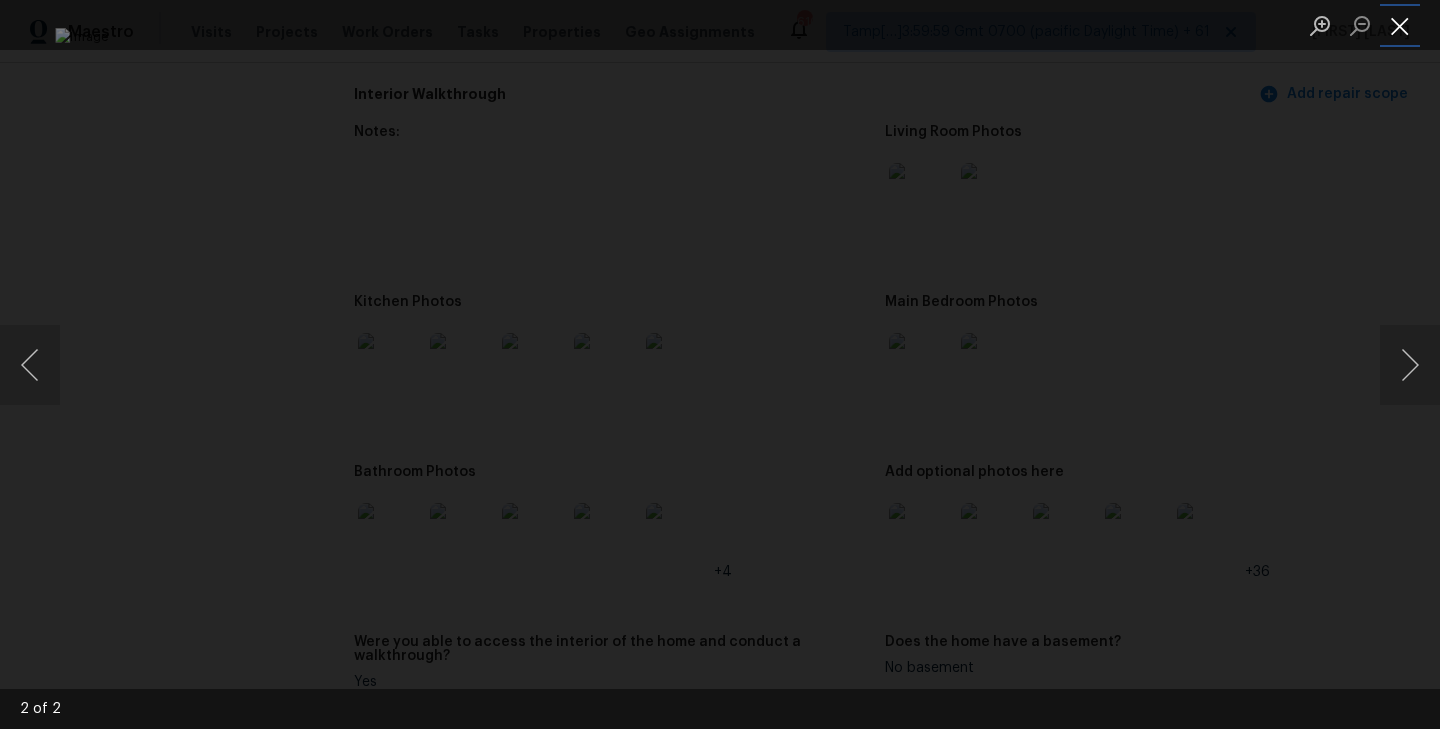 click at bounding box center [1400, 25] 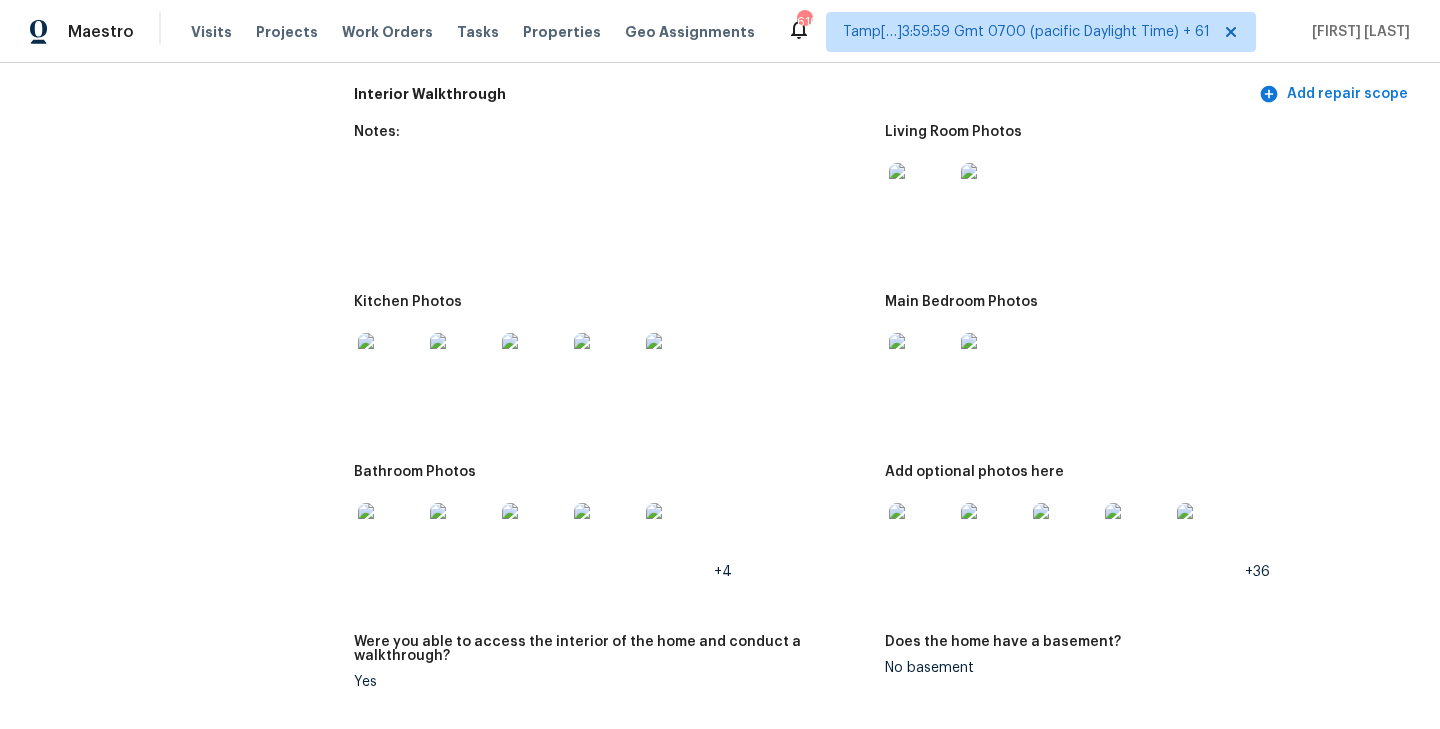 scroll, scrollTop: 2390, scrollLeft: 0, axis: vertical 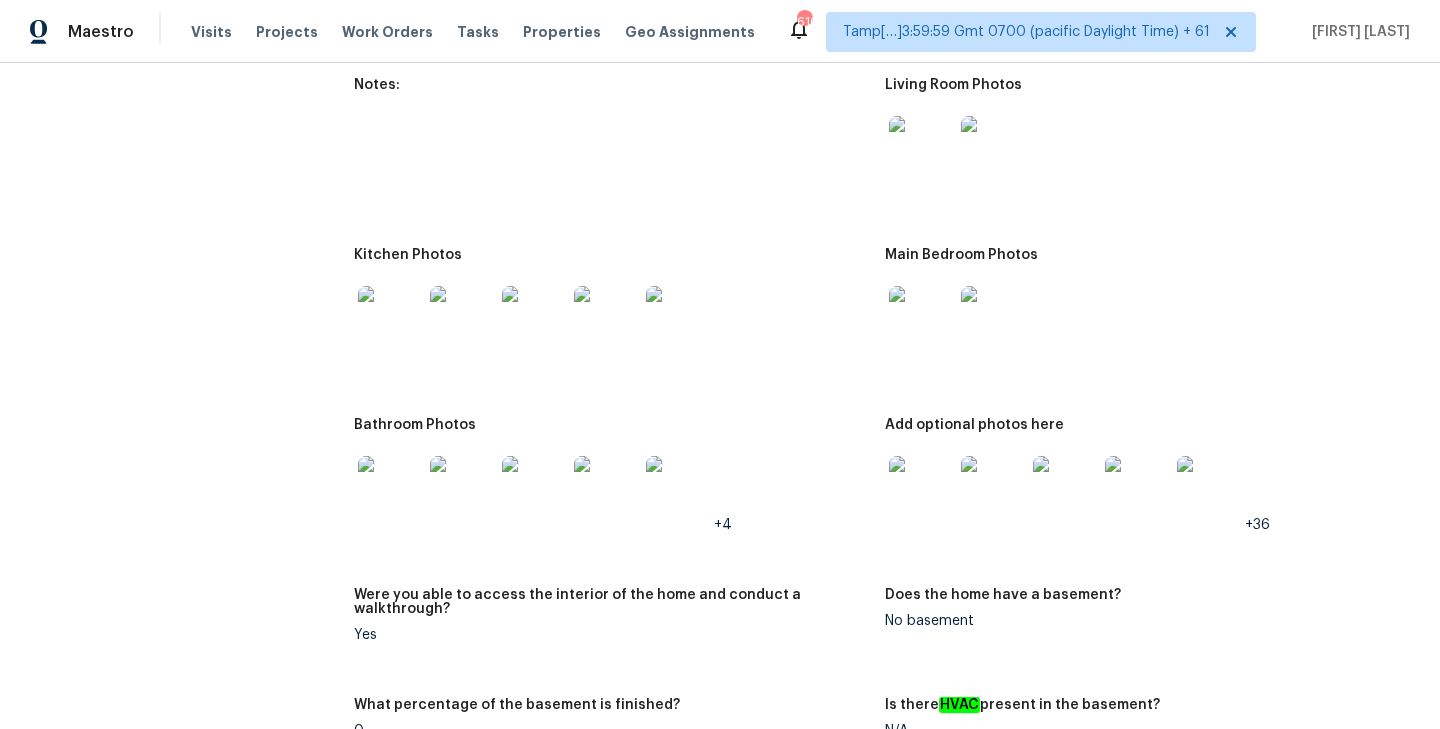 click at bounding box center (390, 318) 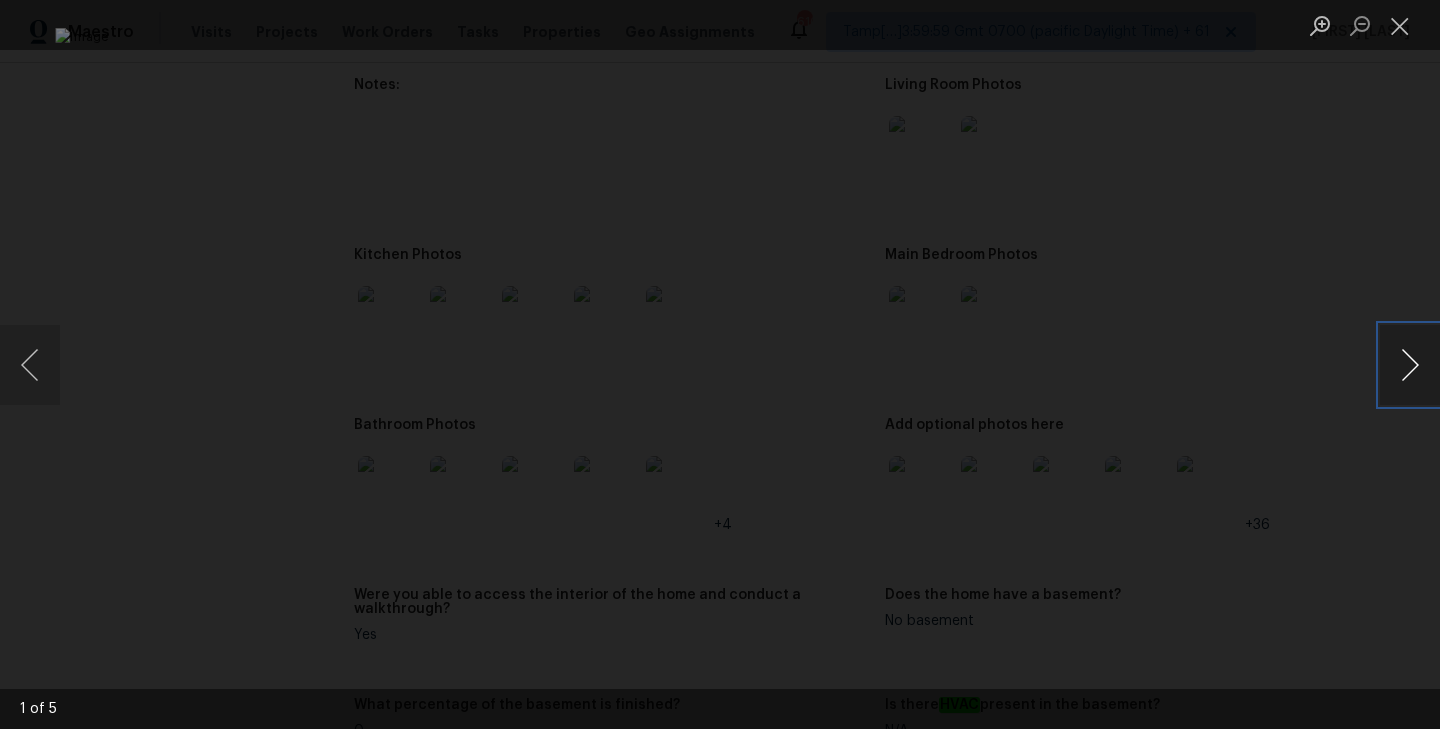 click at bounding box center (1410, 365) 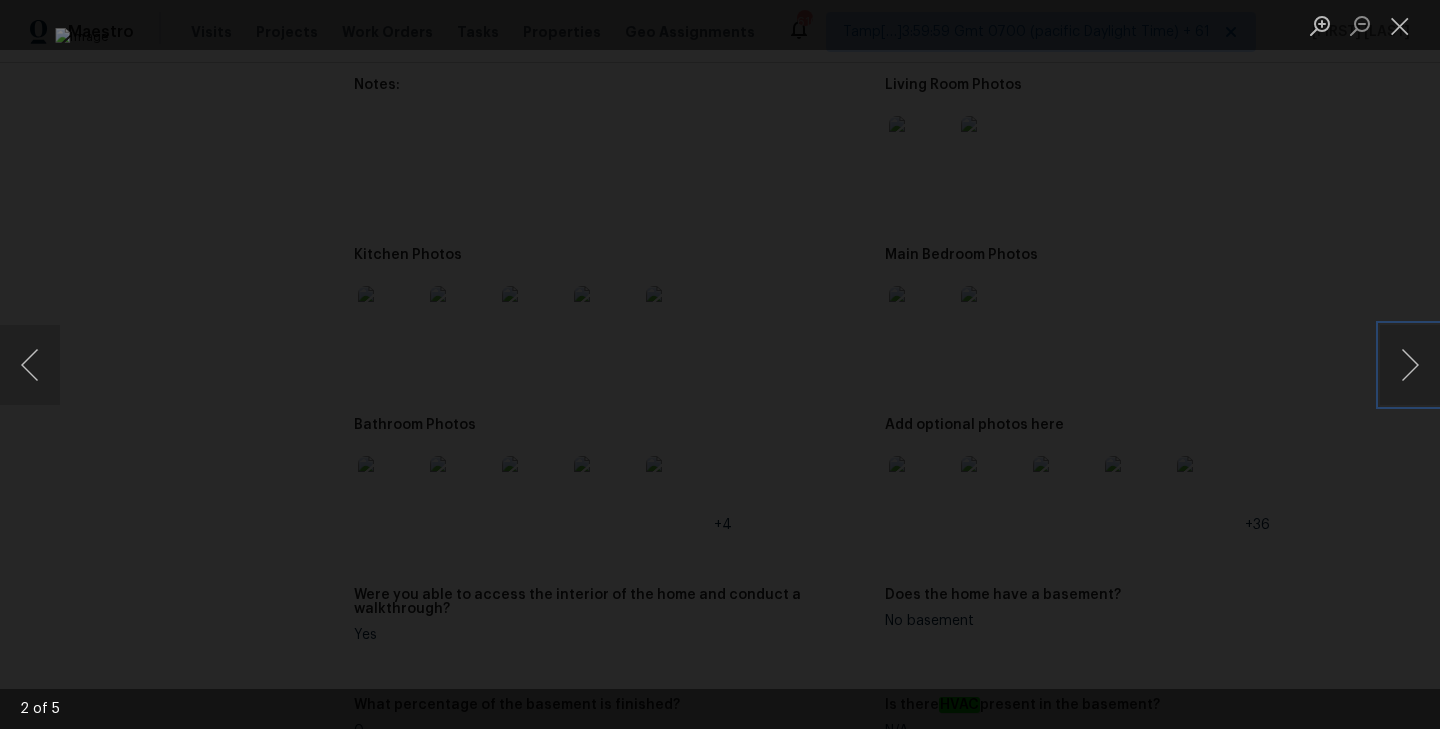 type 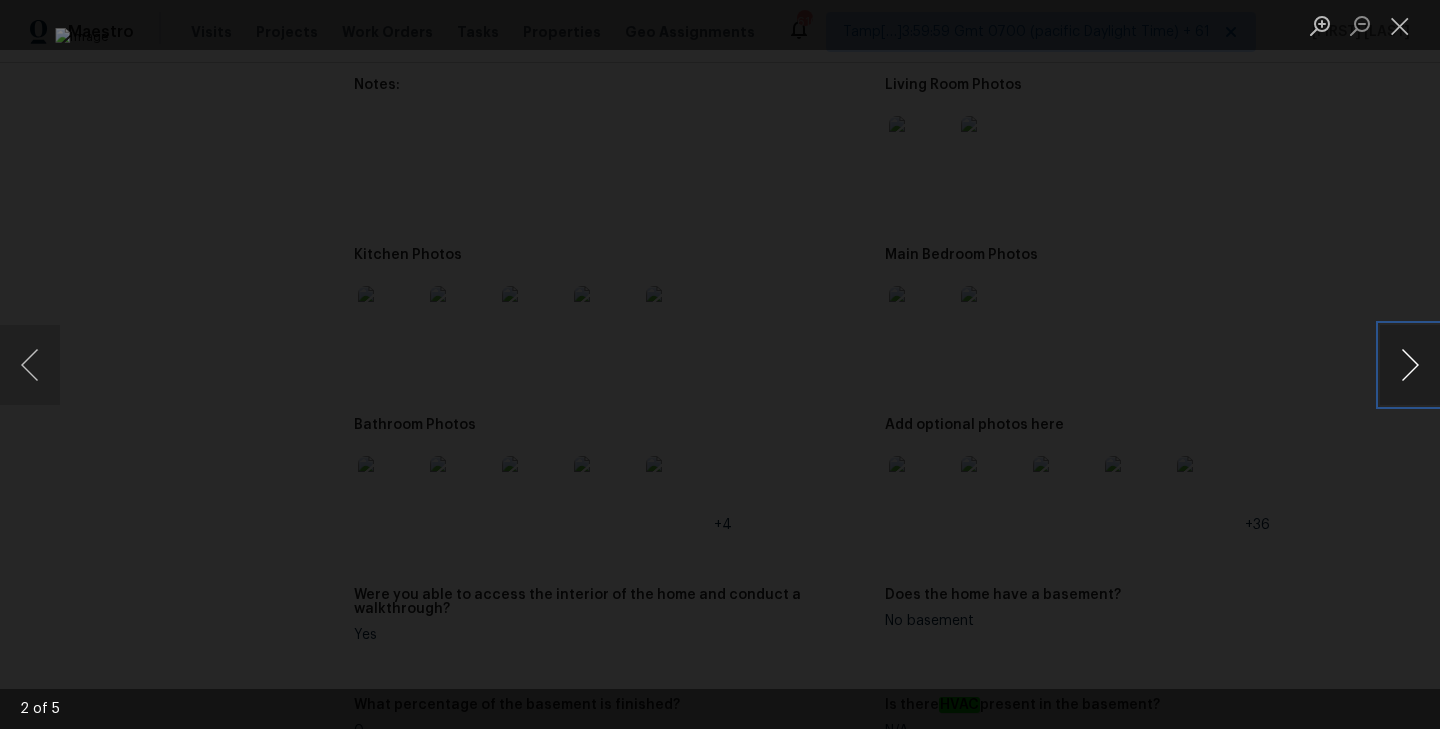click at bounding box center [1410, 365] 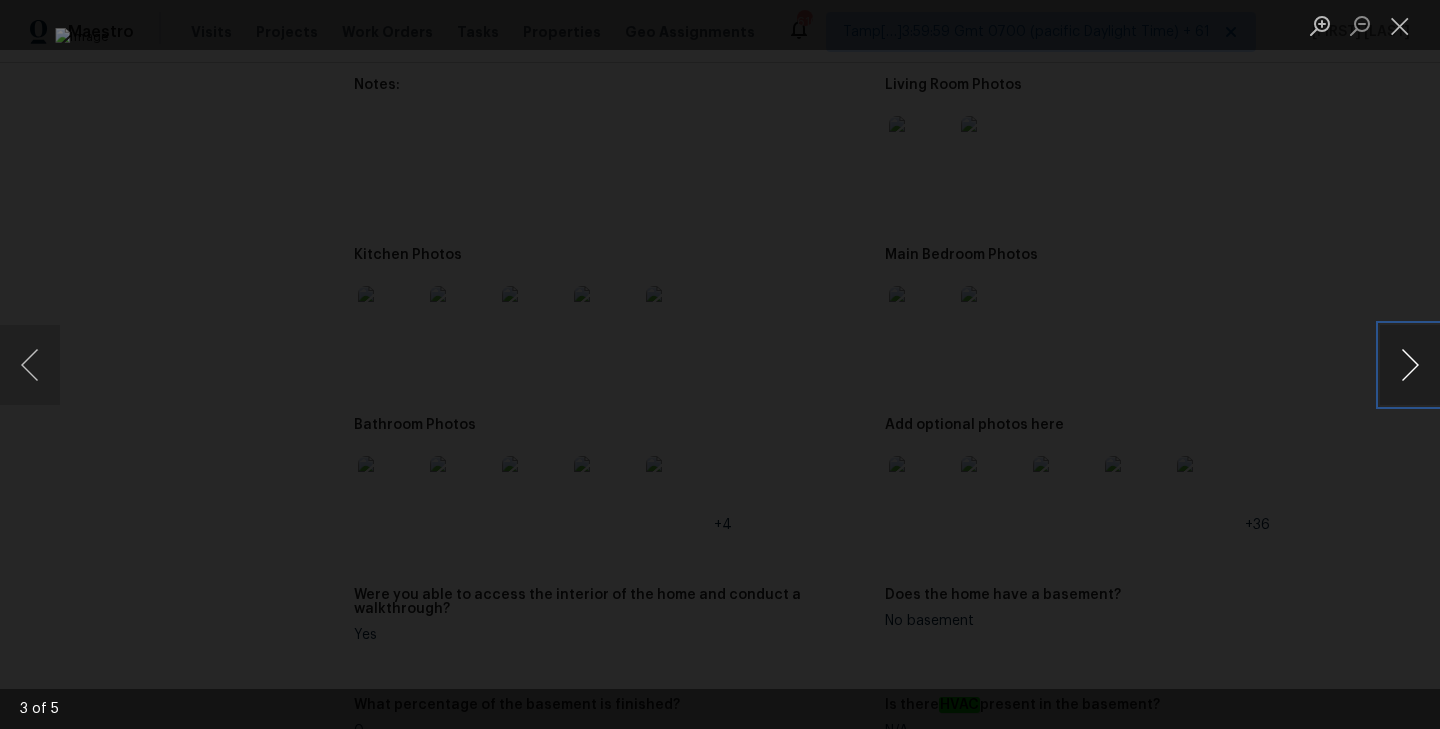 click at bounding box center (1410, 365) 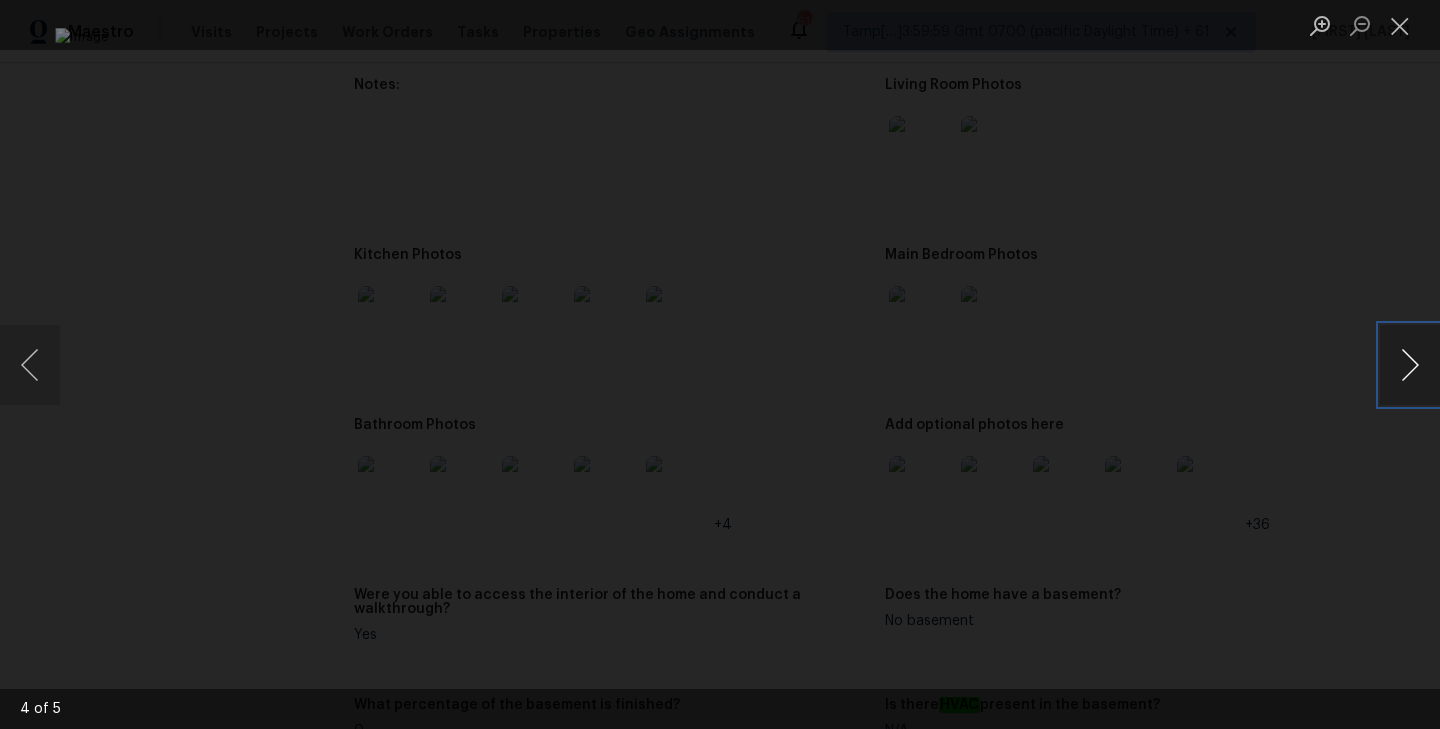 click at bounding box center [1410, 365] 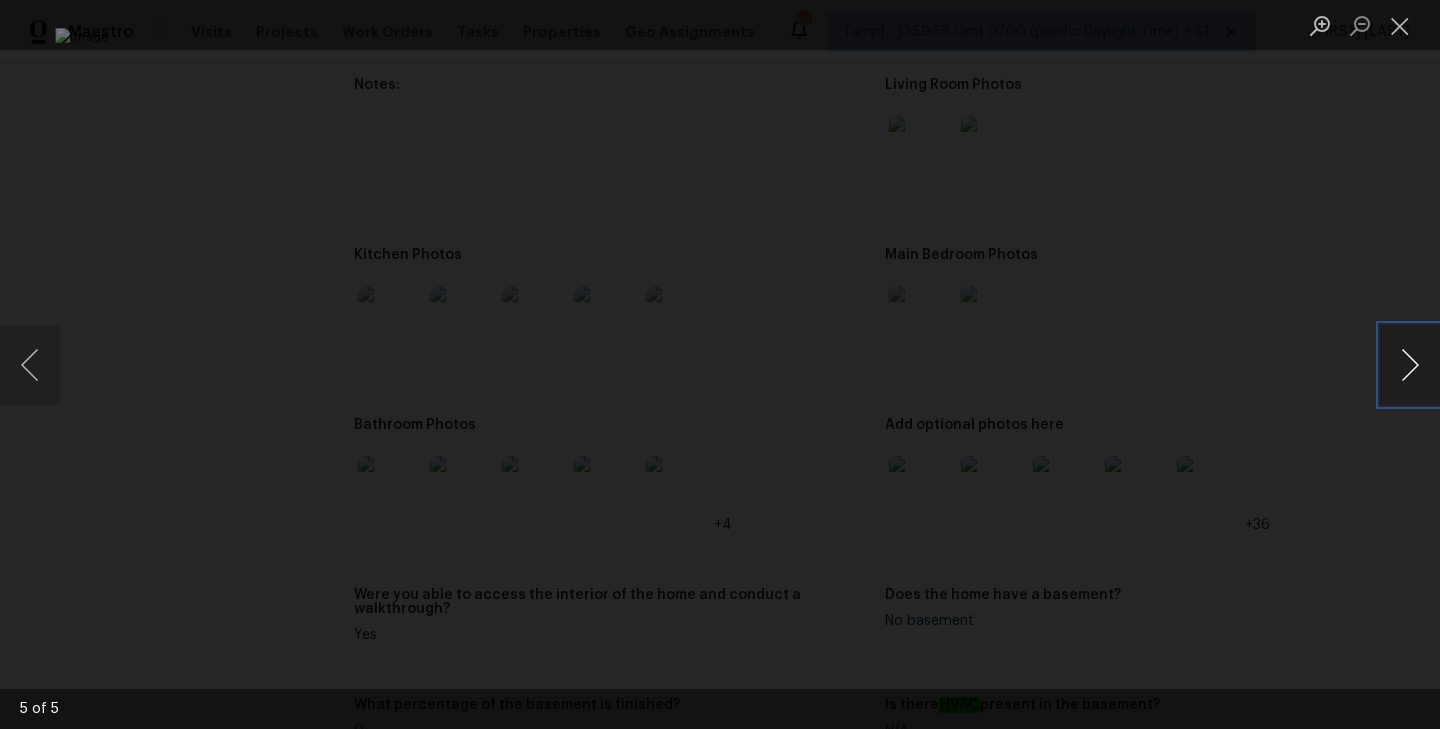 click at bounding box center (1410, 365) 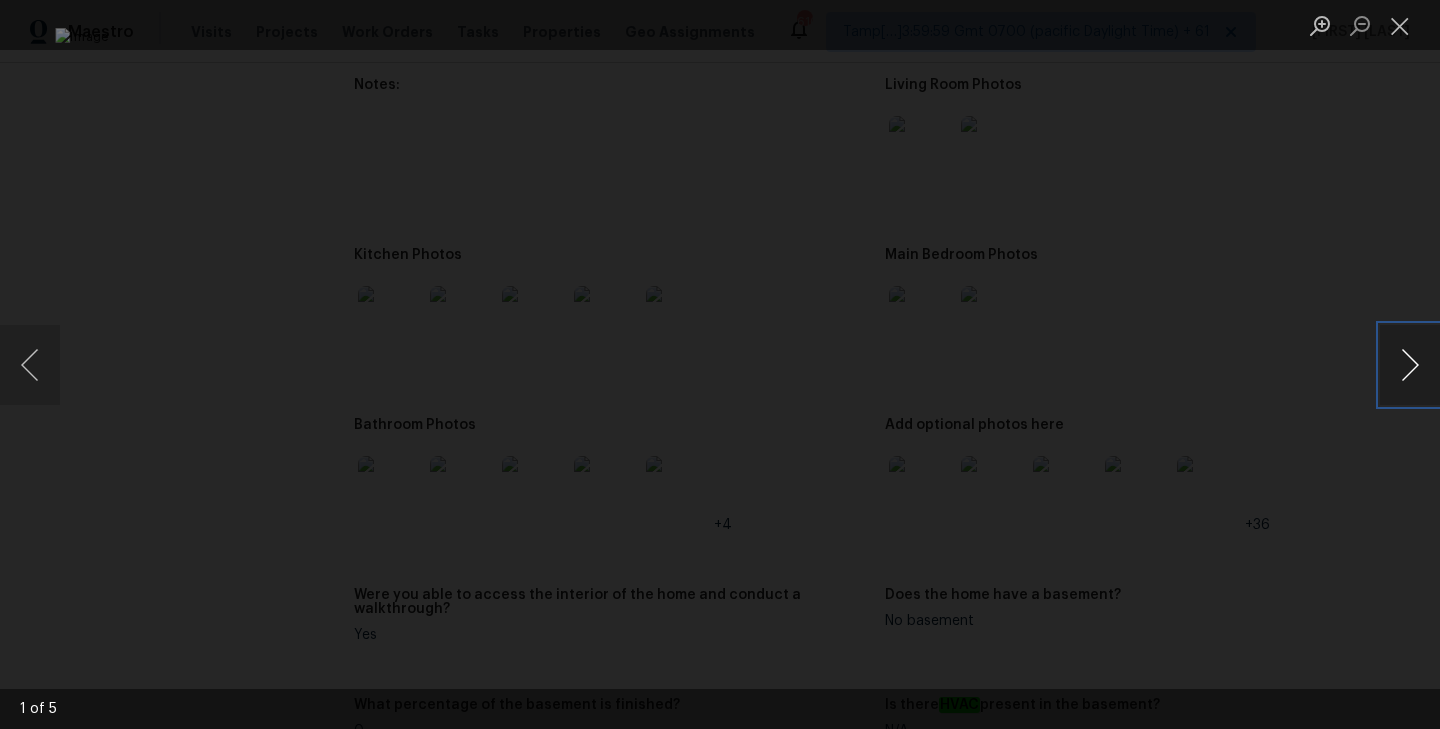click at bounding box center [1410, 365] 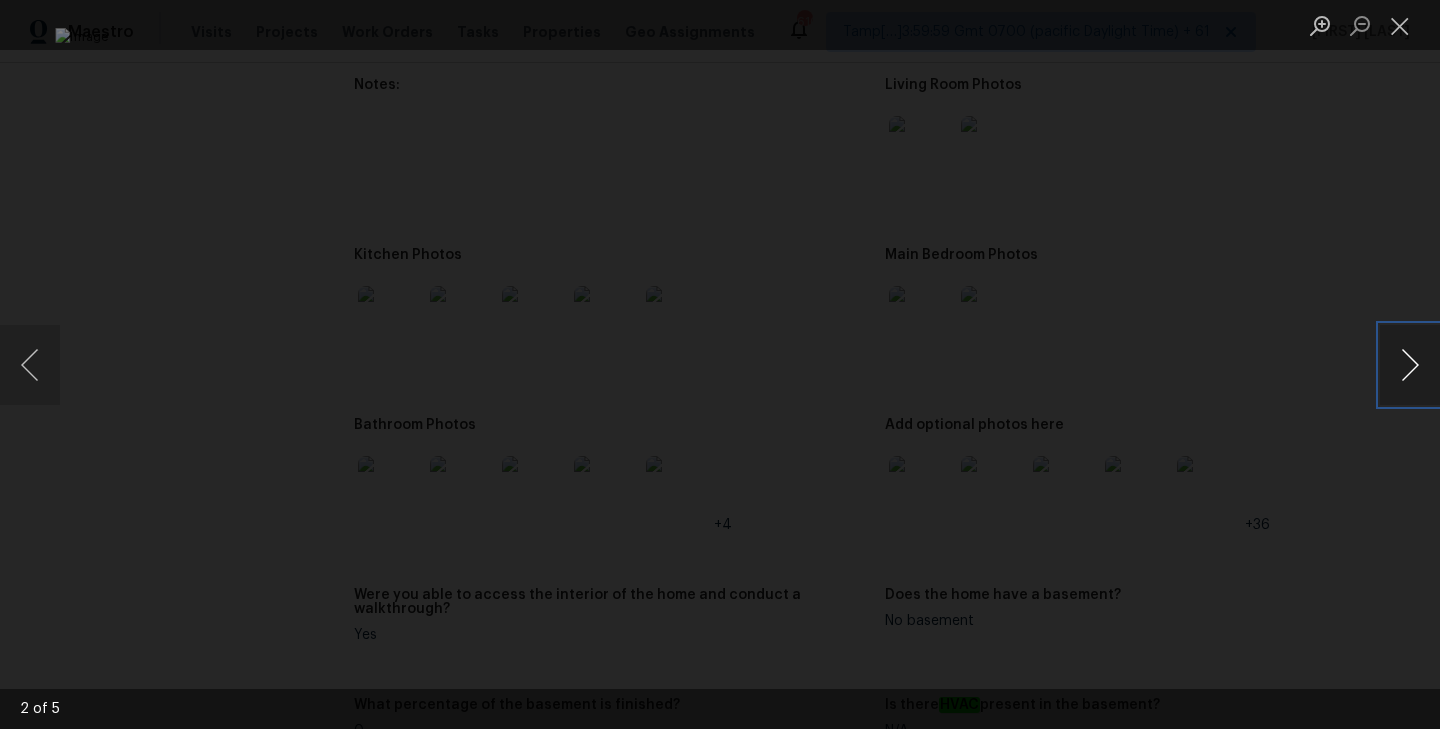 click at bounding box center [1410, 365] 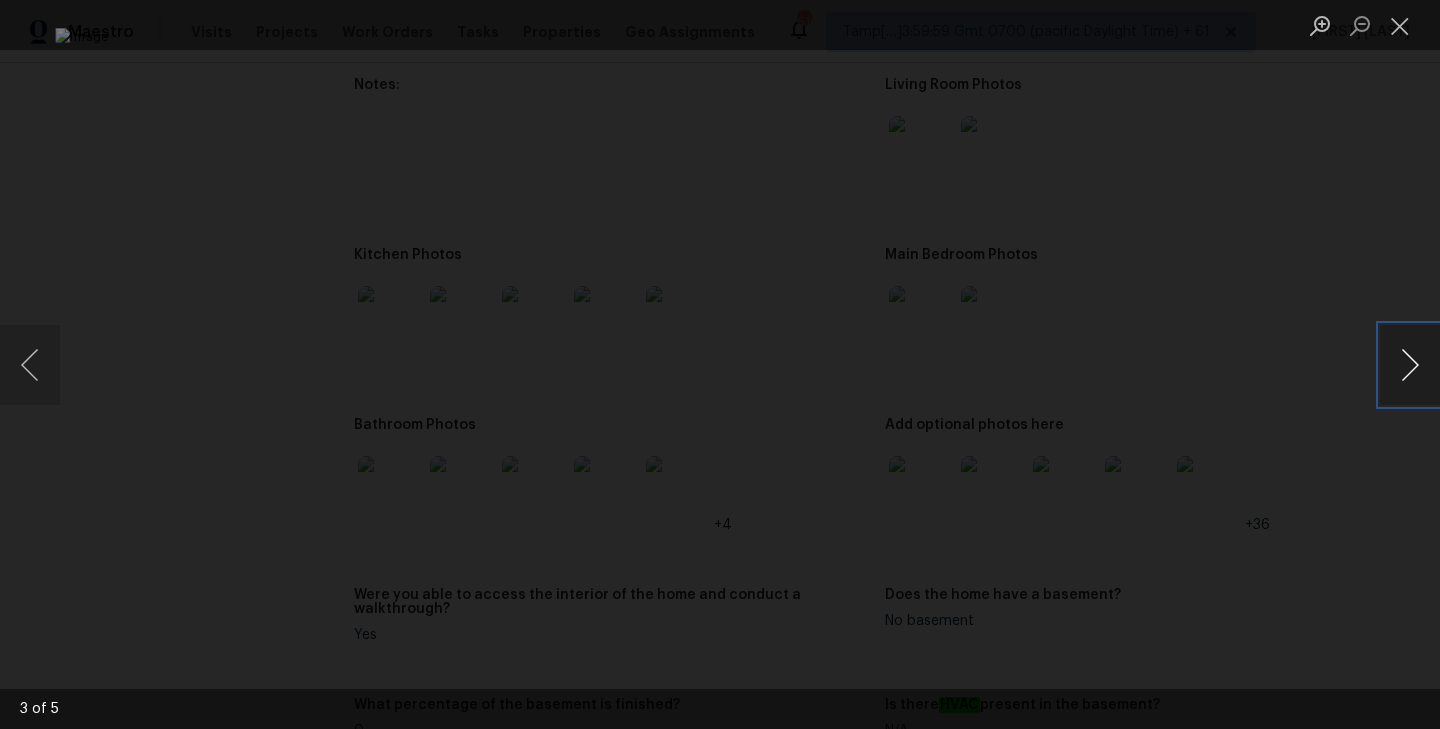 click at bounding box center [1410, 365] 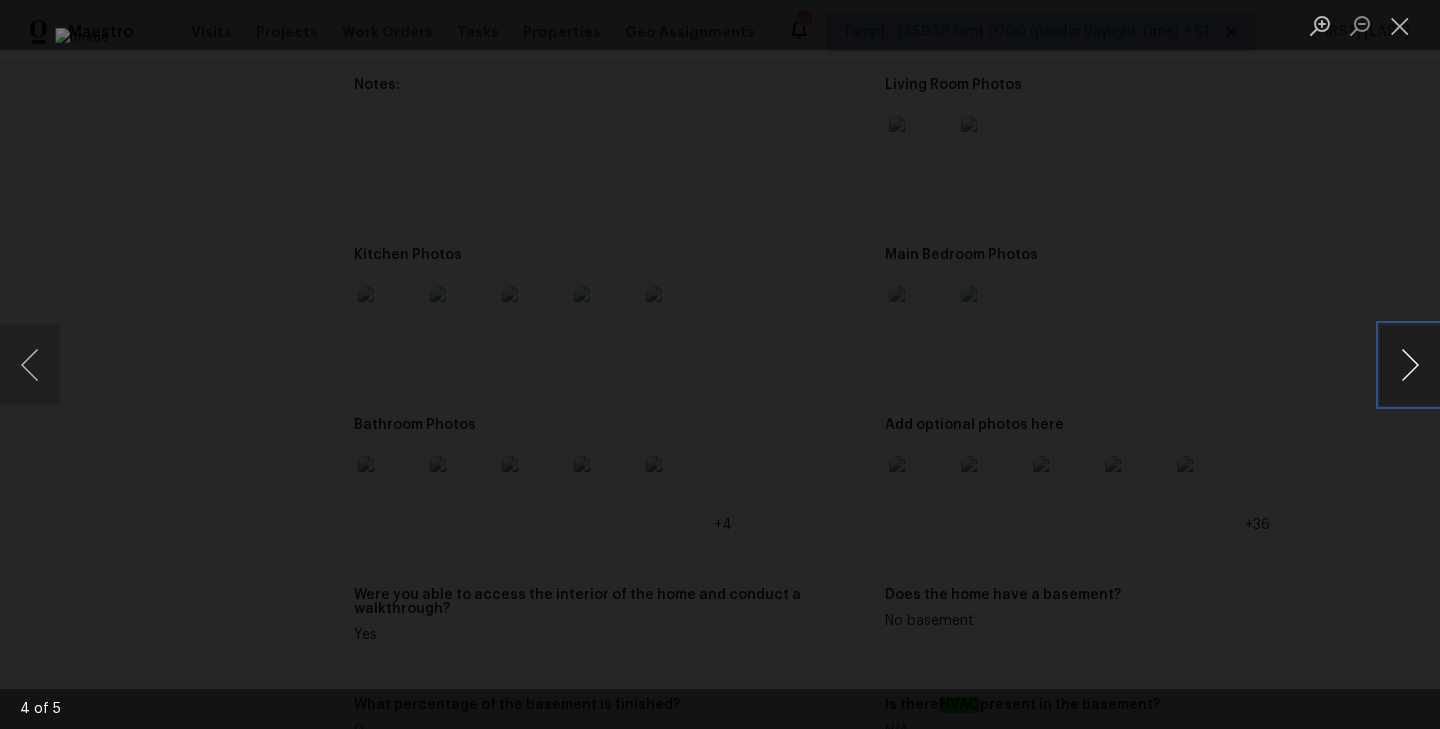 click at bounding box center (1410, 365) 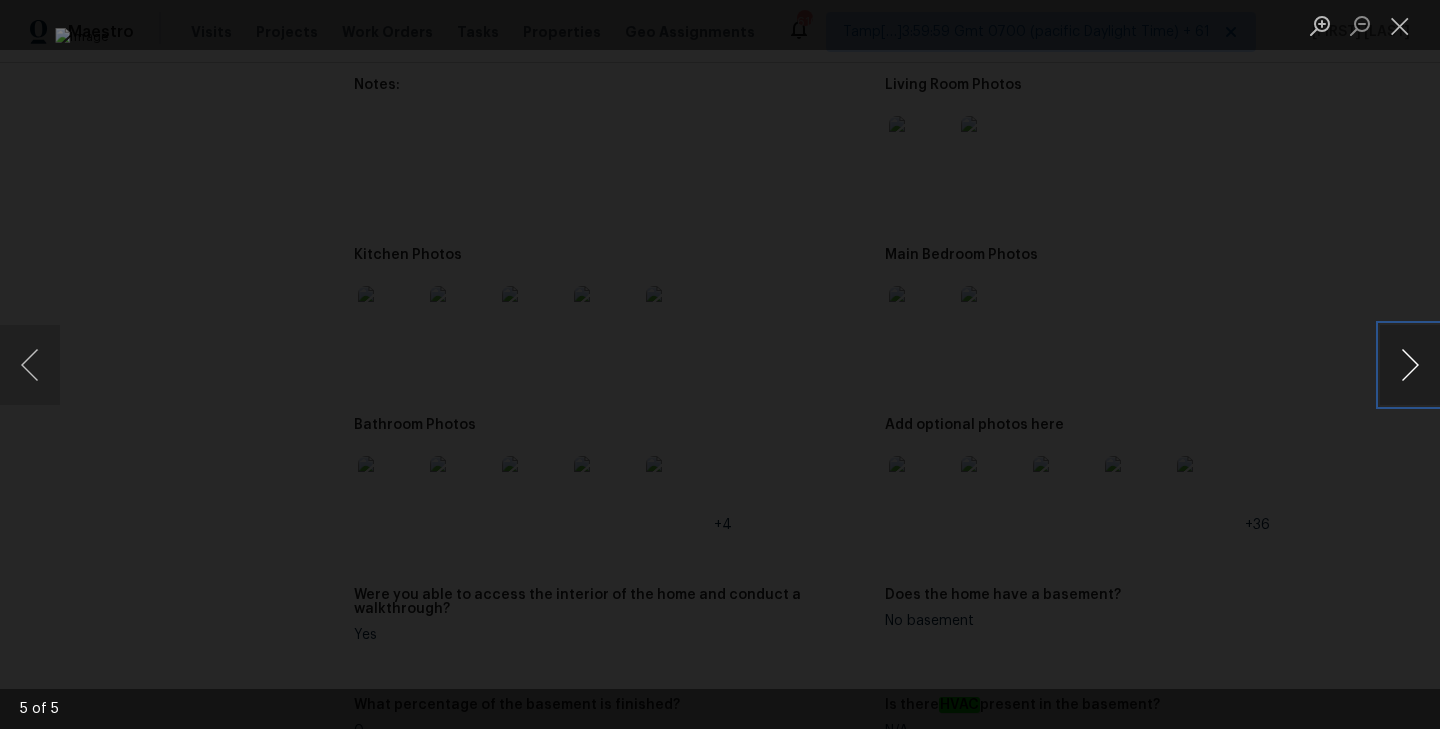 click at bounding box center (1410, 365) 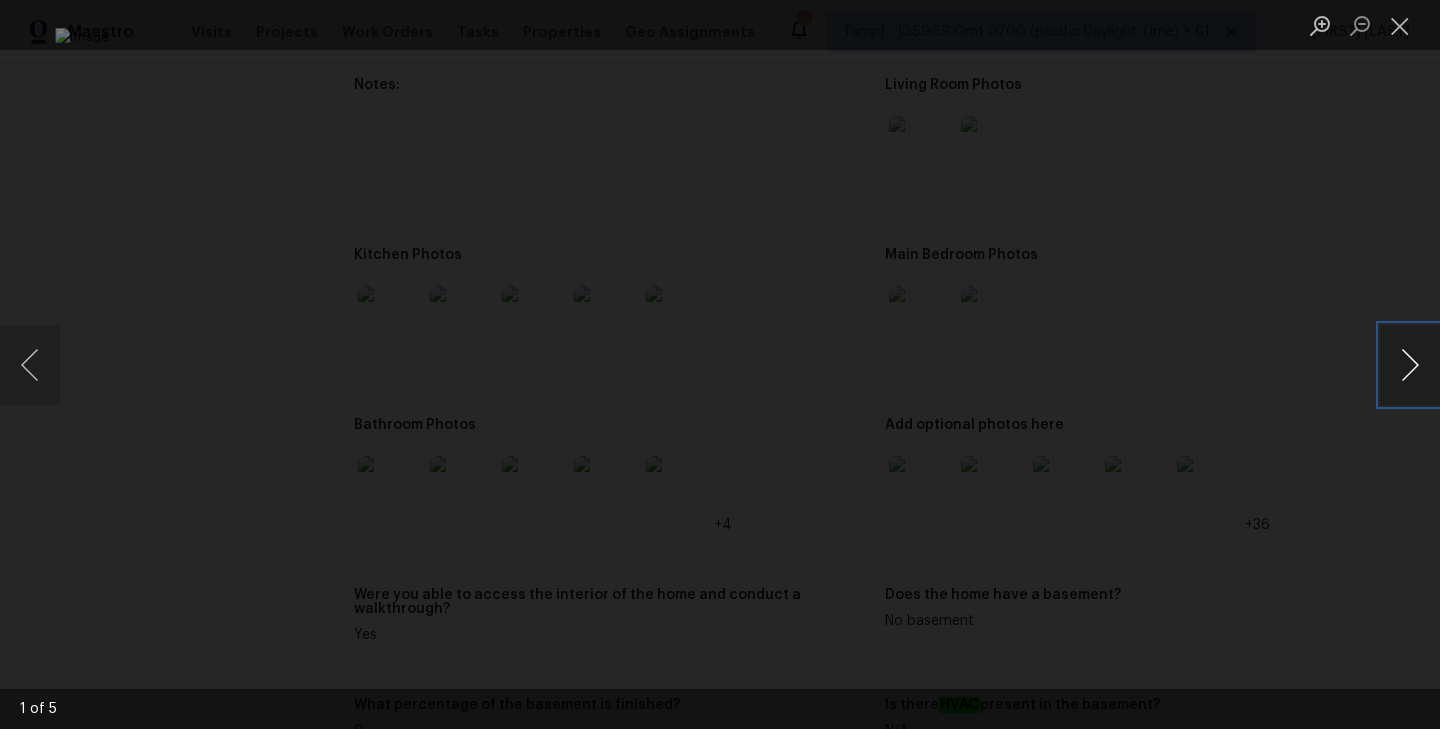 click at bounding box center [1410, 365] 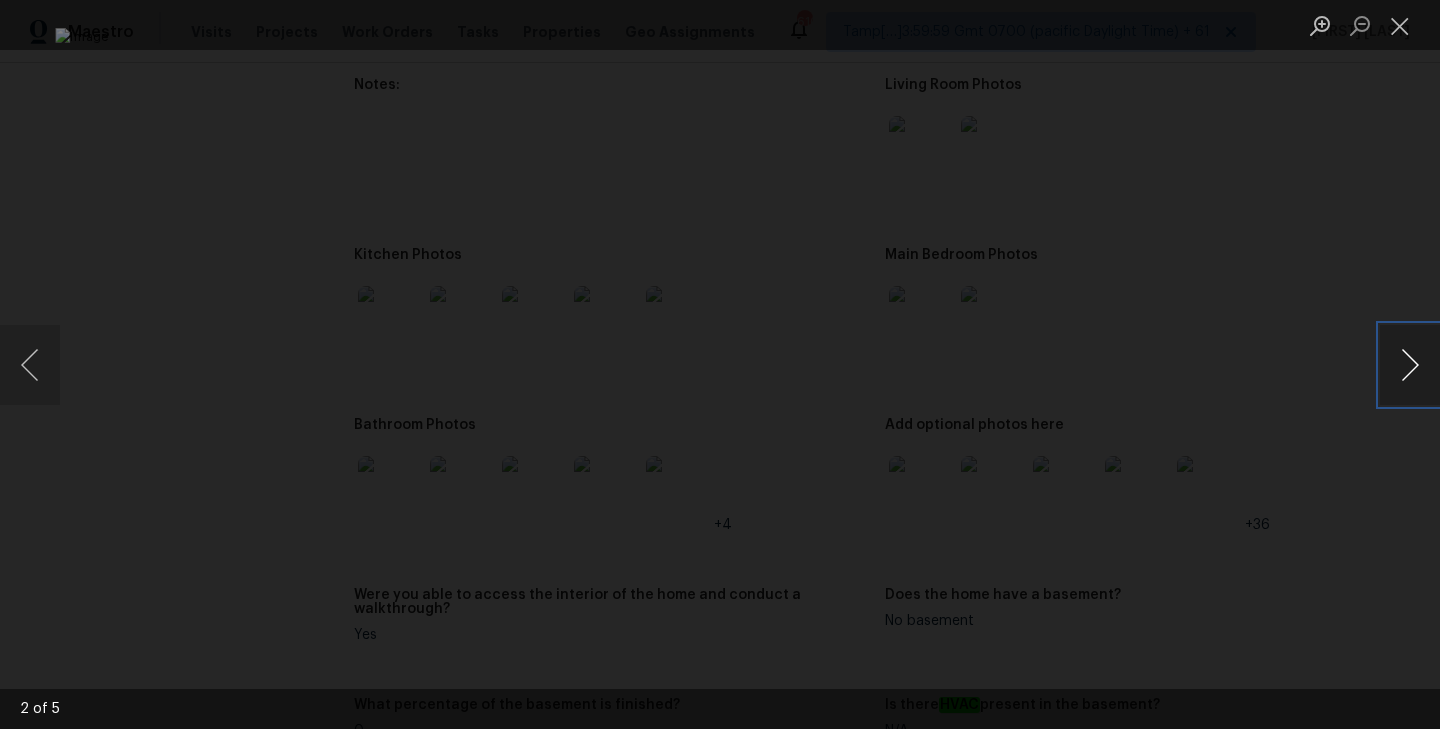 click at bounding box center [1410, 365] 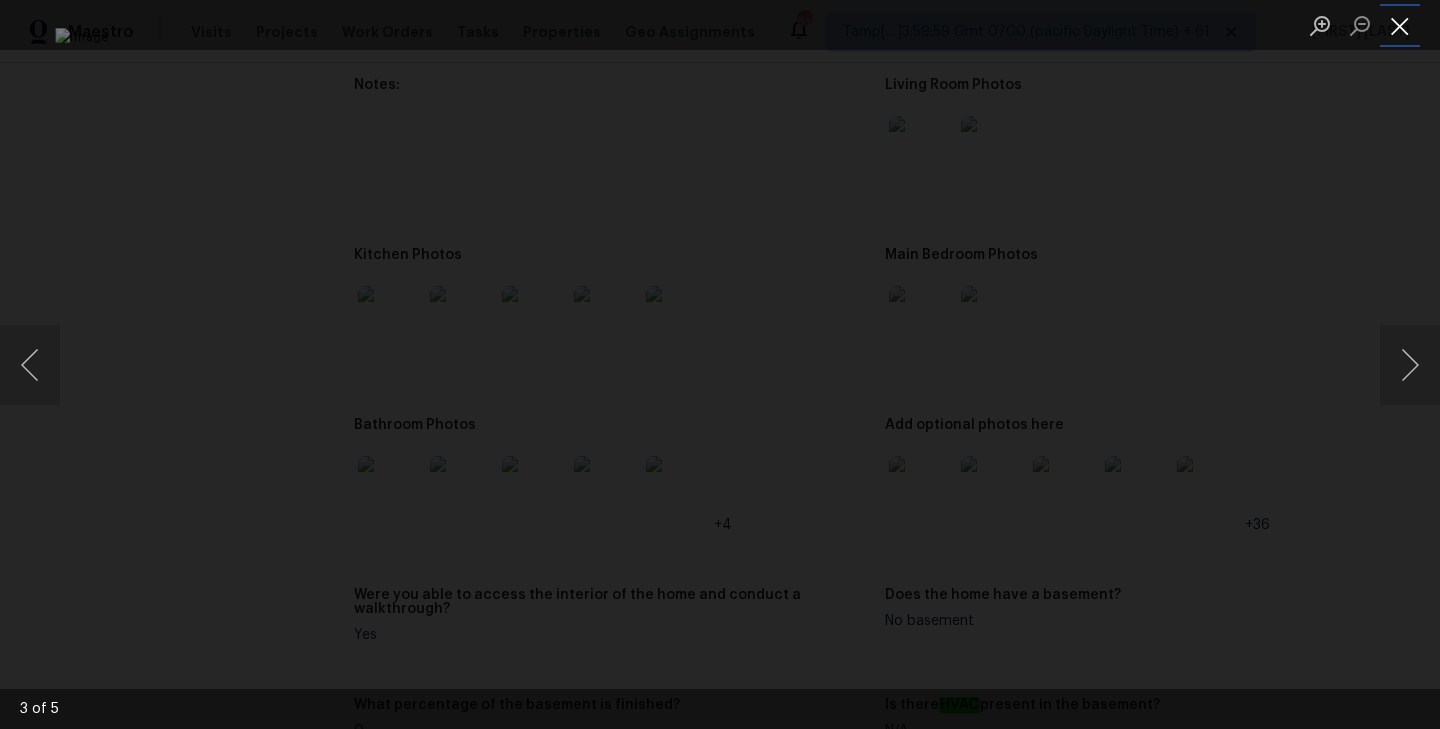 click at bounding box center (1400, 25) 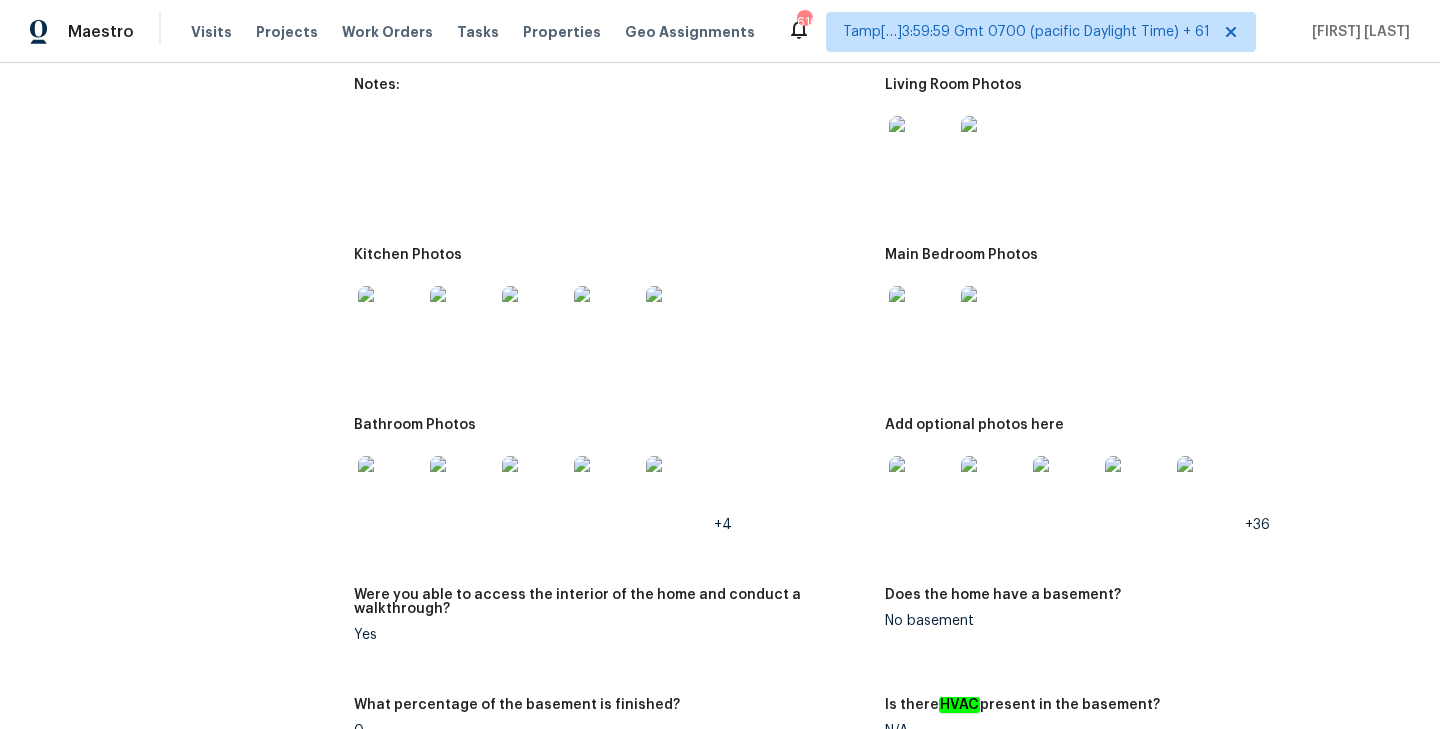 click at bounding box center [390, 318] 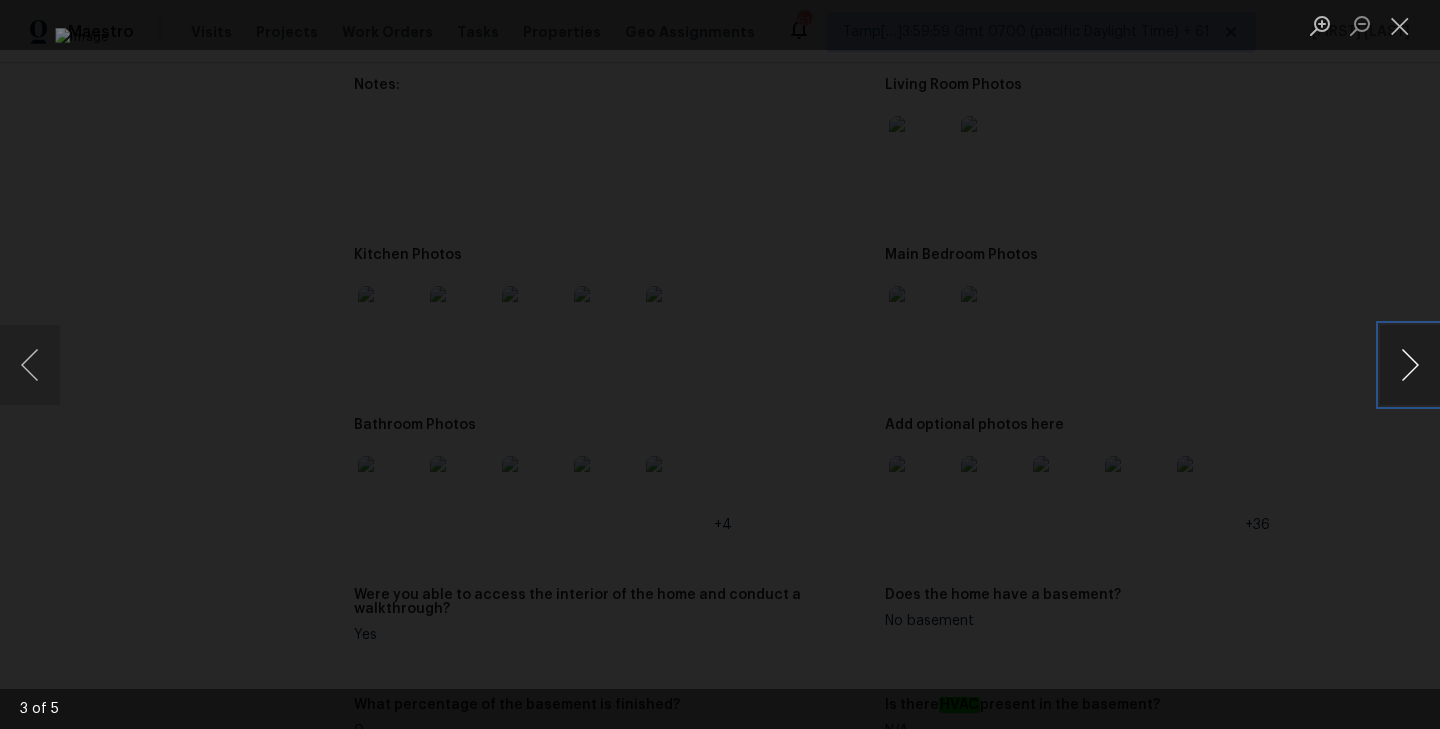 click at bounding box center (1410, 365) 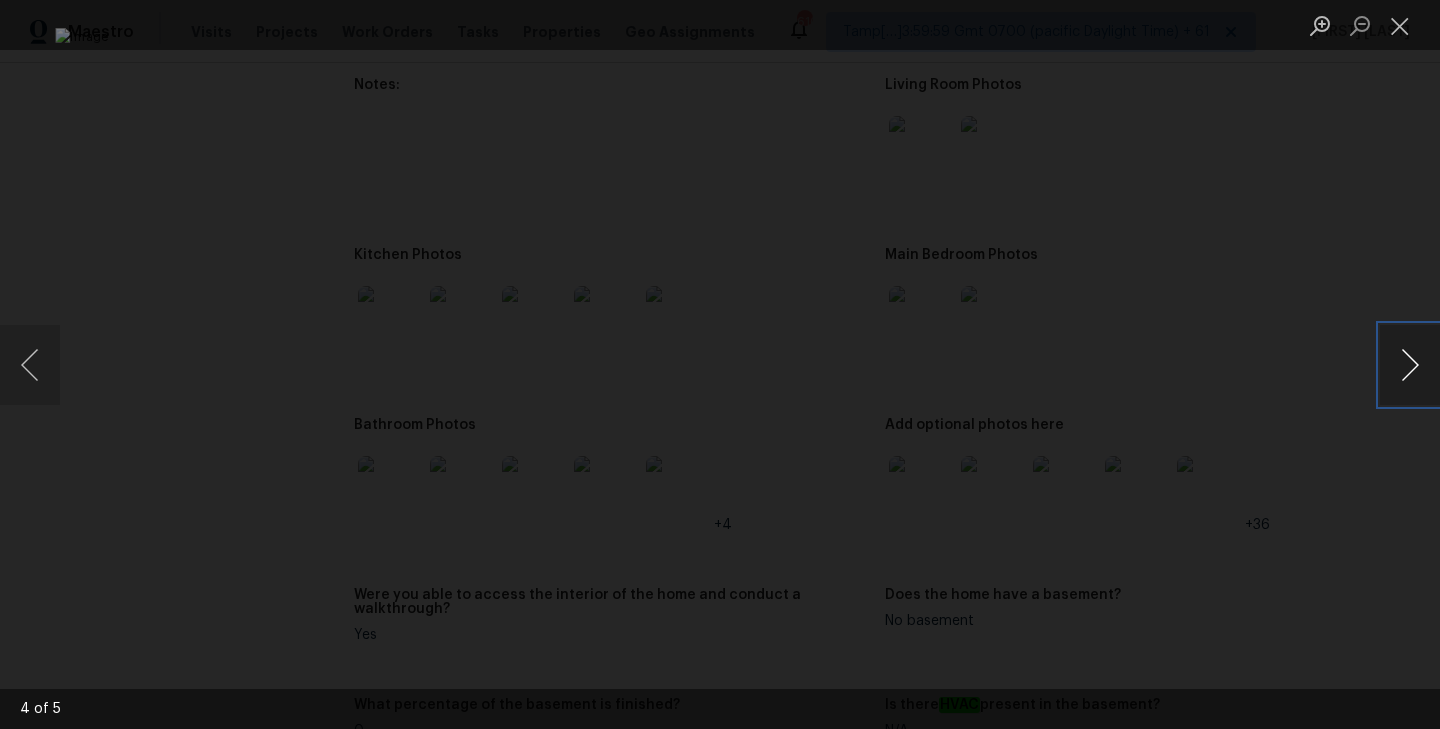 click at bounding box center (1410, 365) 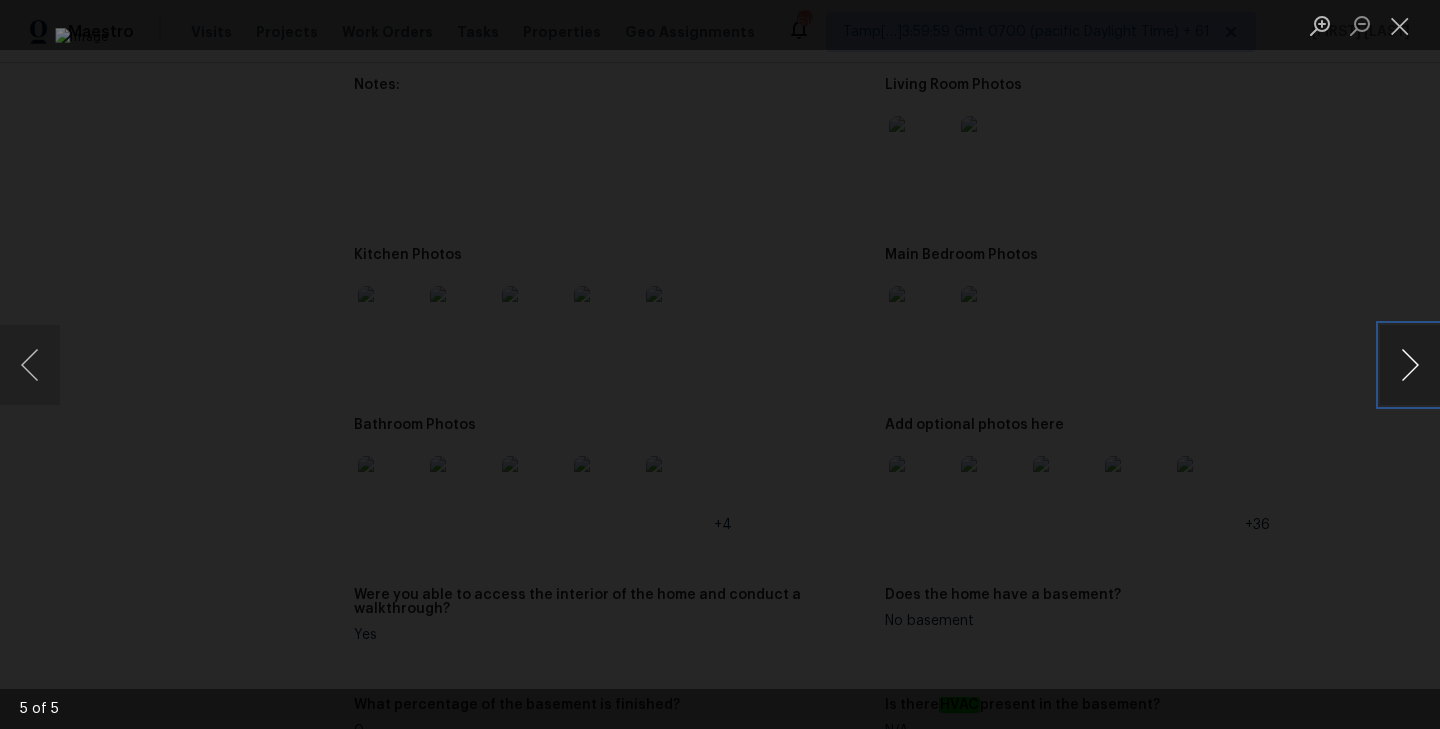 click at bounding box center (1410, 365) 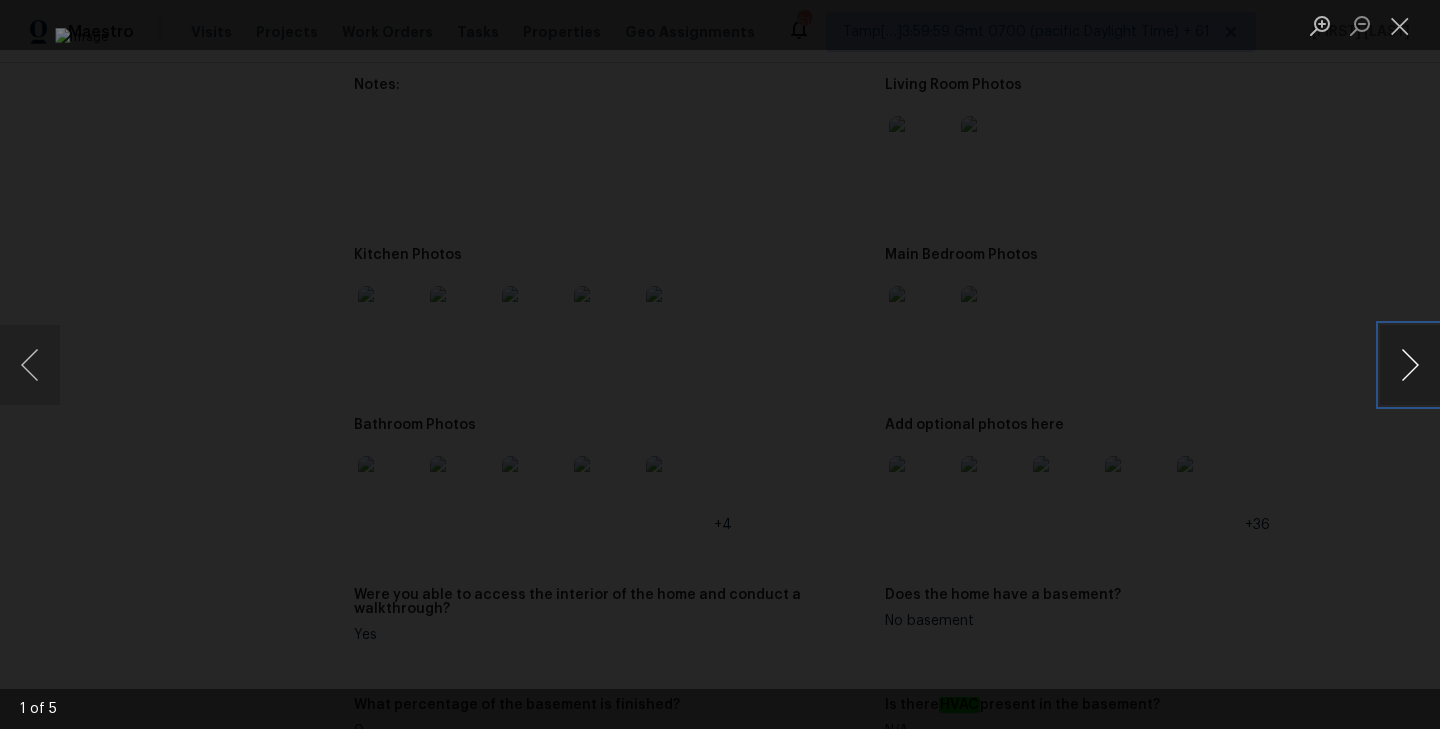 click at bounding box center (1410, 365) 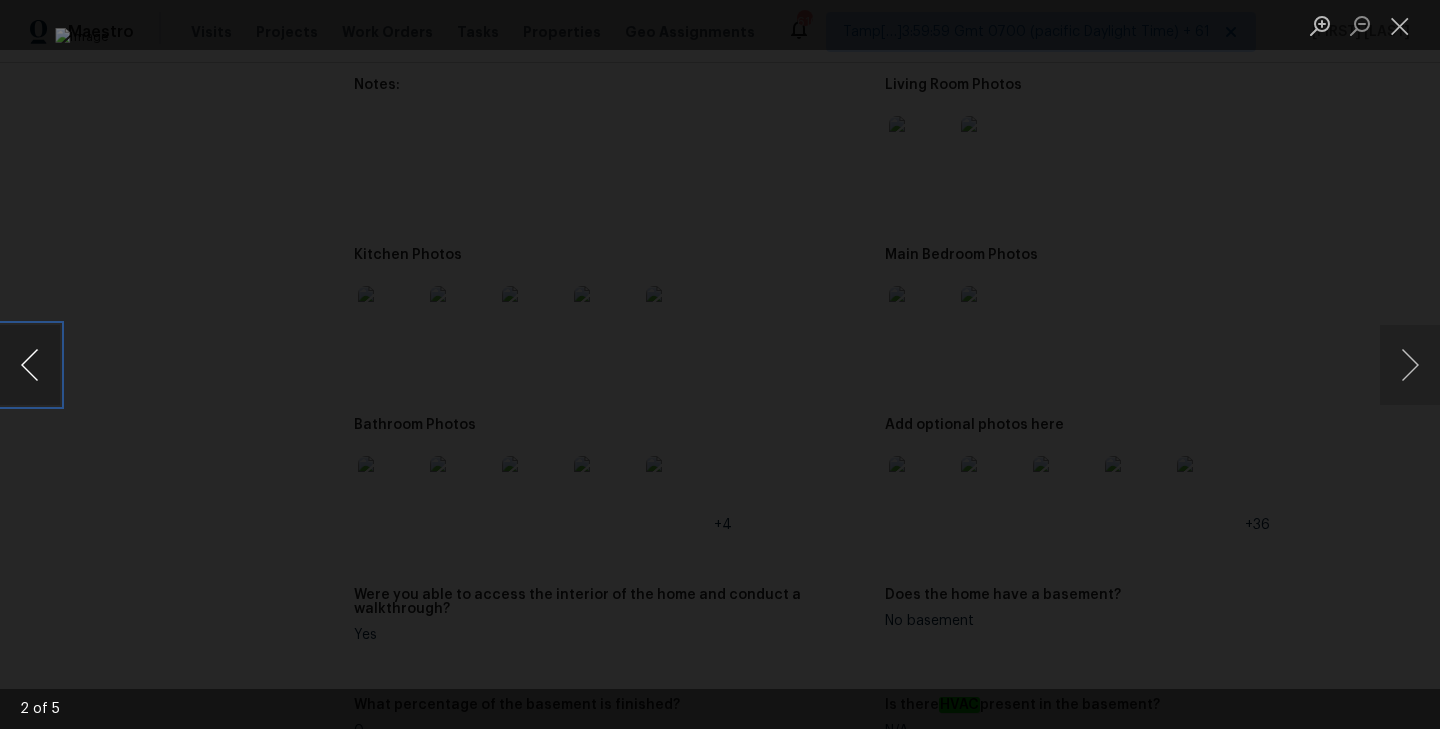 click at bounding box center (30, 365) 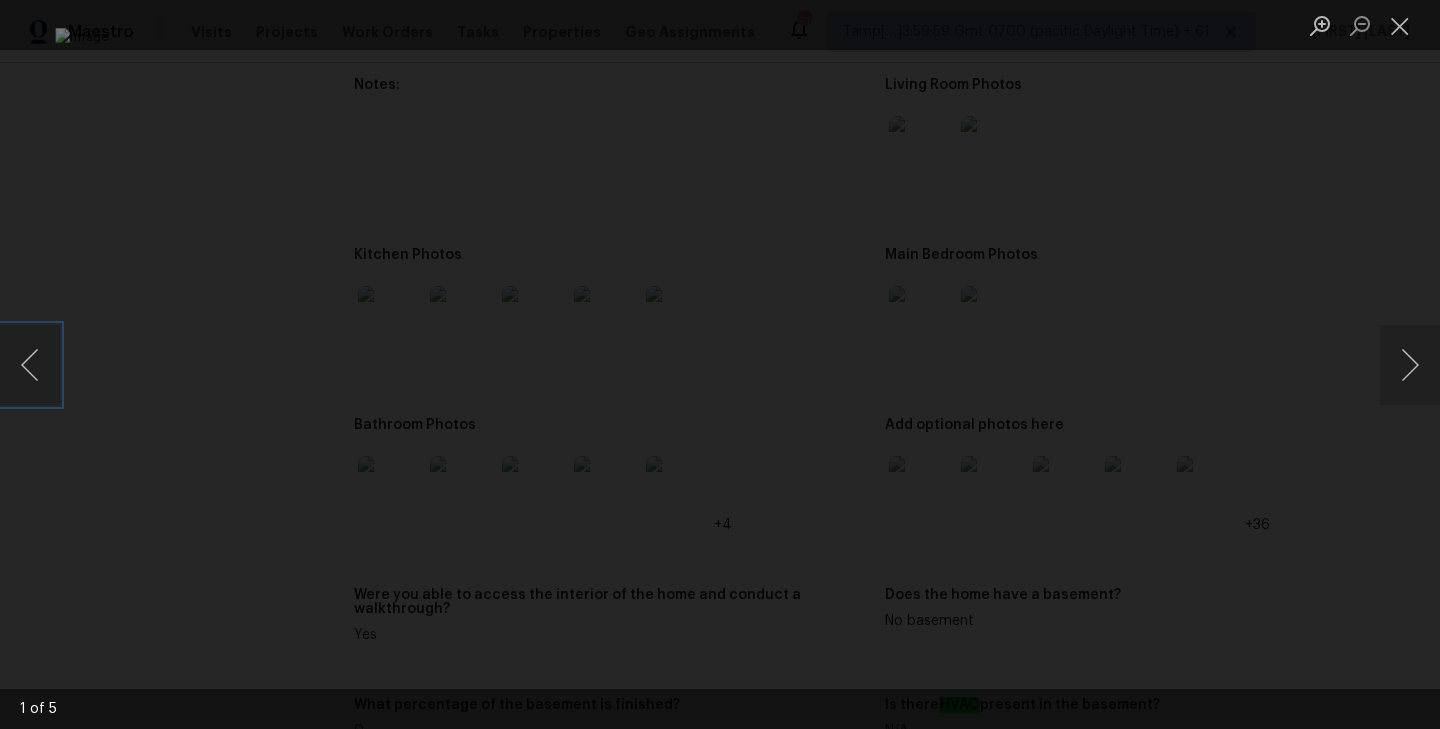 type 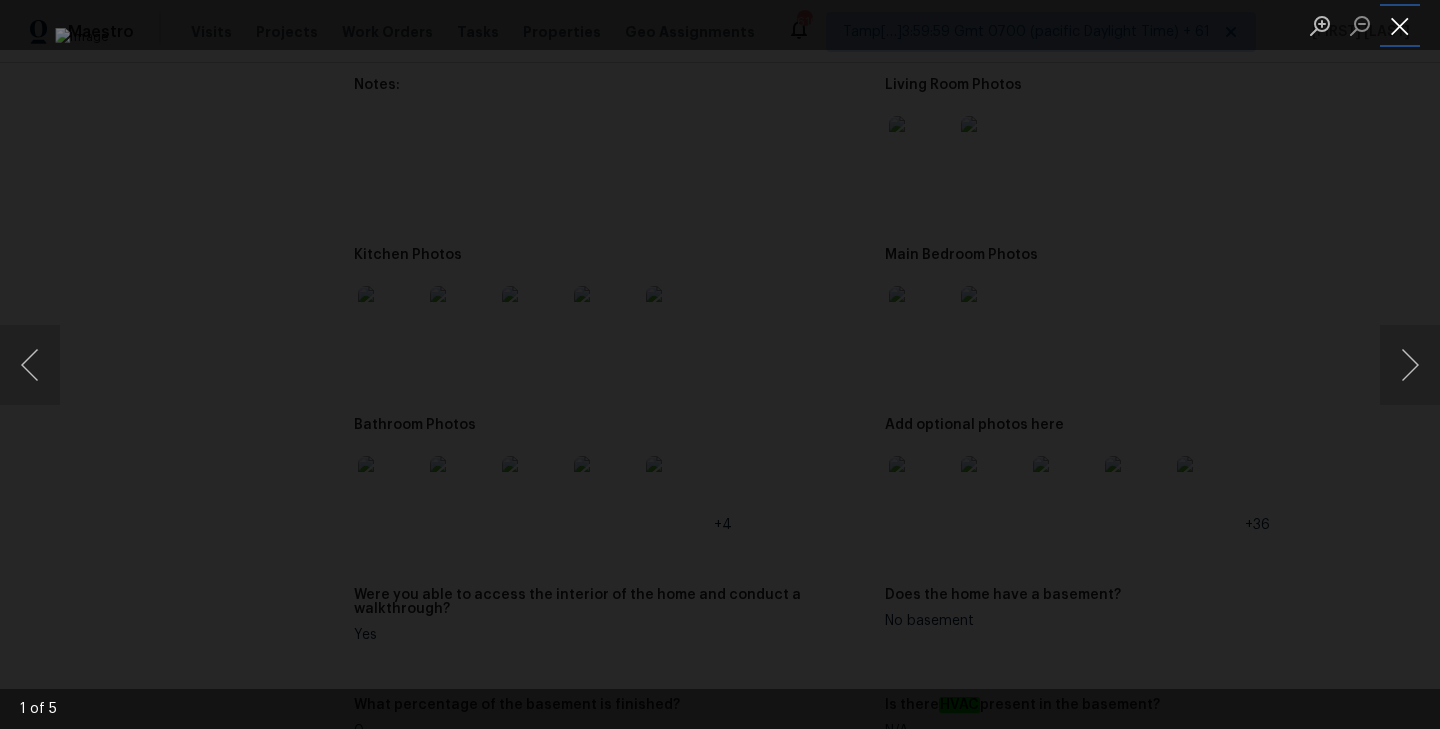 click at bounding box center [1400, 25] 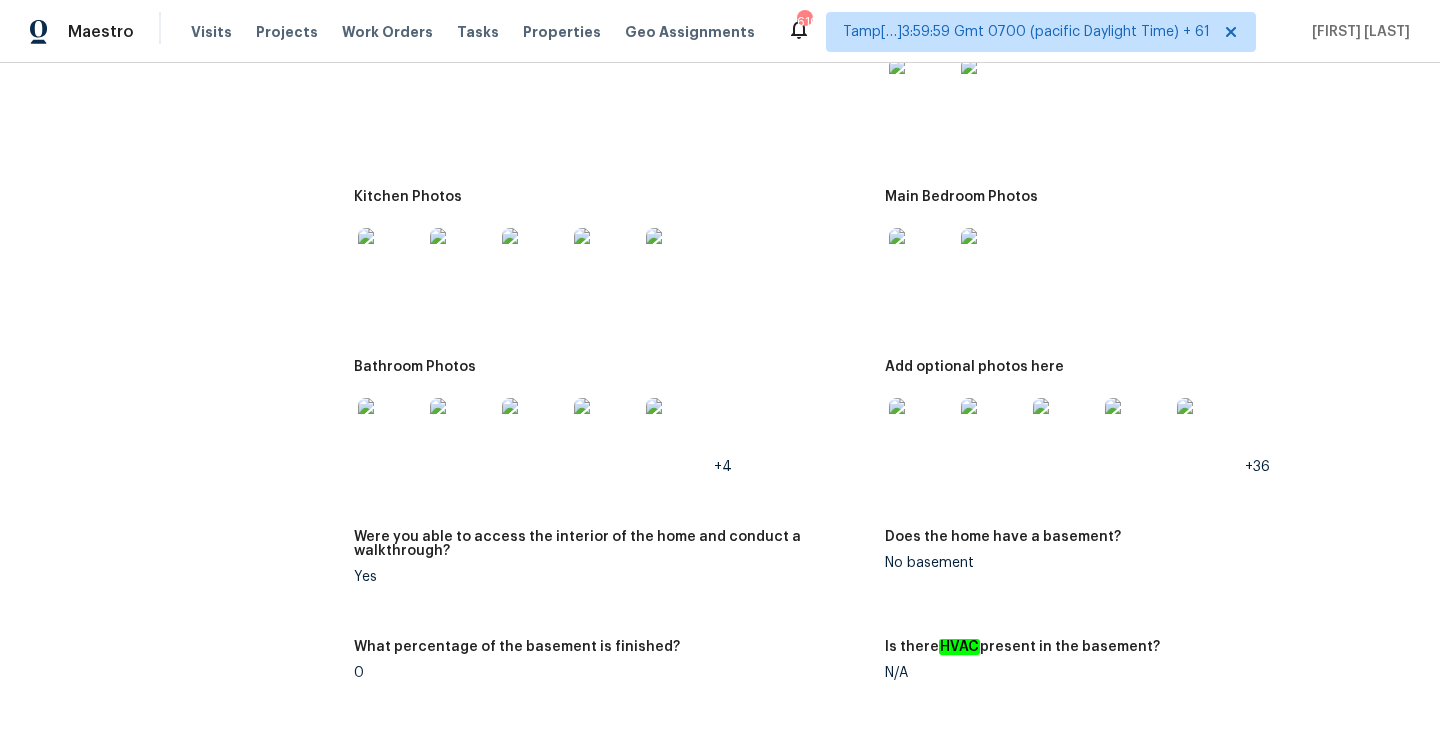 scroll, scrollTop: 2459, scrollLeft: 0, axis: vertical 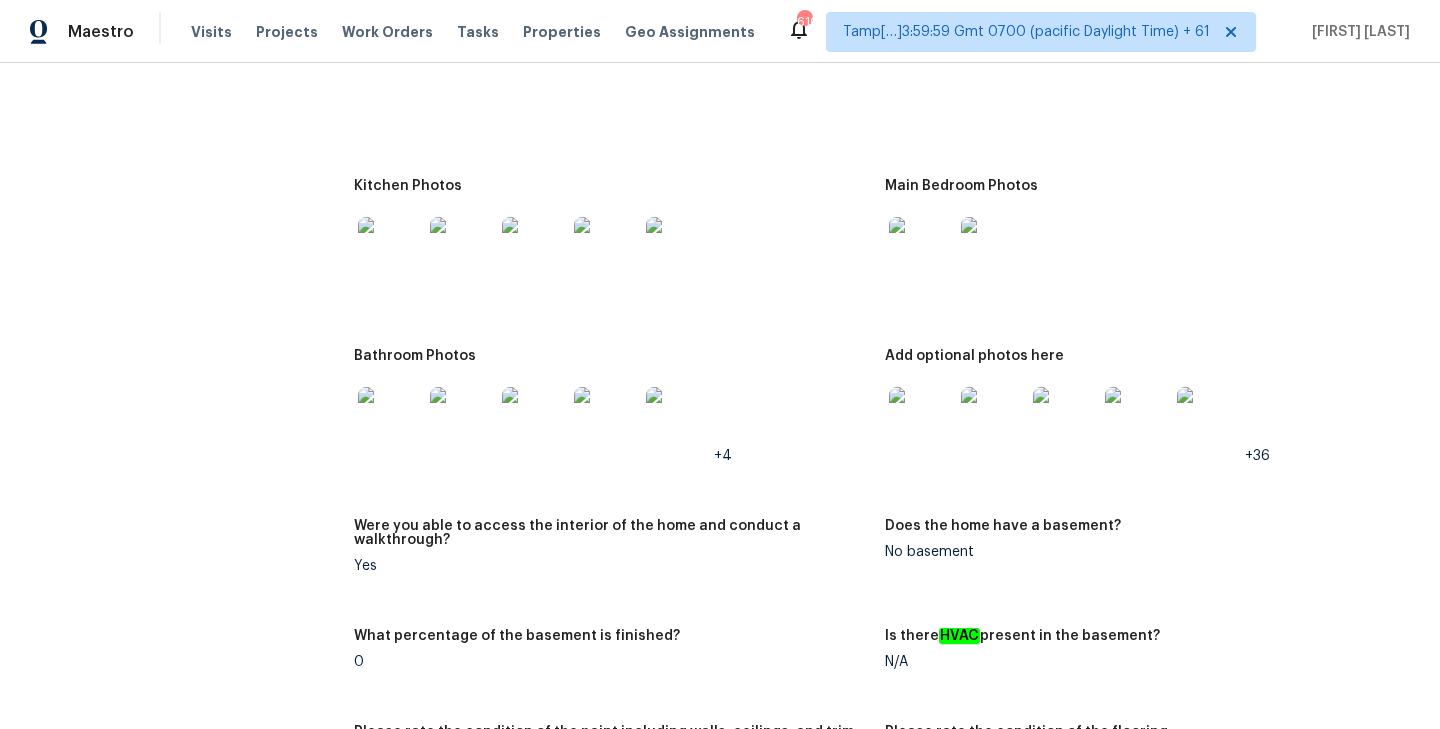 click at bounding box center (390, 419) 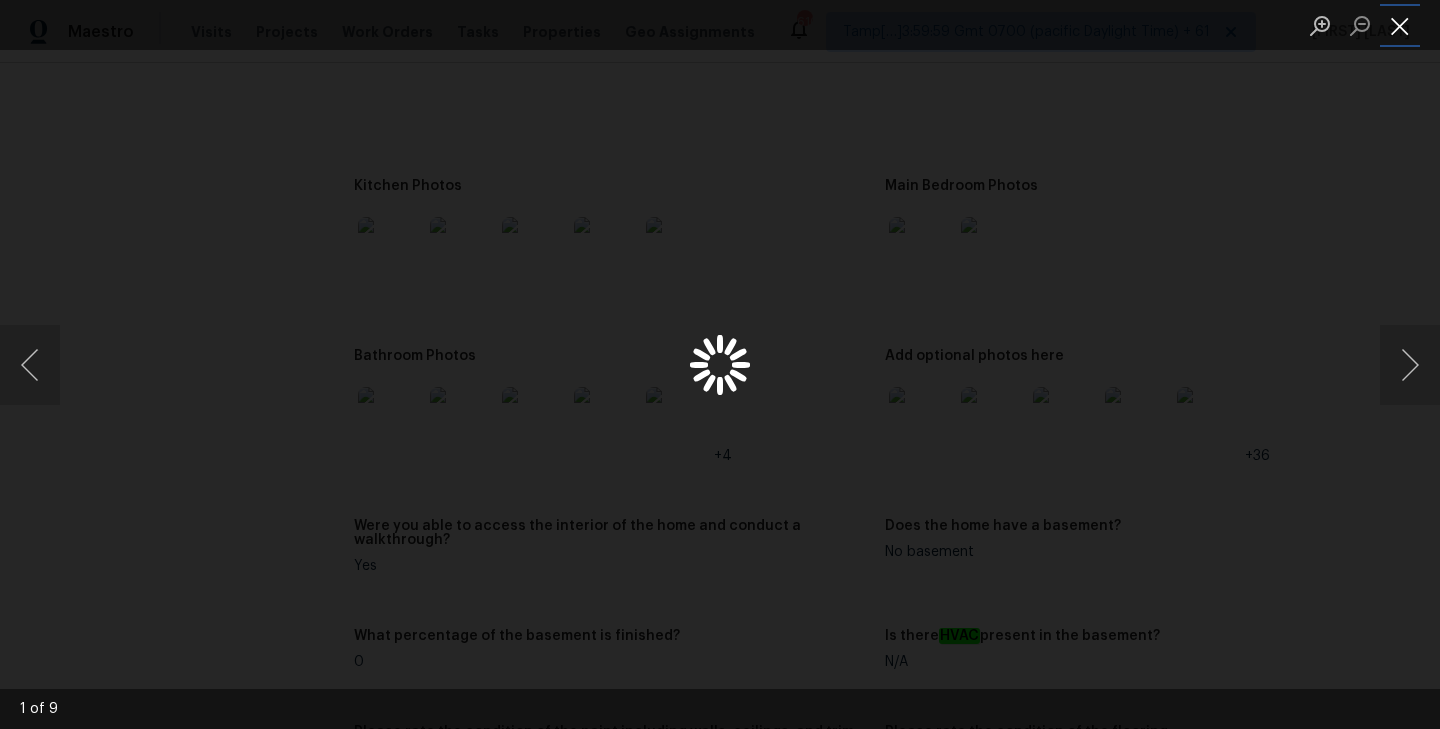 click at bounding box center (1400, 25) 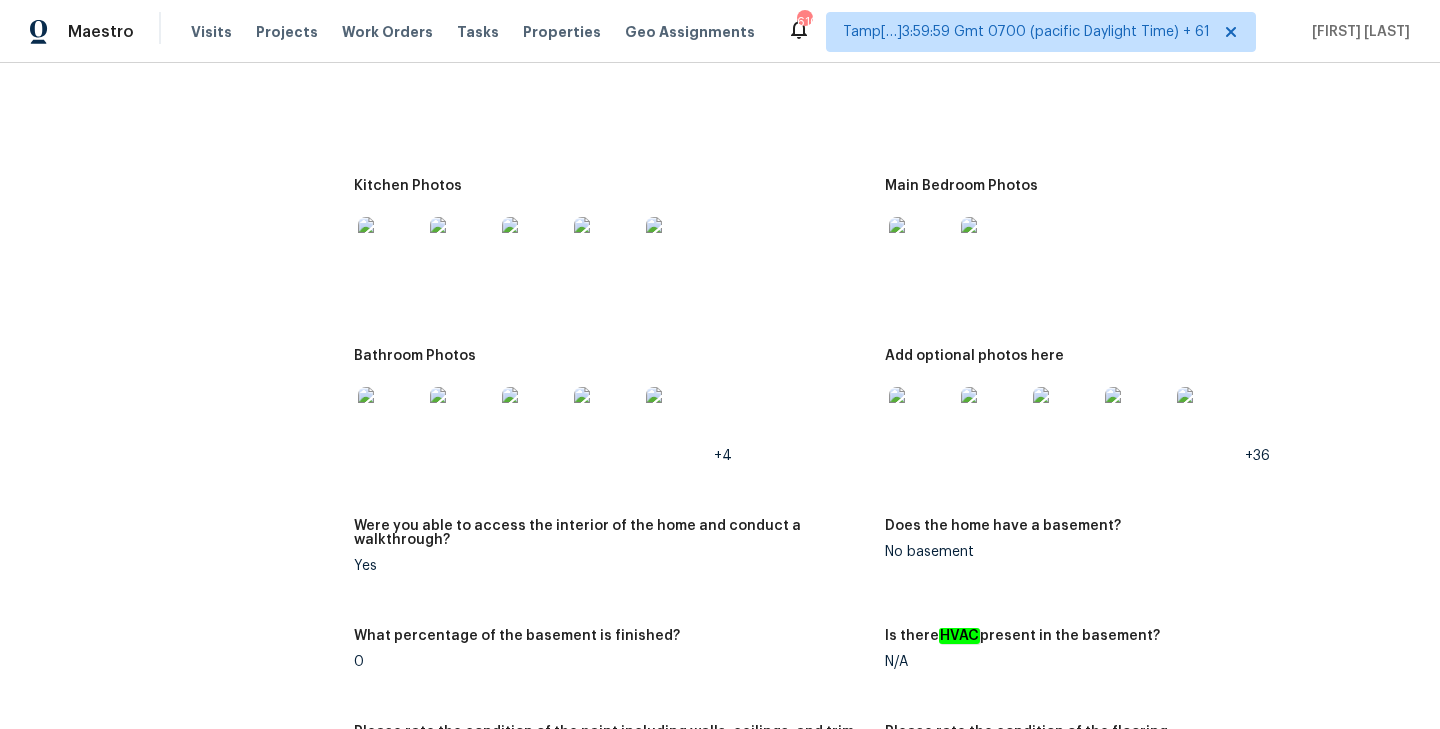 click at bounding box center [390, 419] 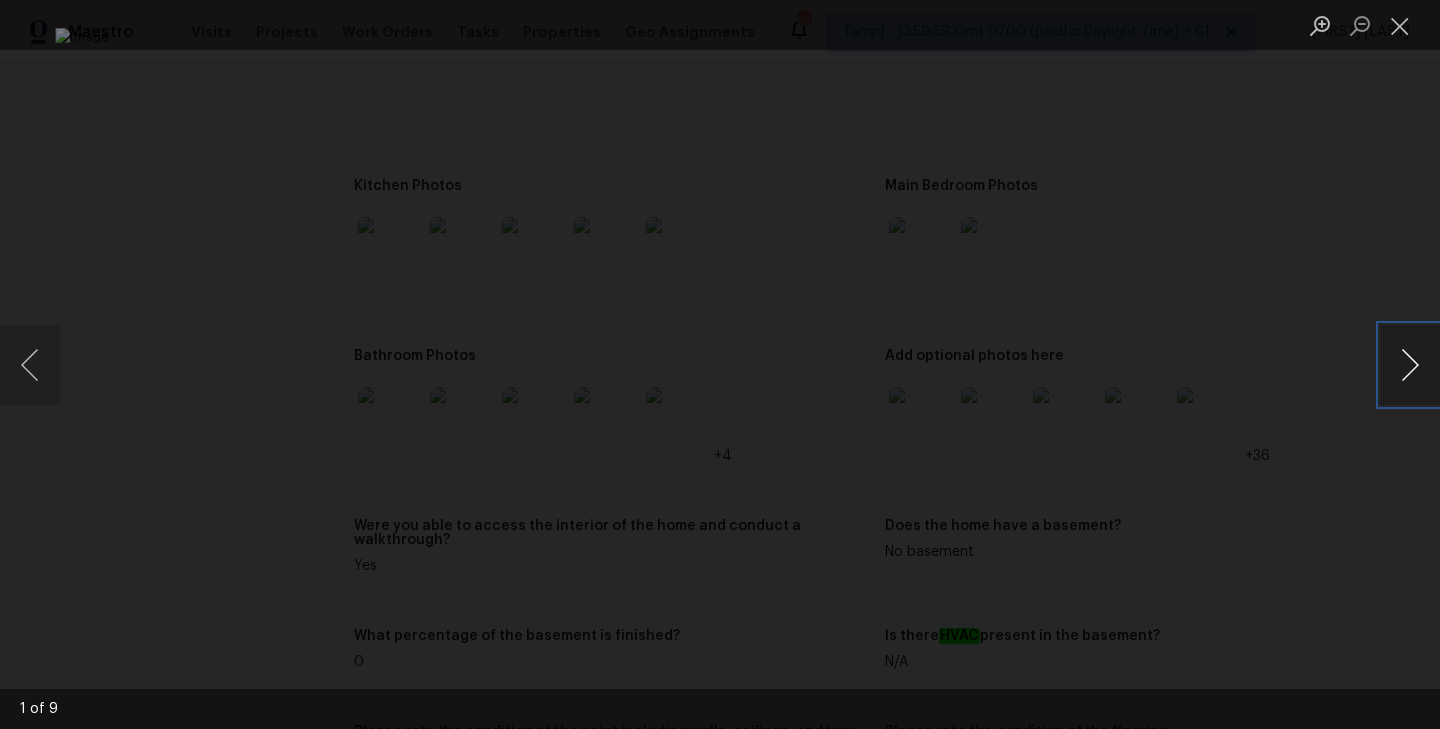 click at bounding box center [1410, 365] 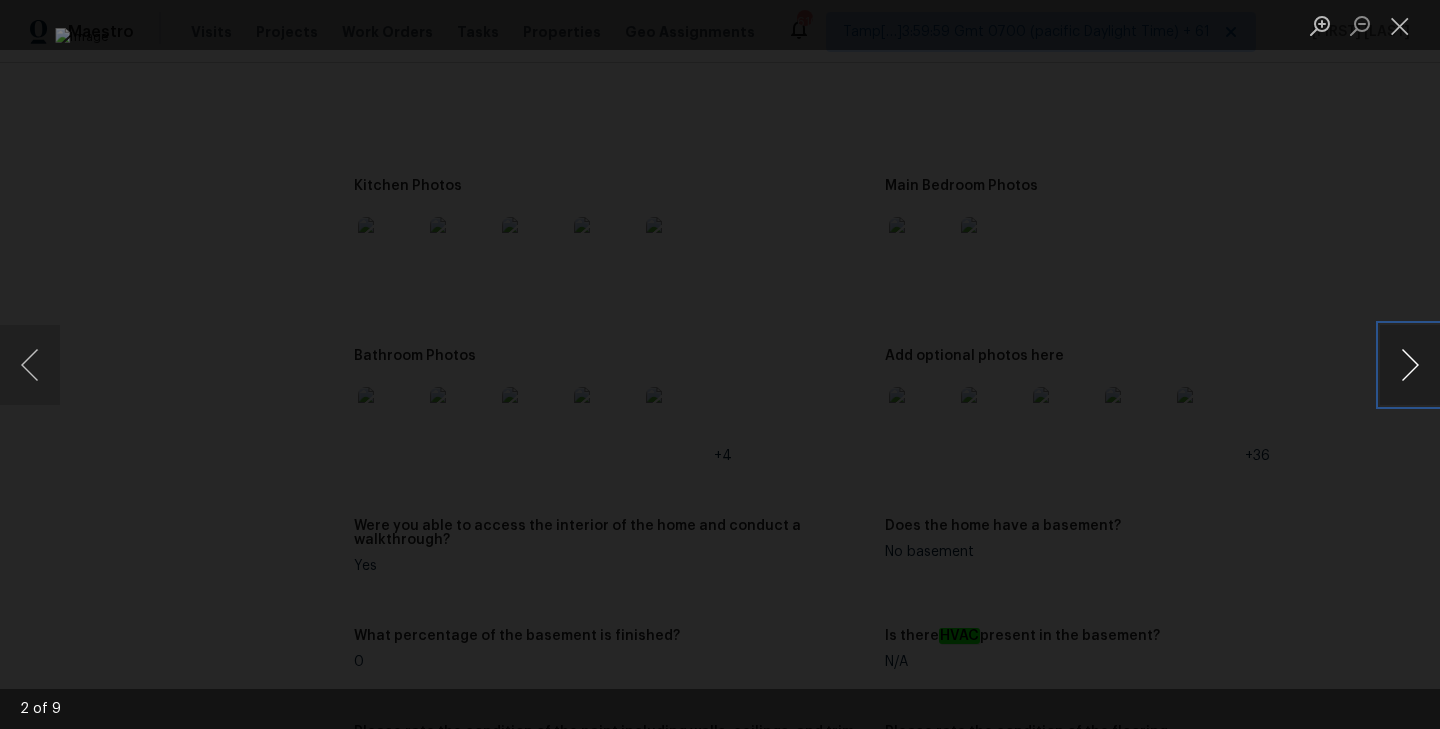 click at bounding box center [1410, 365] 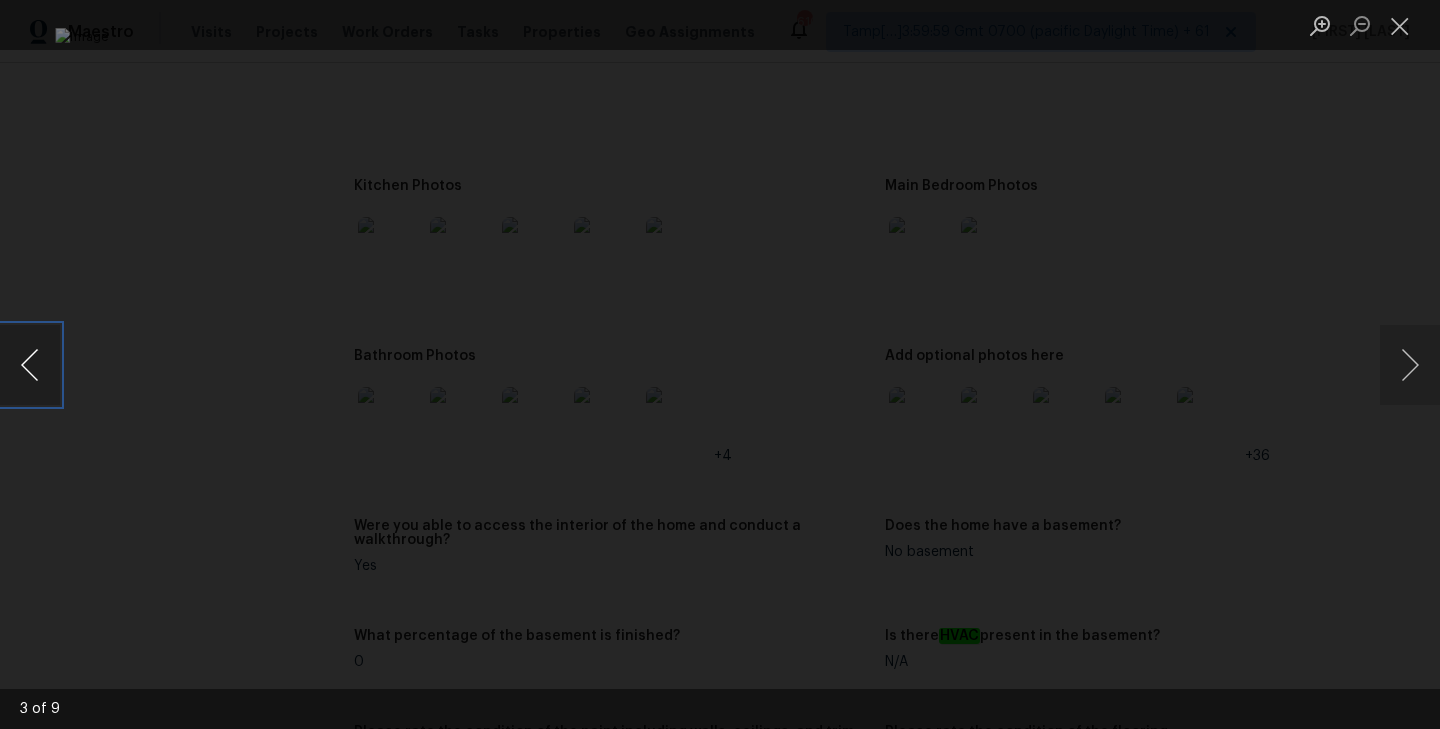 click at bounding box center (30, 365) 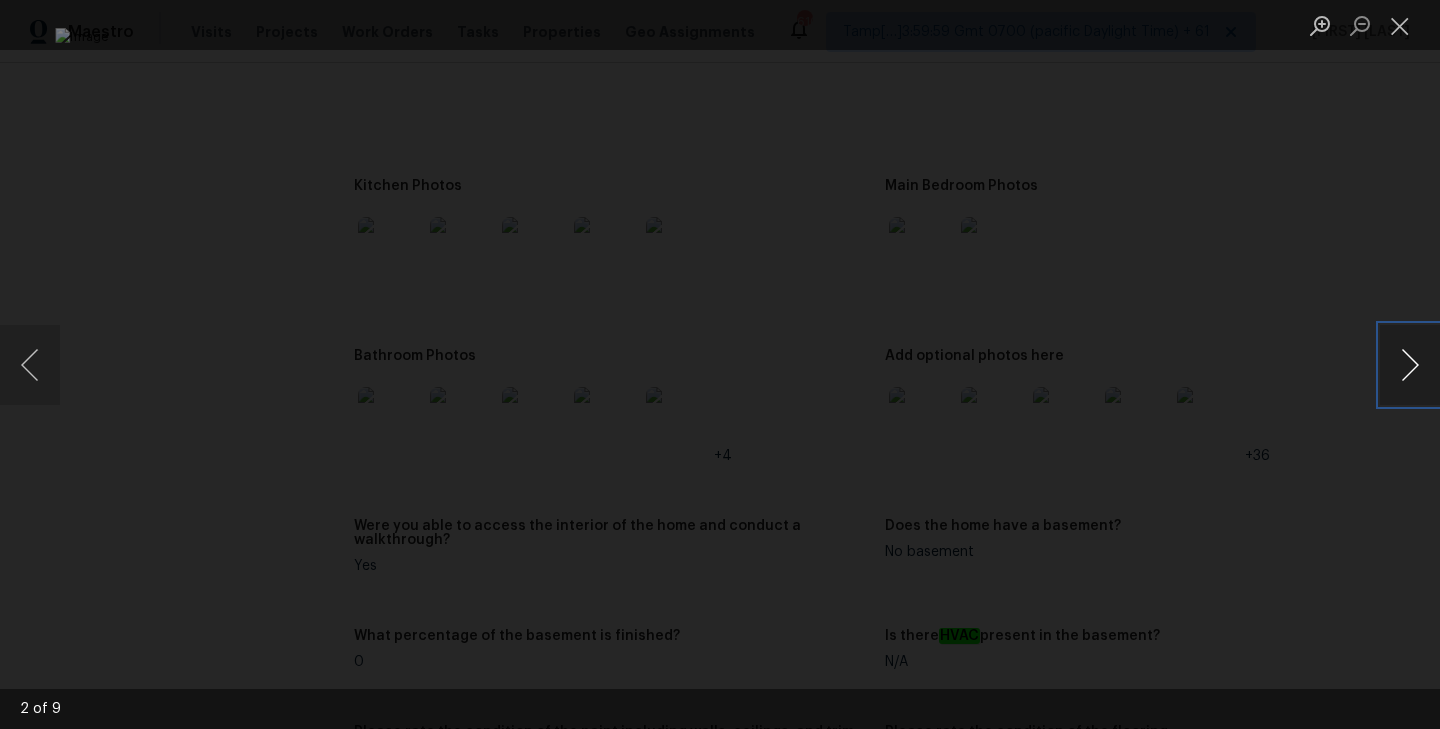 click at bounding box center (1410, 365) 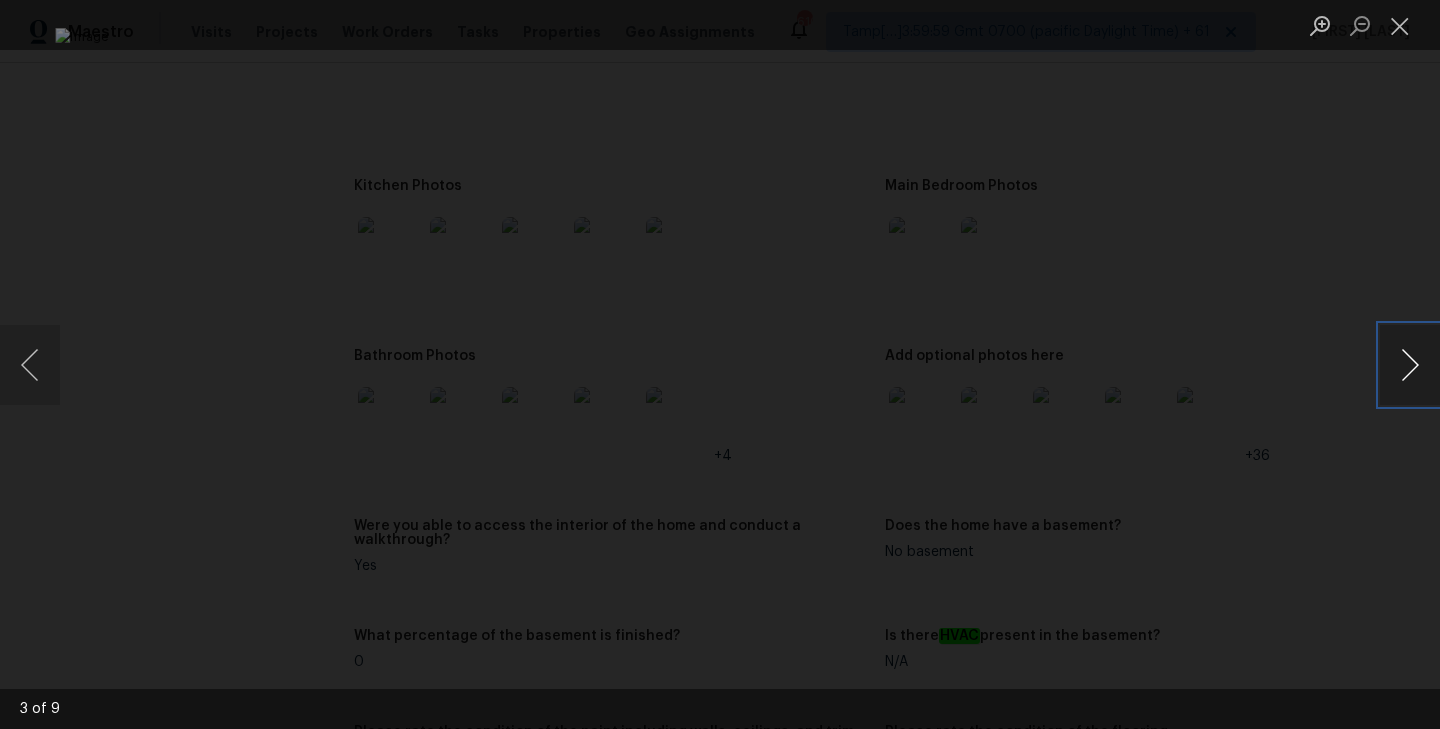 click at bounding box center [1410, 365] 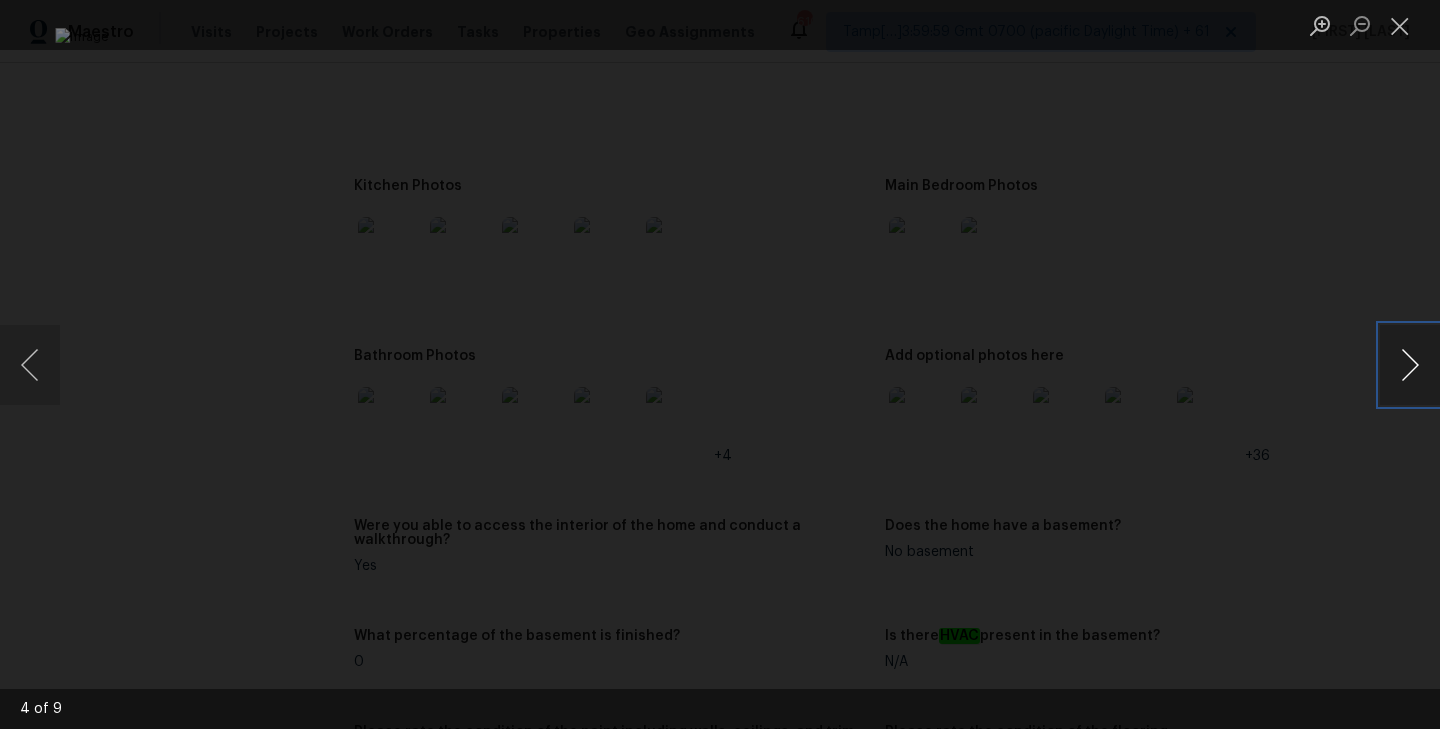 click at bounding box center [1410, 365] 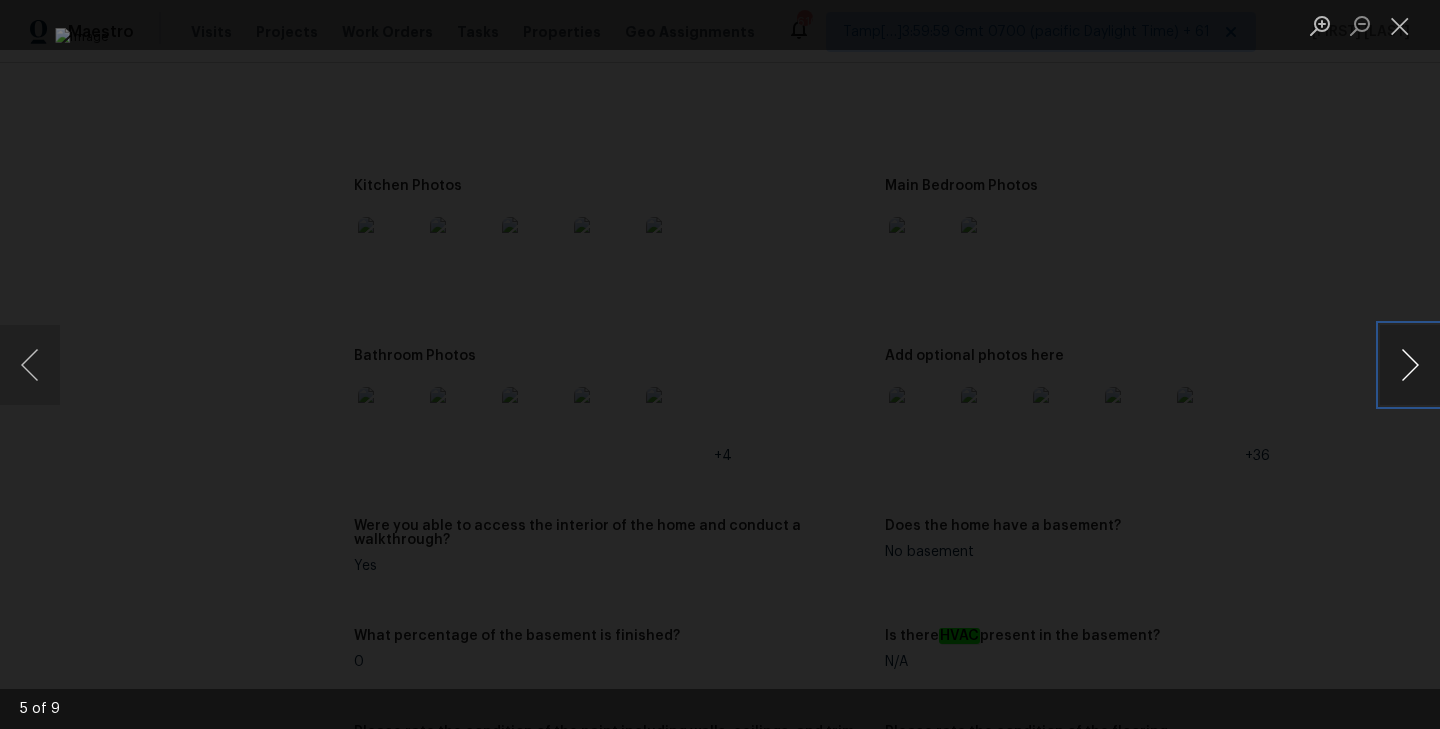 click at bounding box center (1410, 365) 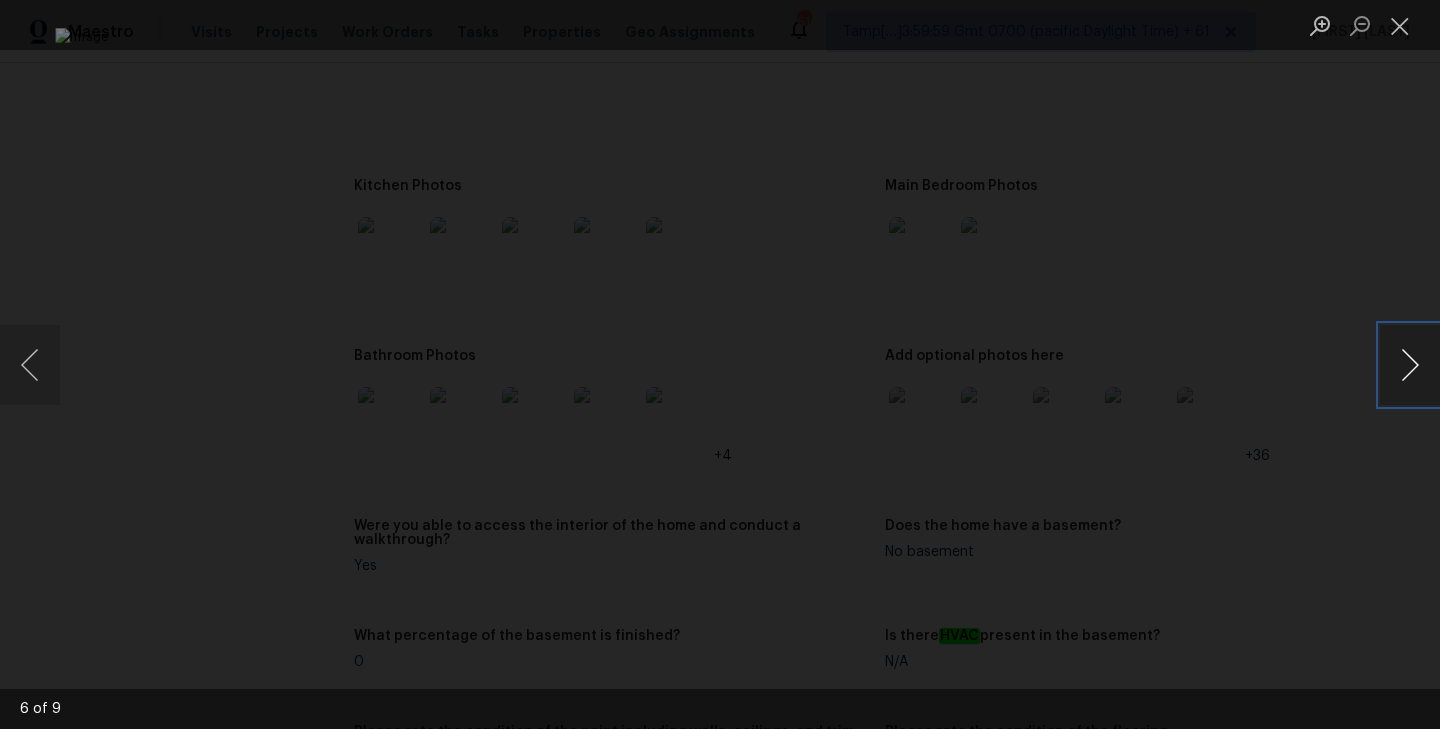click at bounding box center (1410, 365) 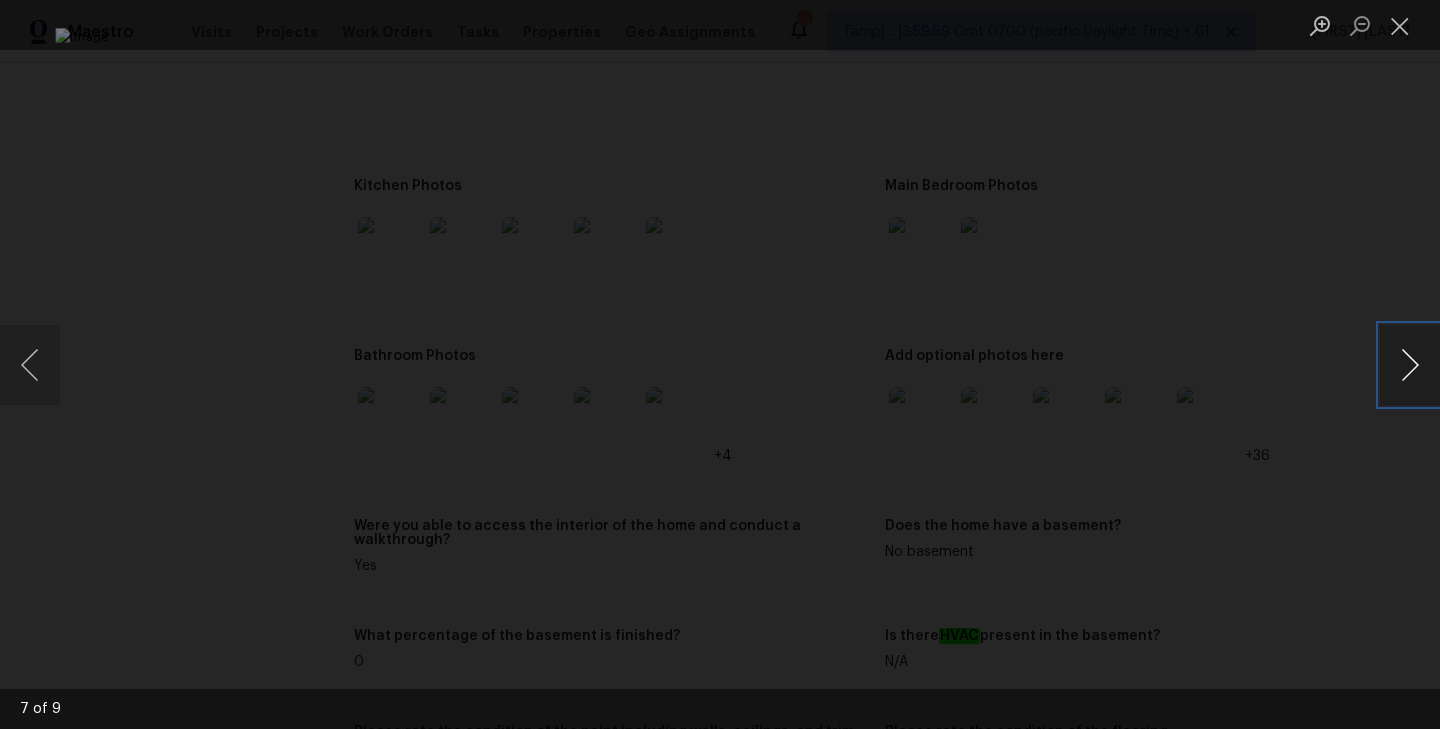 click at bounding box center (1410, 365) 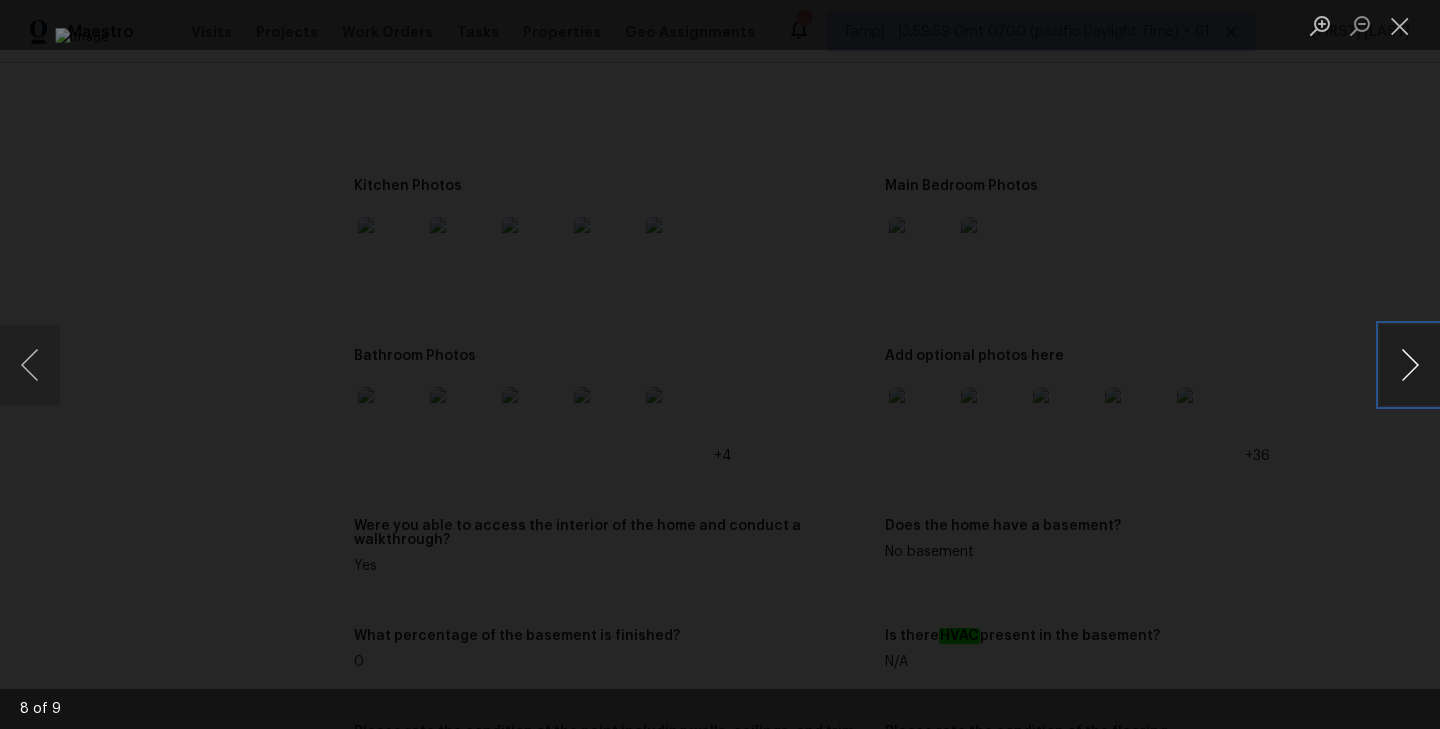 click at bounding box center (1410, 365) 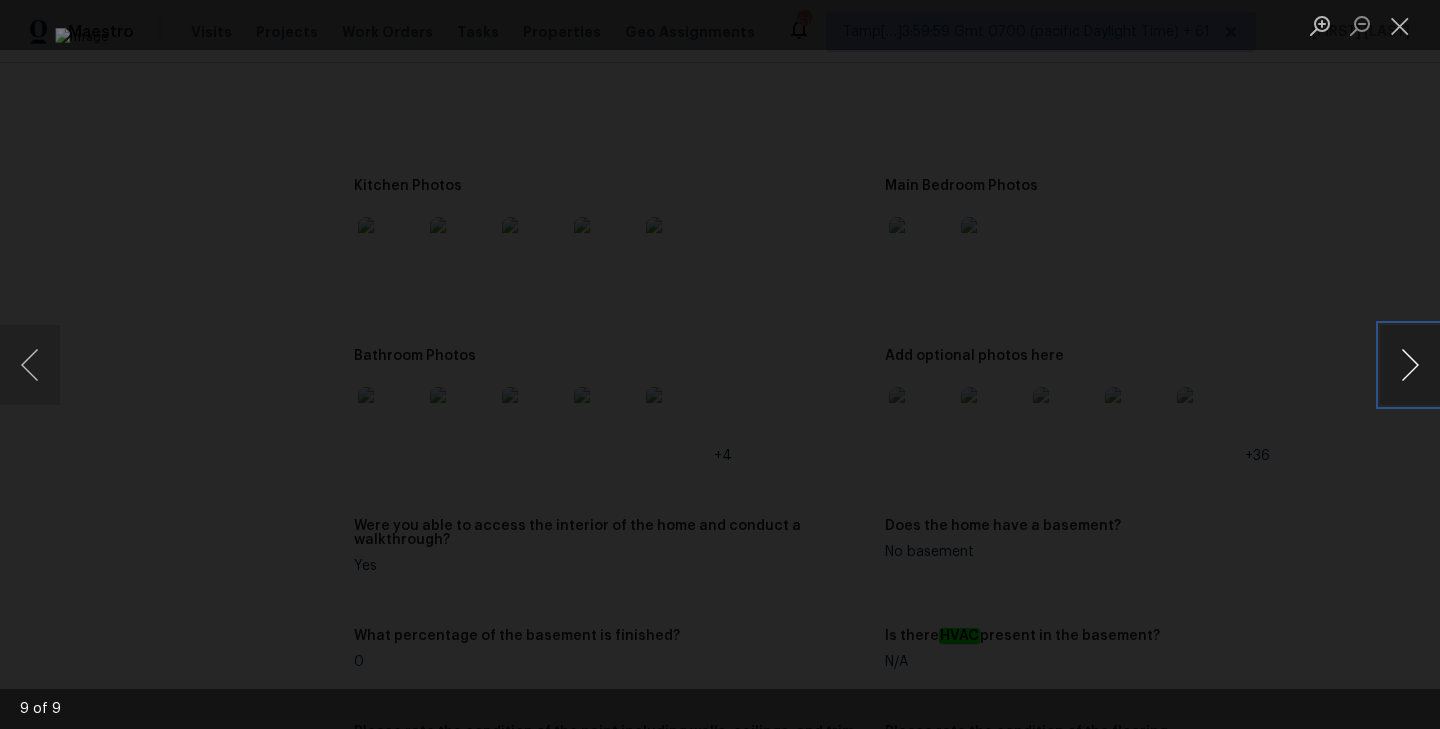 click at bounding box center [1410, 365] 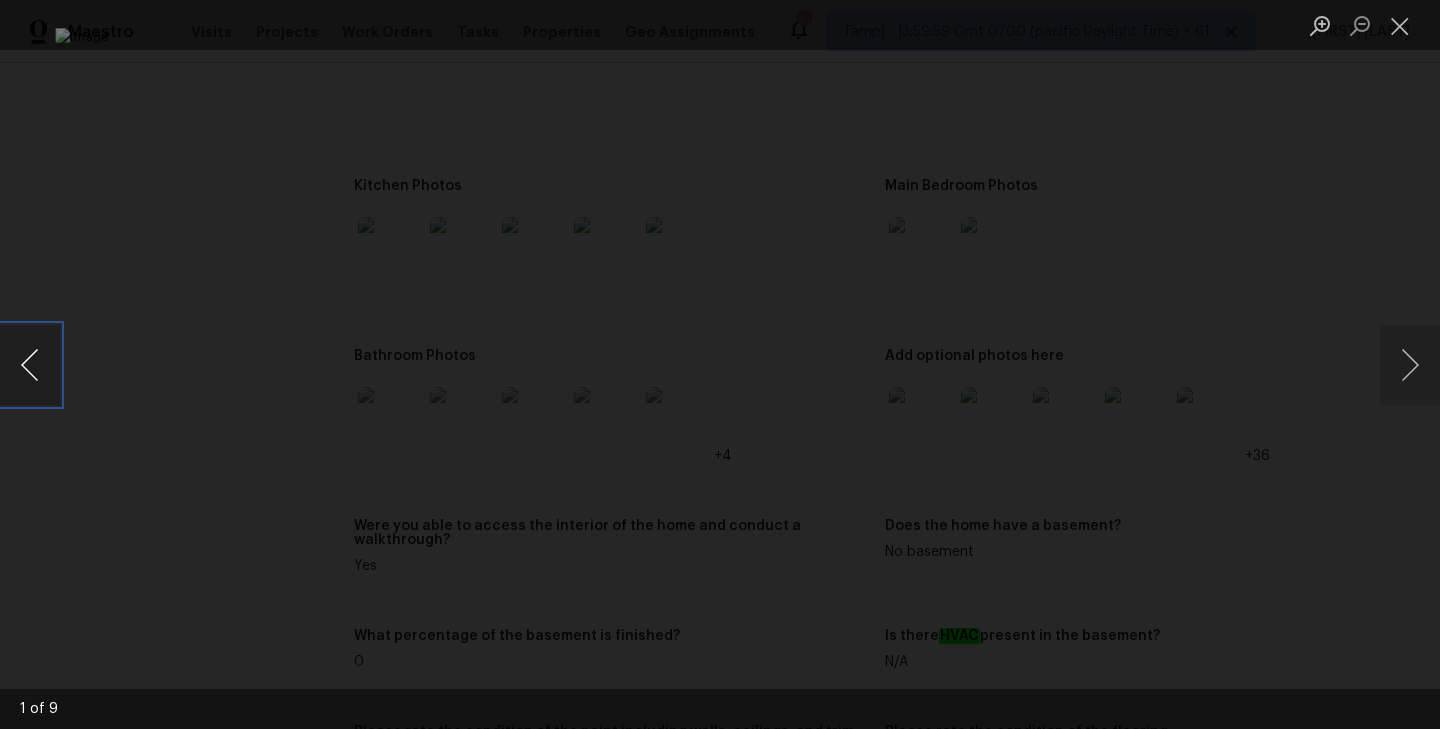 click at bounding box center (30, 365) 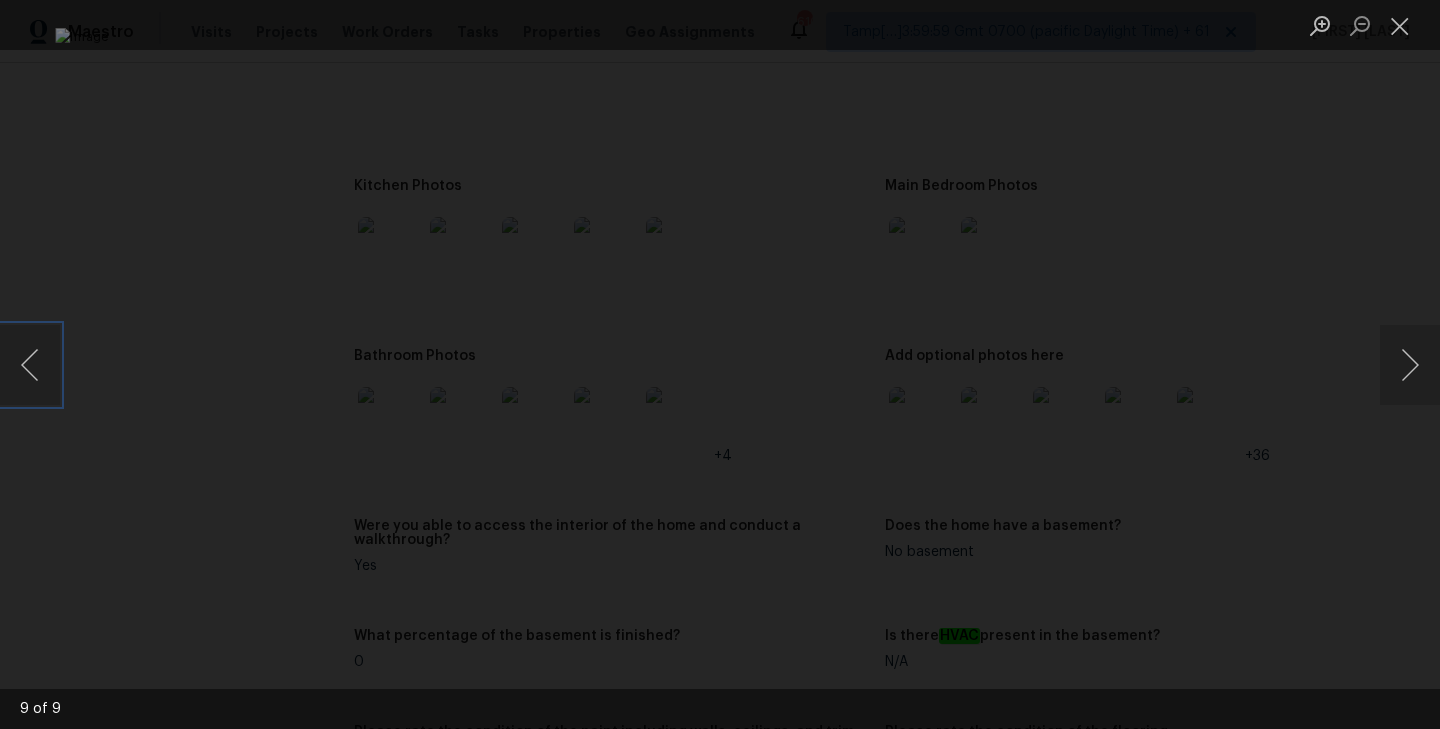type 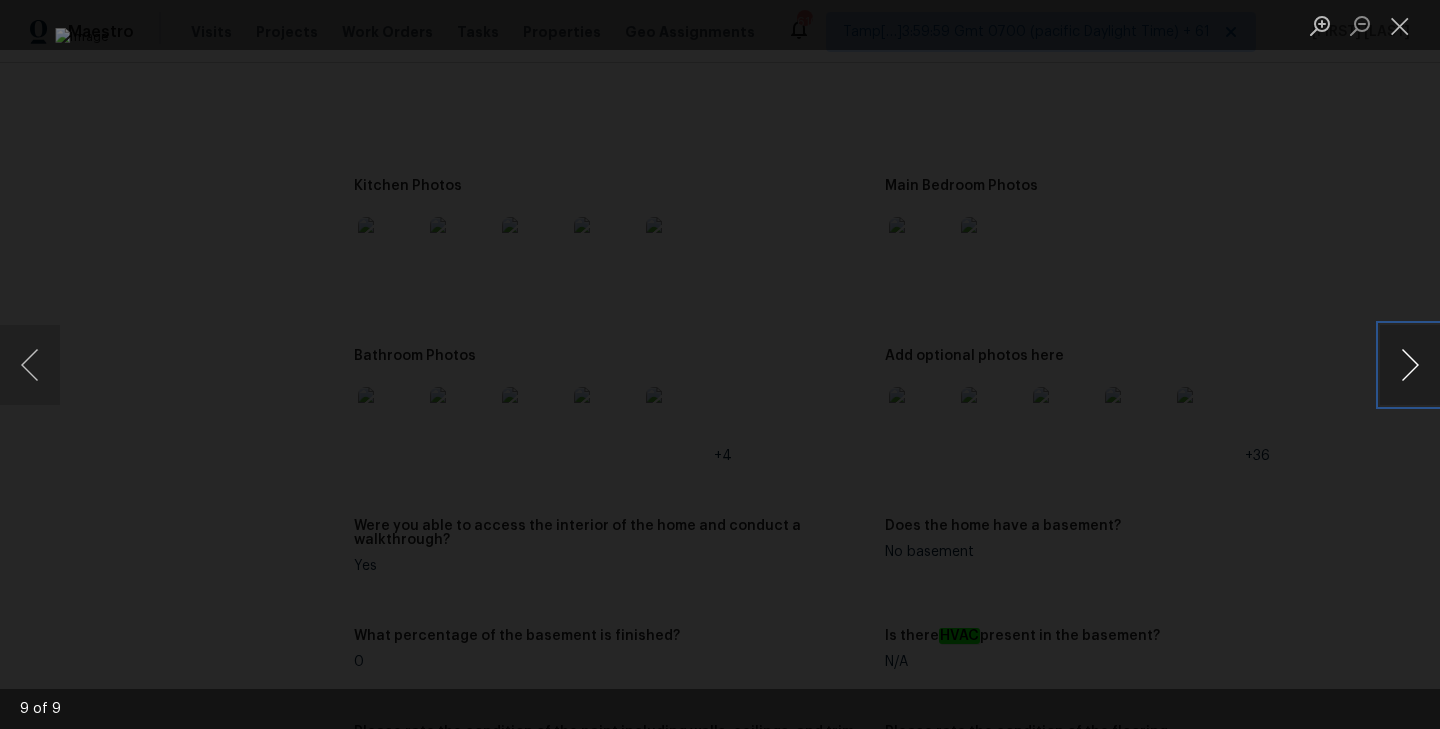 click at bounding box center (1410, 365) 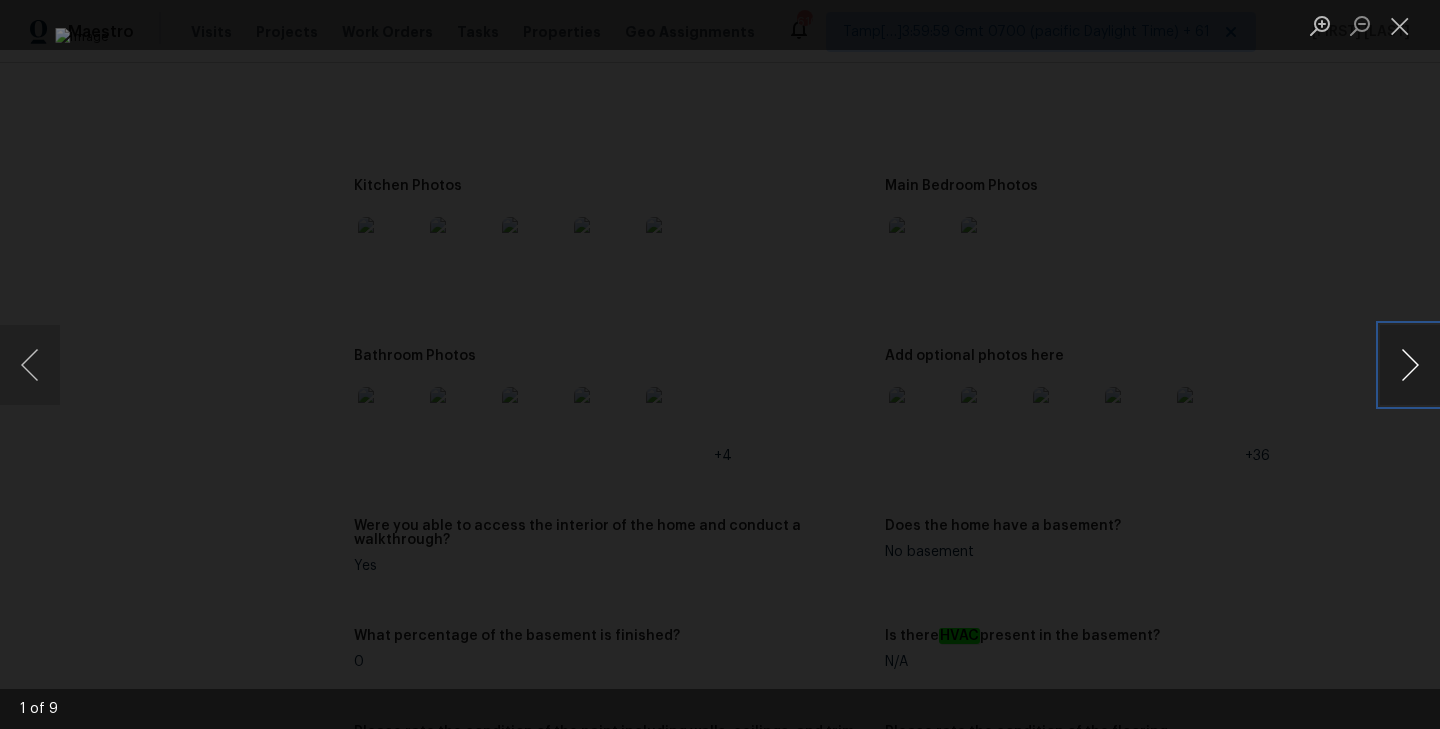 click at bounding box center [1410, 365] 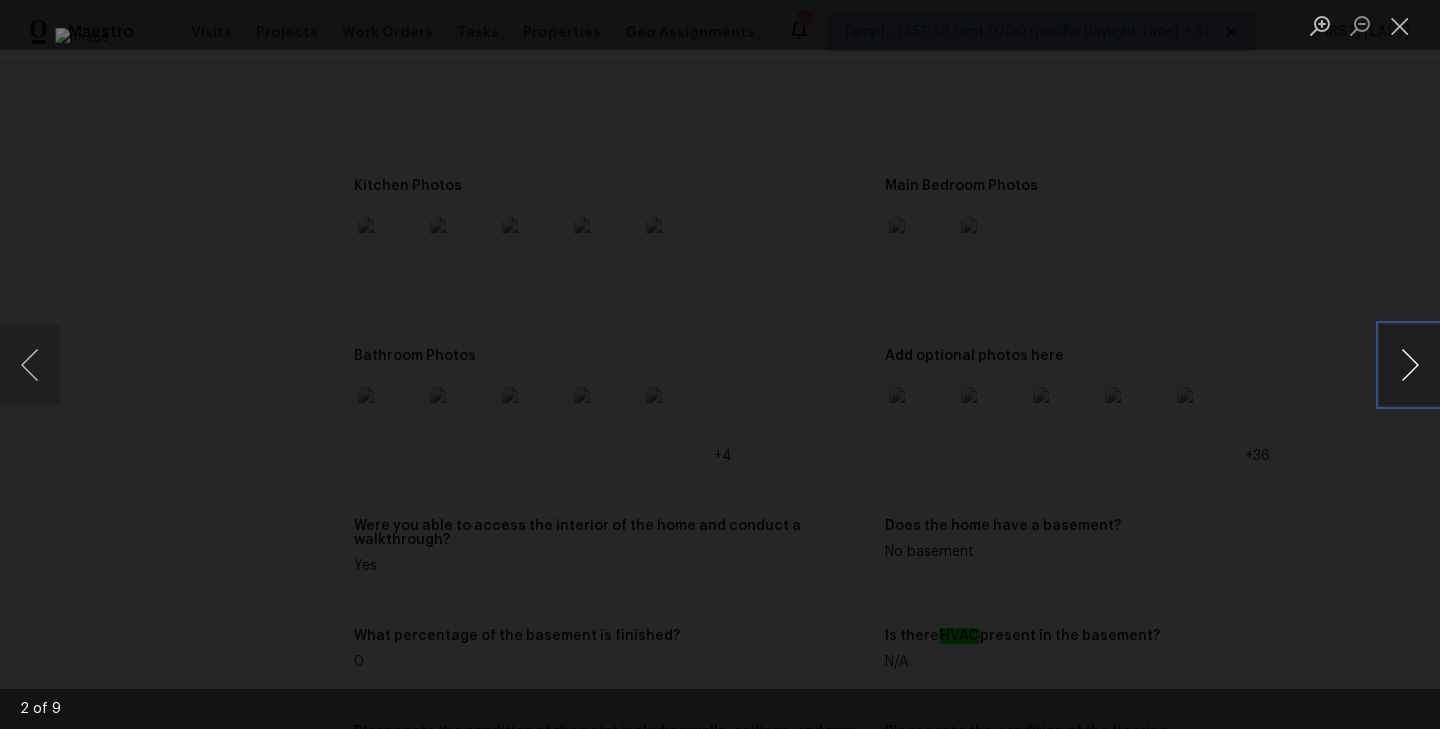 click at bounding box center [1410, 365] 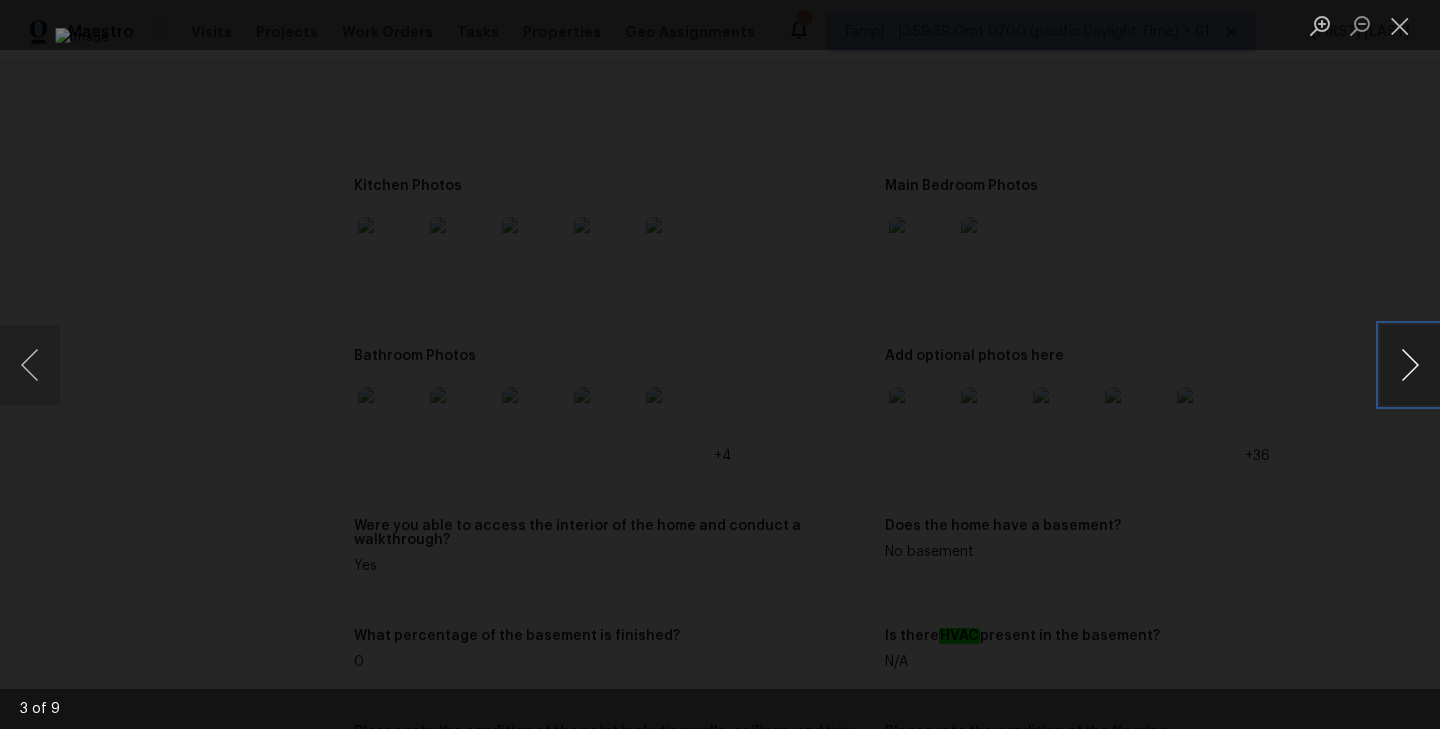 click at bounding box center (1410, 365) 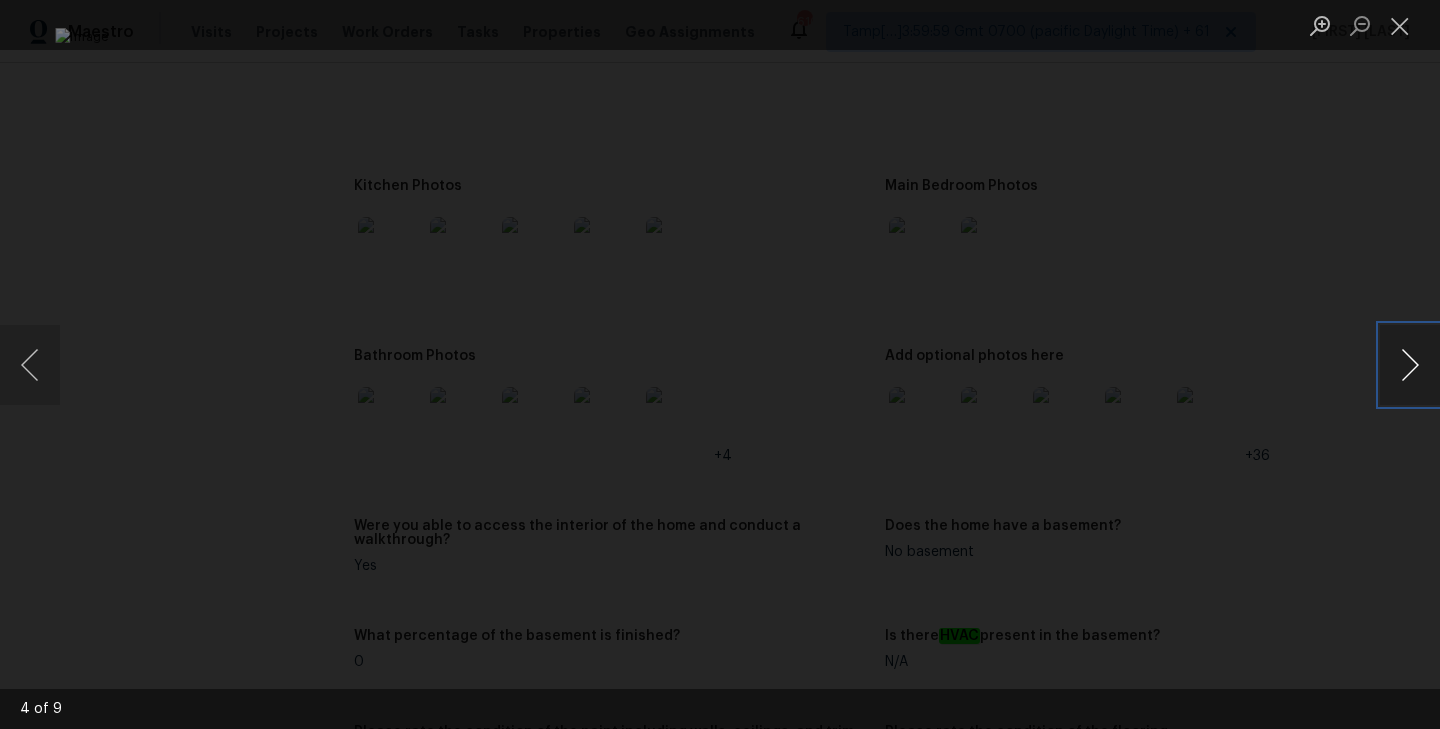 click at bounding box center [1410, 365] 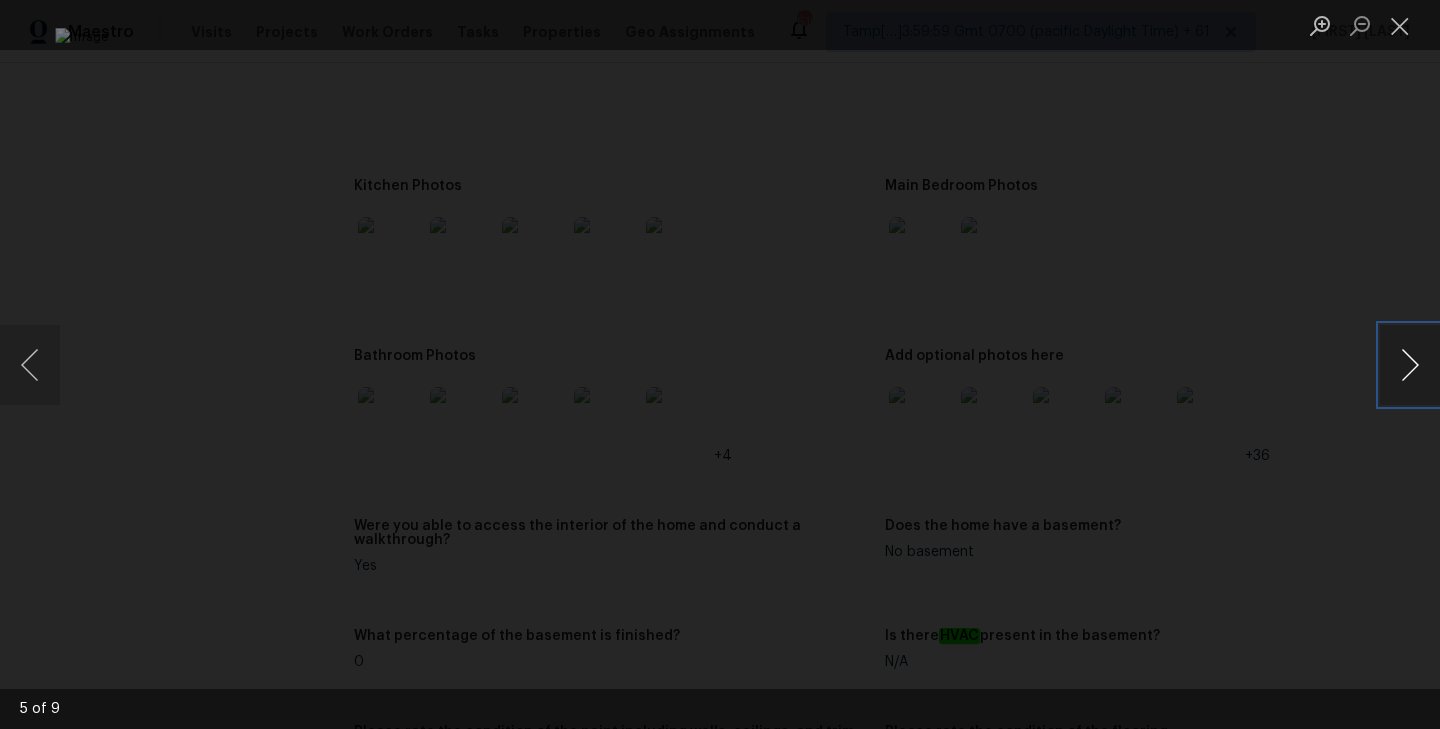 click at bounding box center (1410, 365) 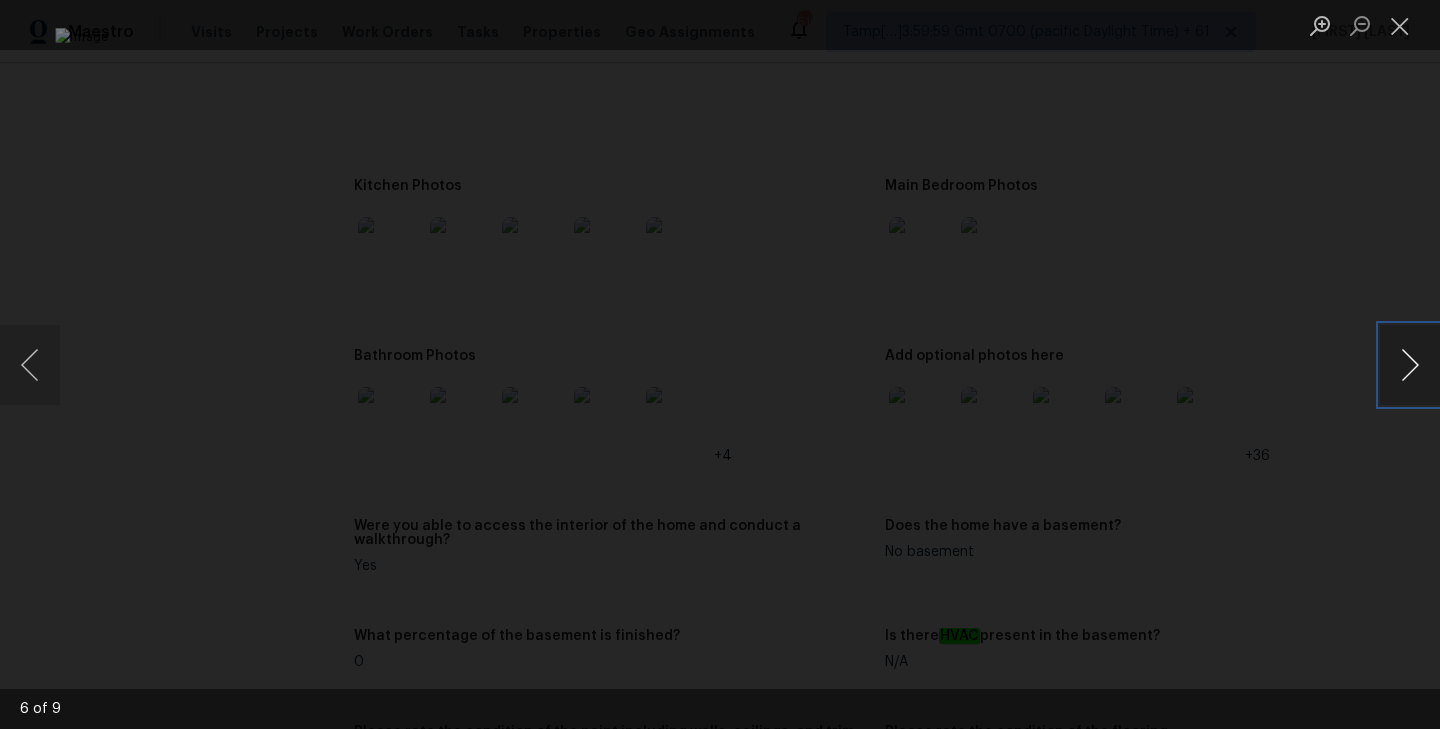click at bounding box center [1410, 365] 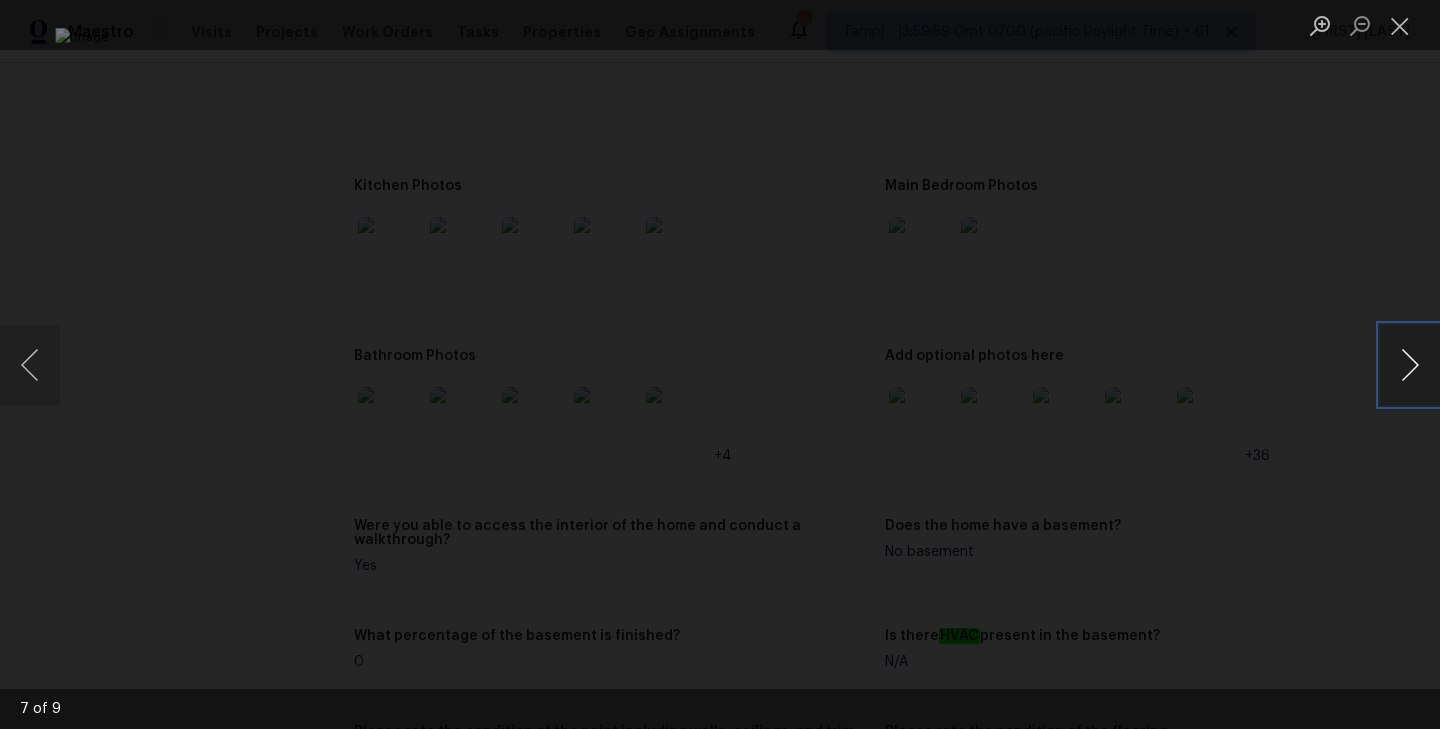 click at bounding box center (1410, 365) 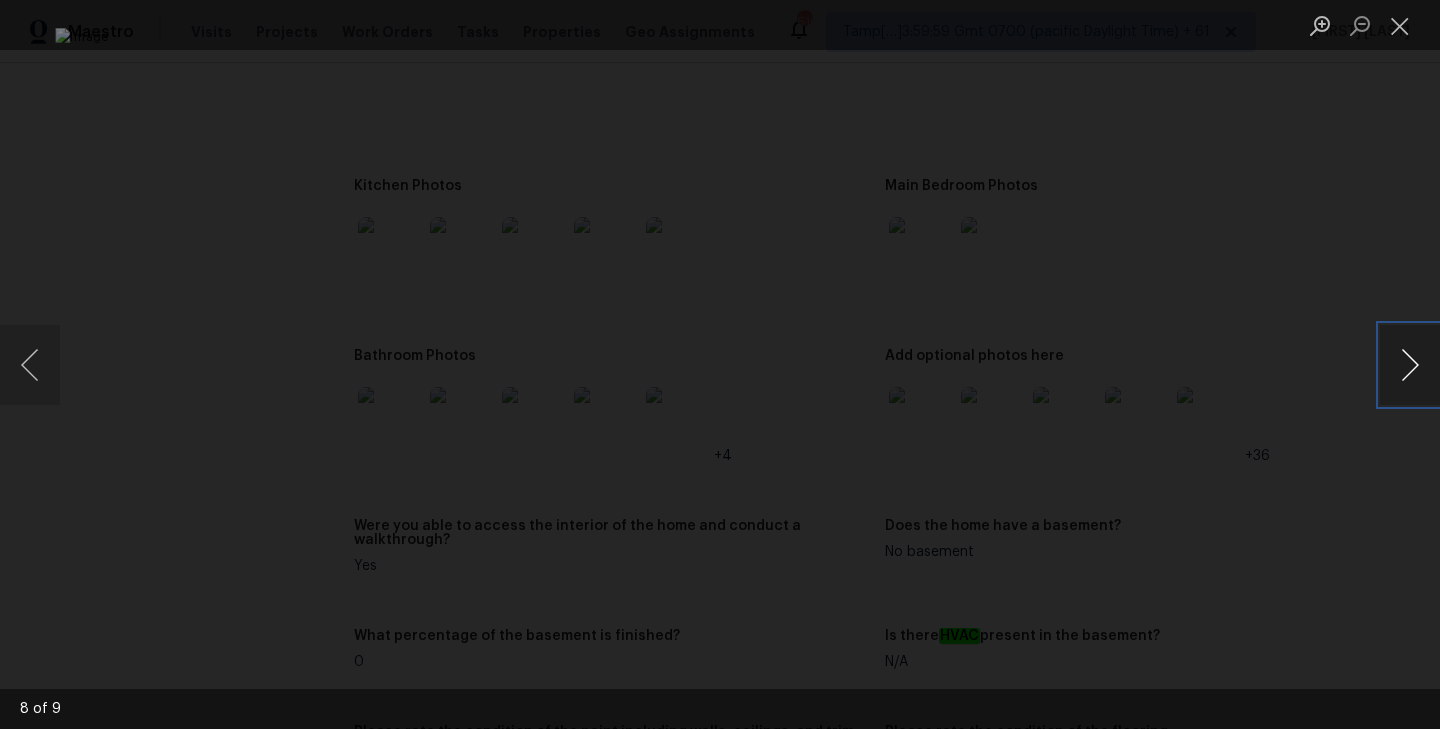 type 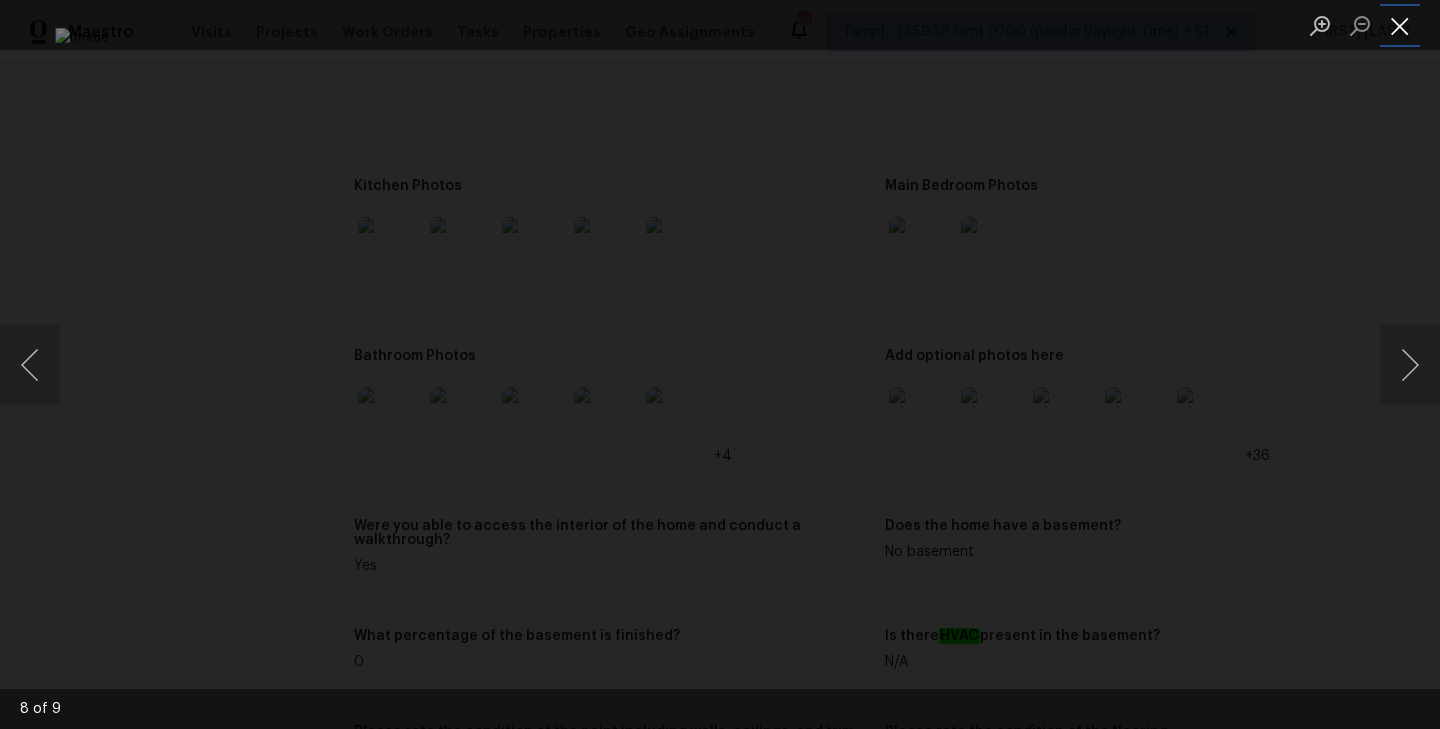 click at bounding box center (1400, 25) 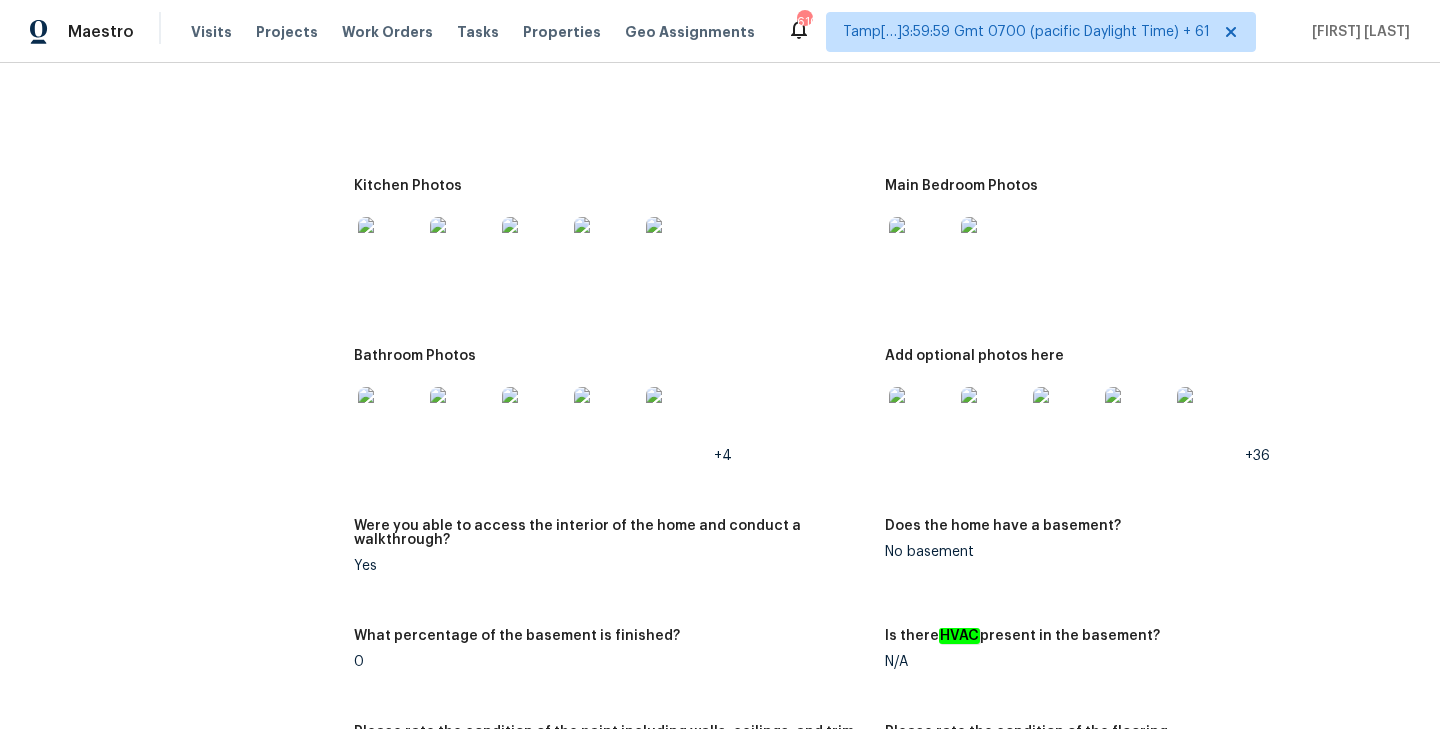 scroll, scrollTop: 2507, scrollLeft: 0, axis: vertical 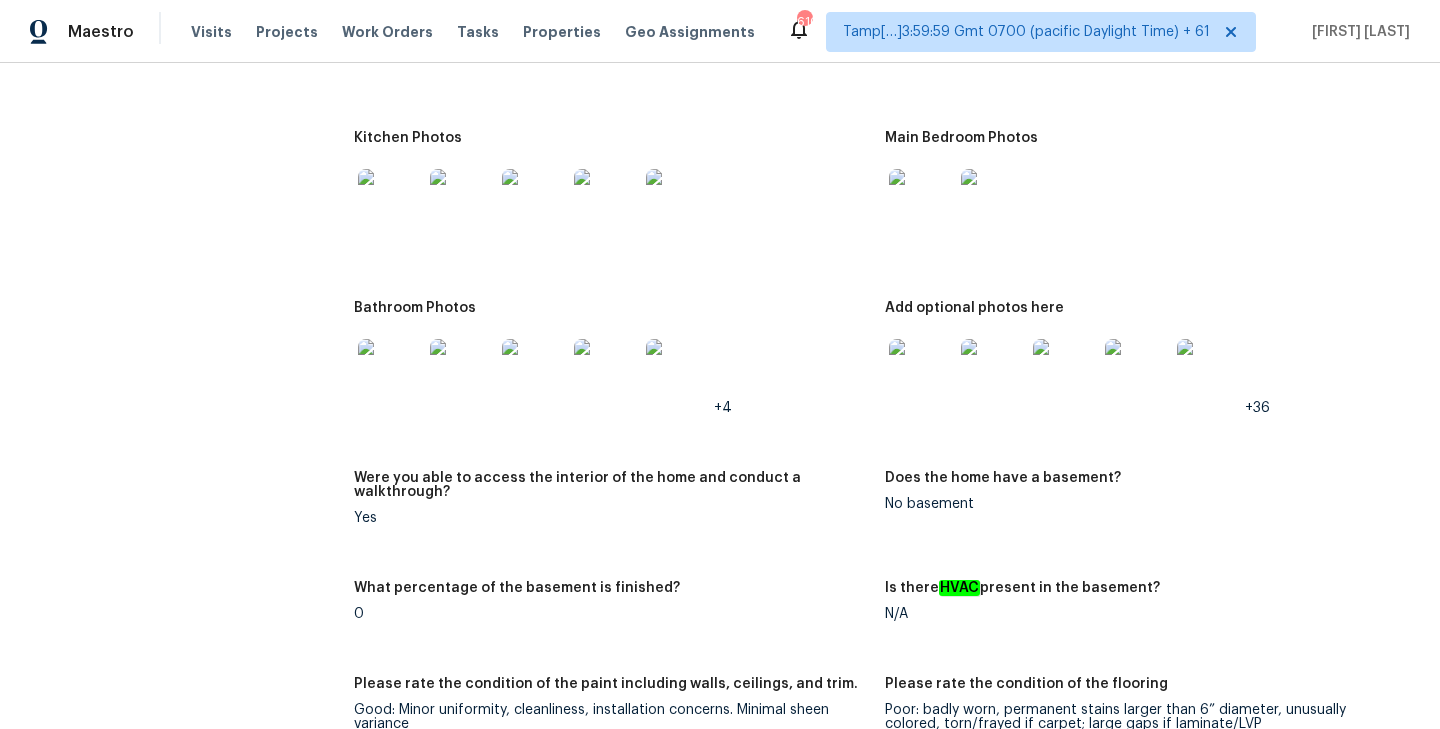 click at bounding box center (921, 371) 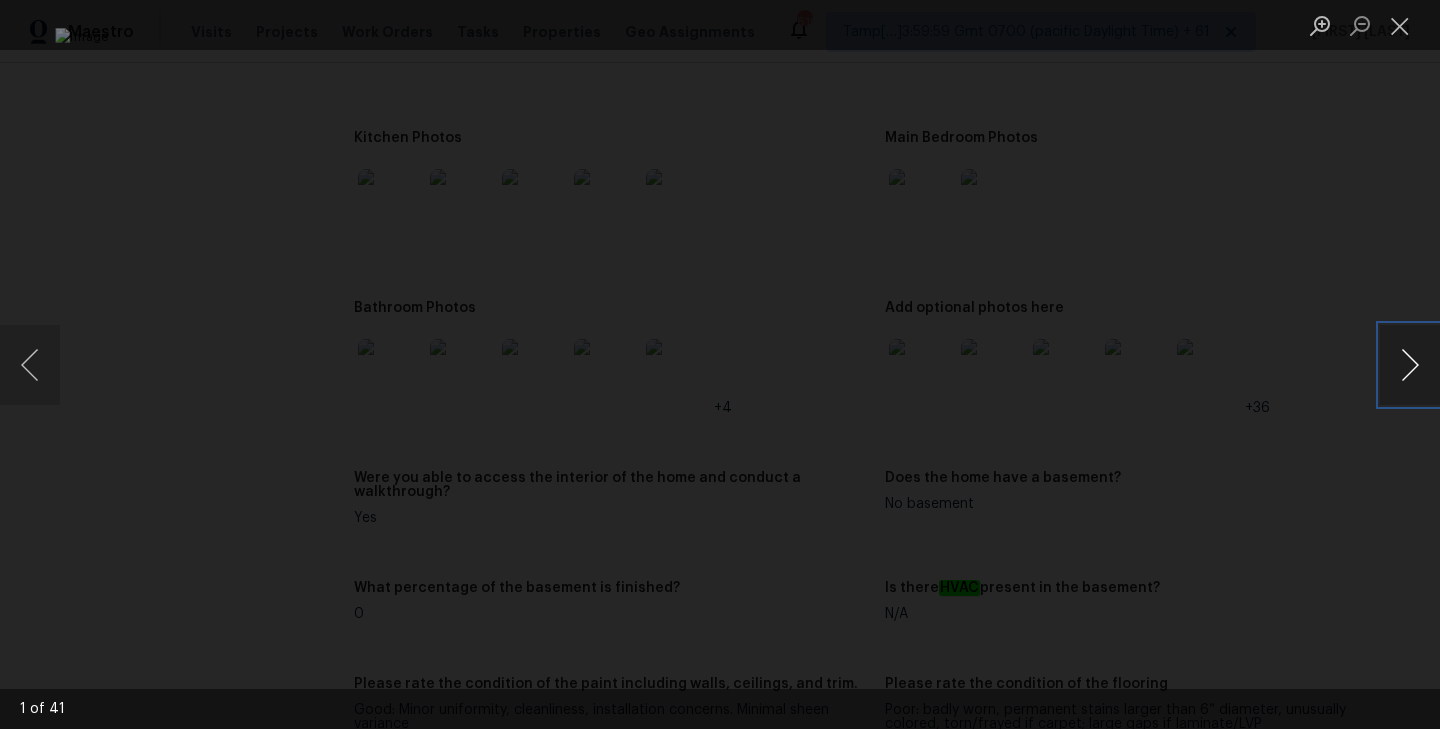 click at bounding box center [1410, 365] 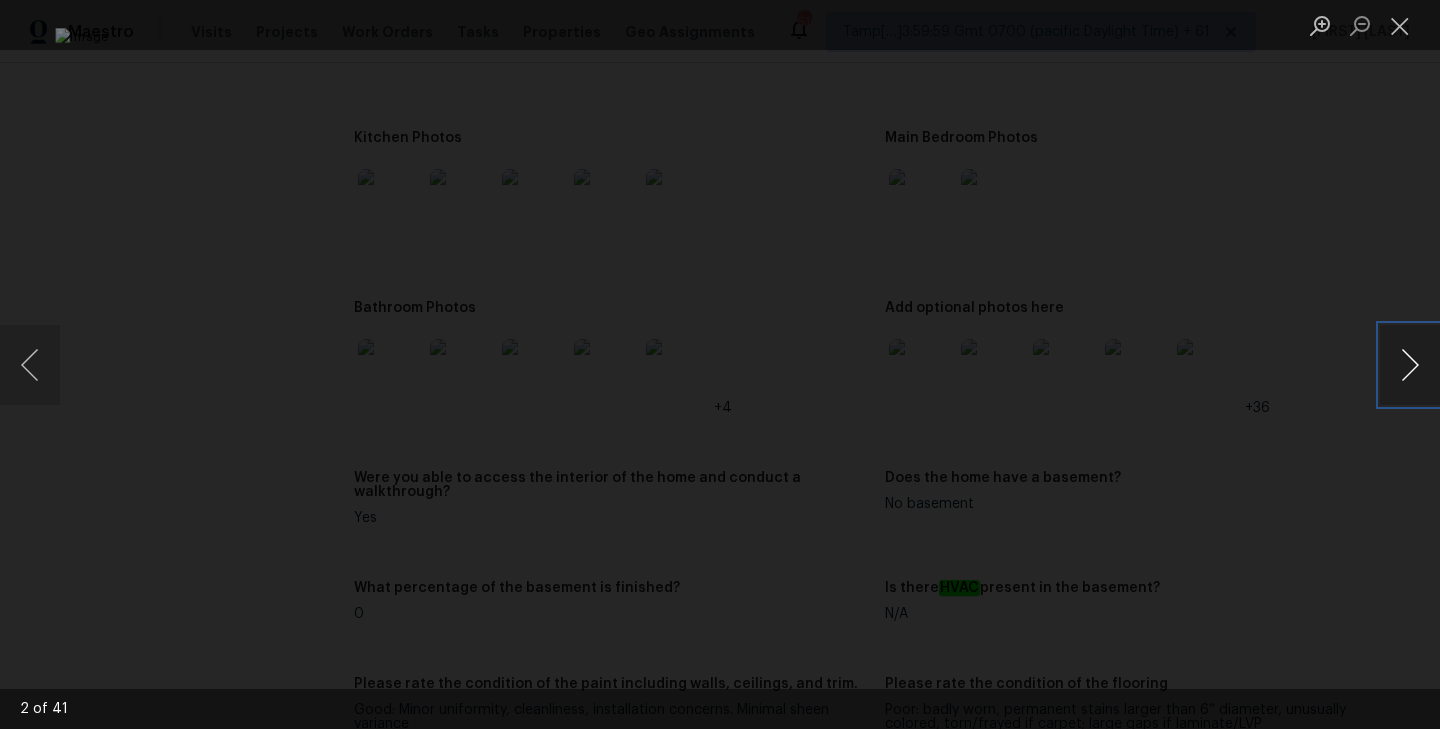 click at bounding box center (1410, 365) 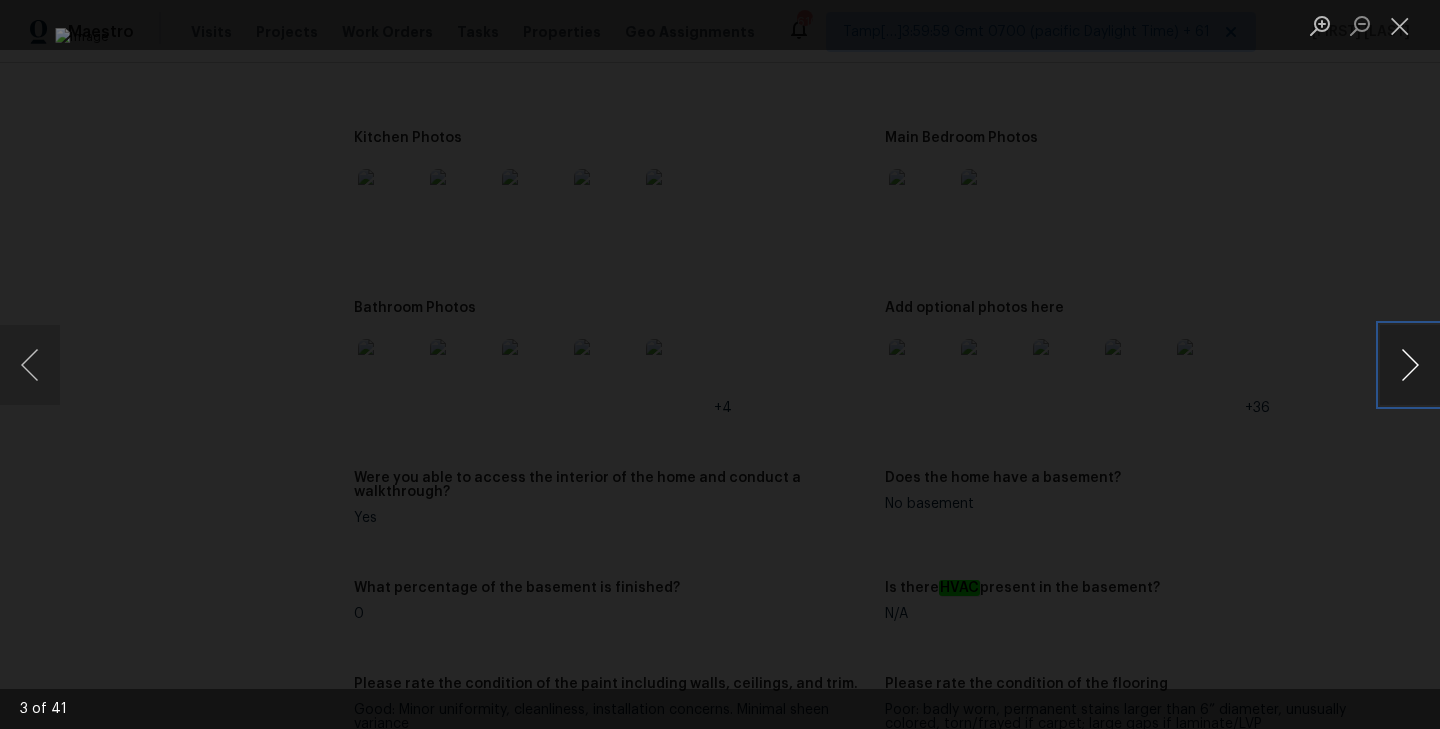 click at bounding box center [1410, 365] 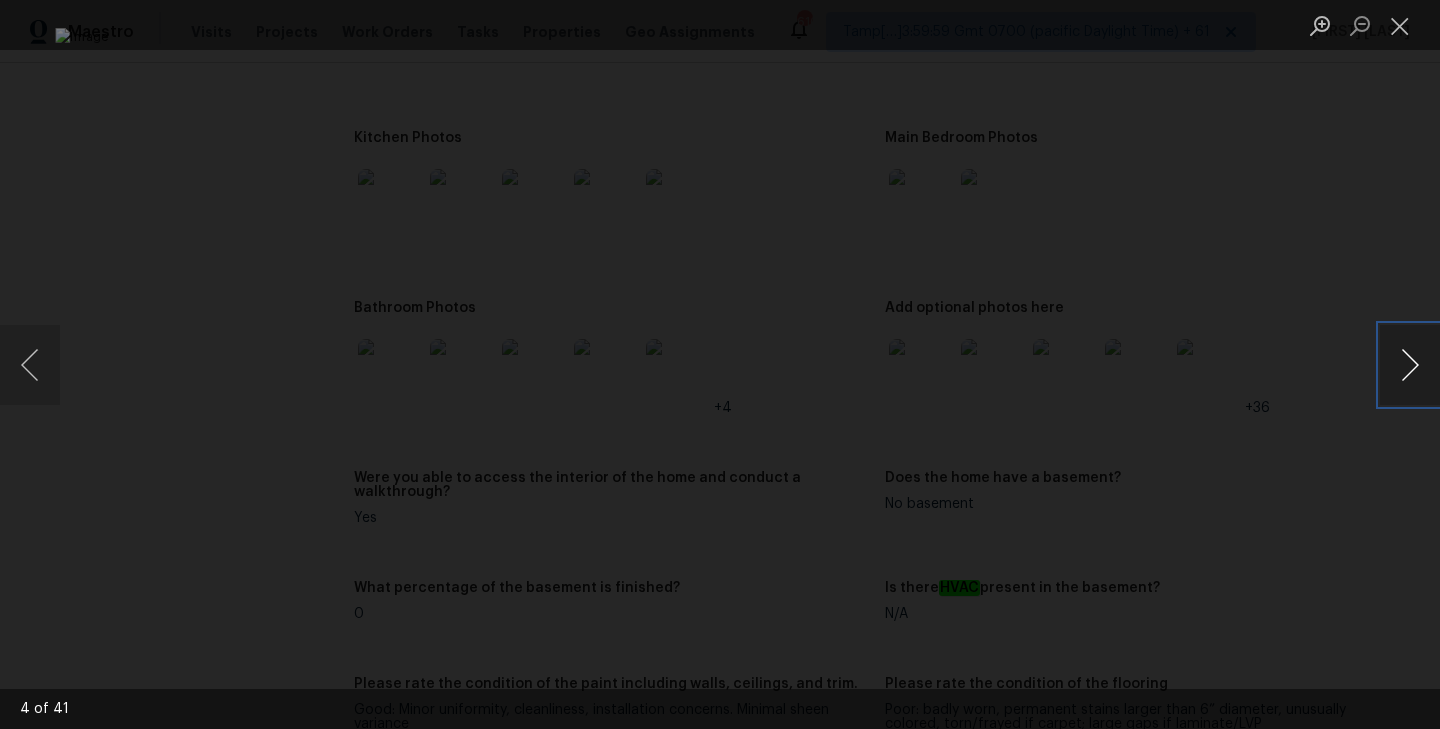 click at bounding box center (1410, 365) 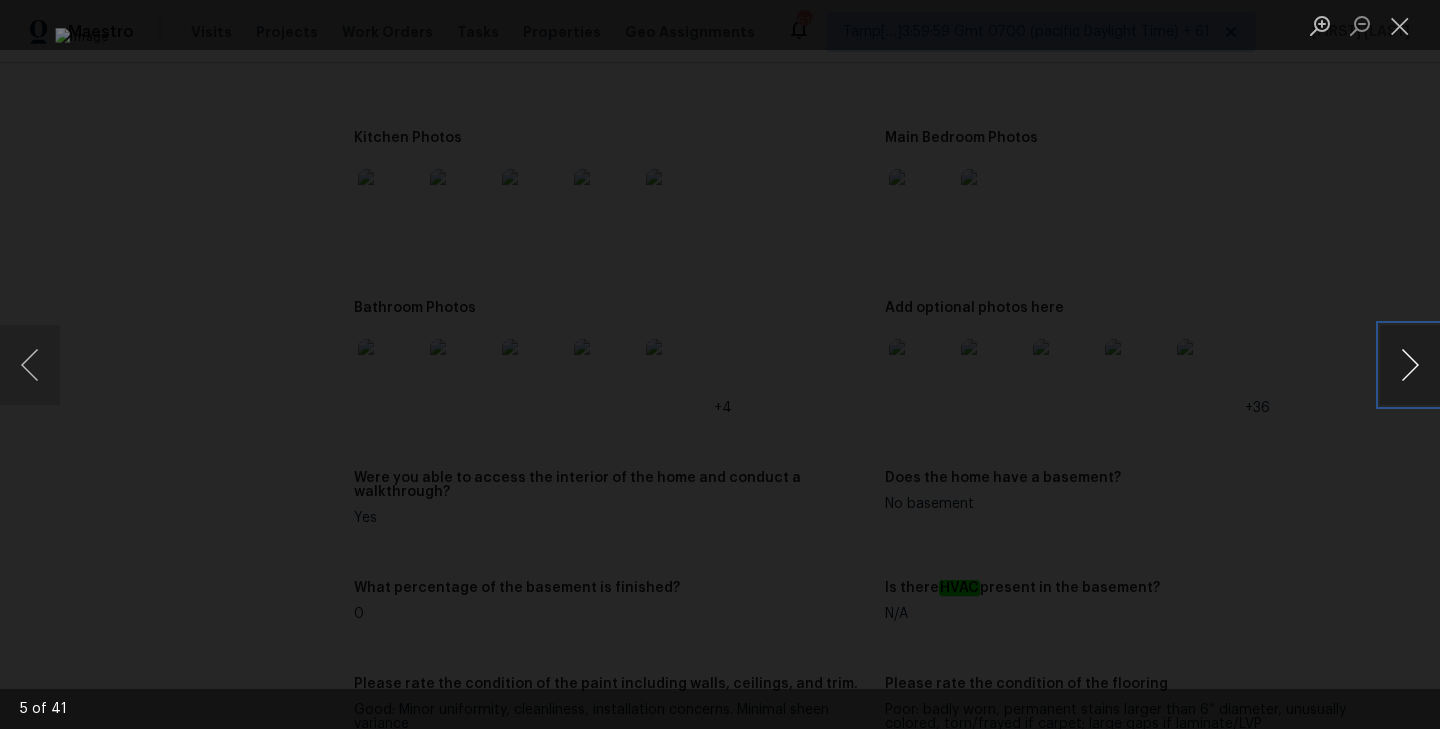 click at bounding box center (1410, 365) 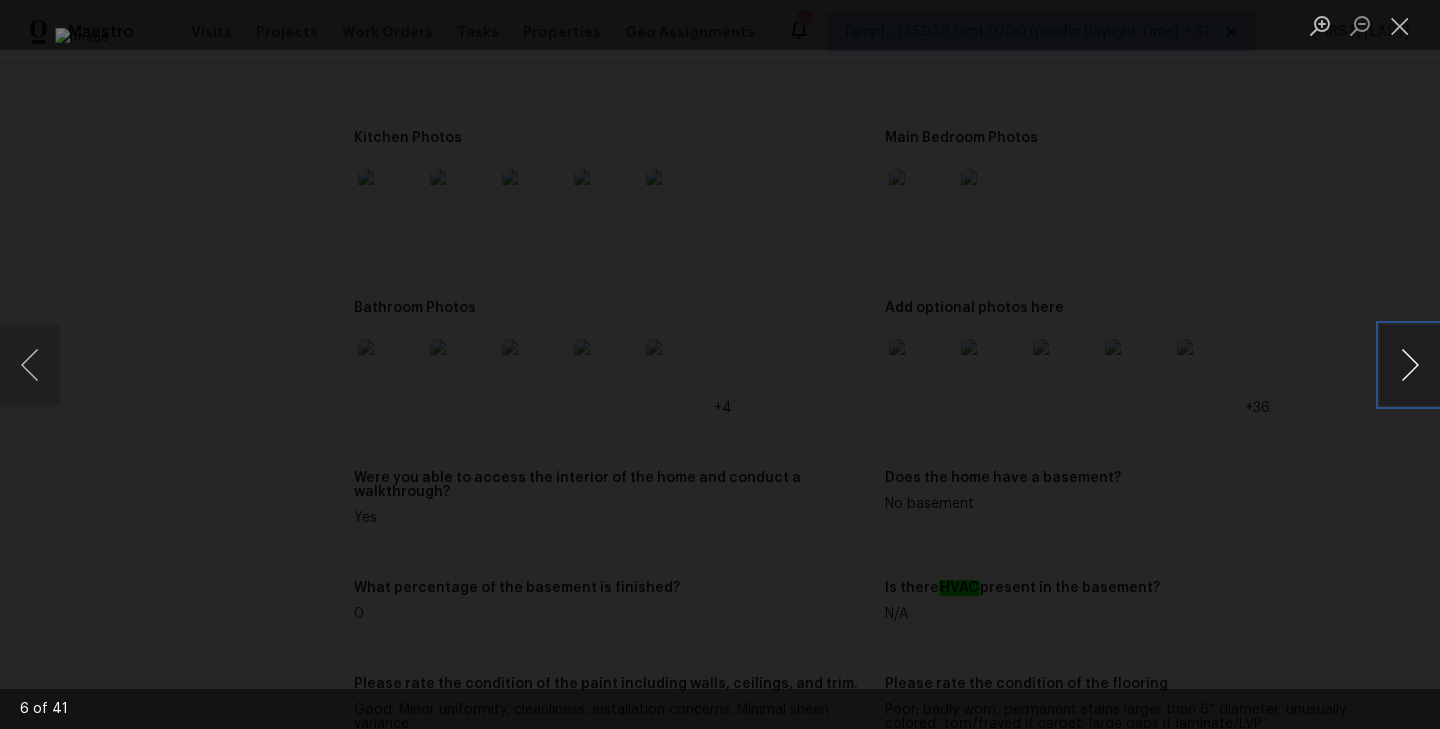 click at bounding box center [1410, 365] 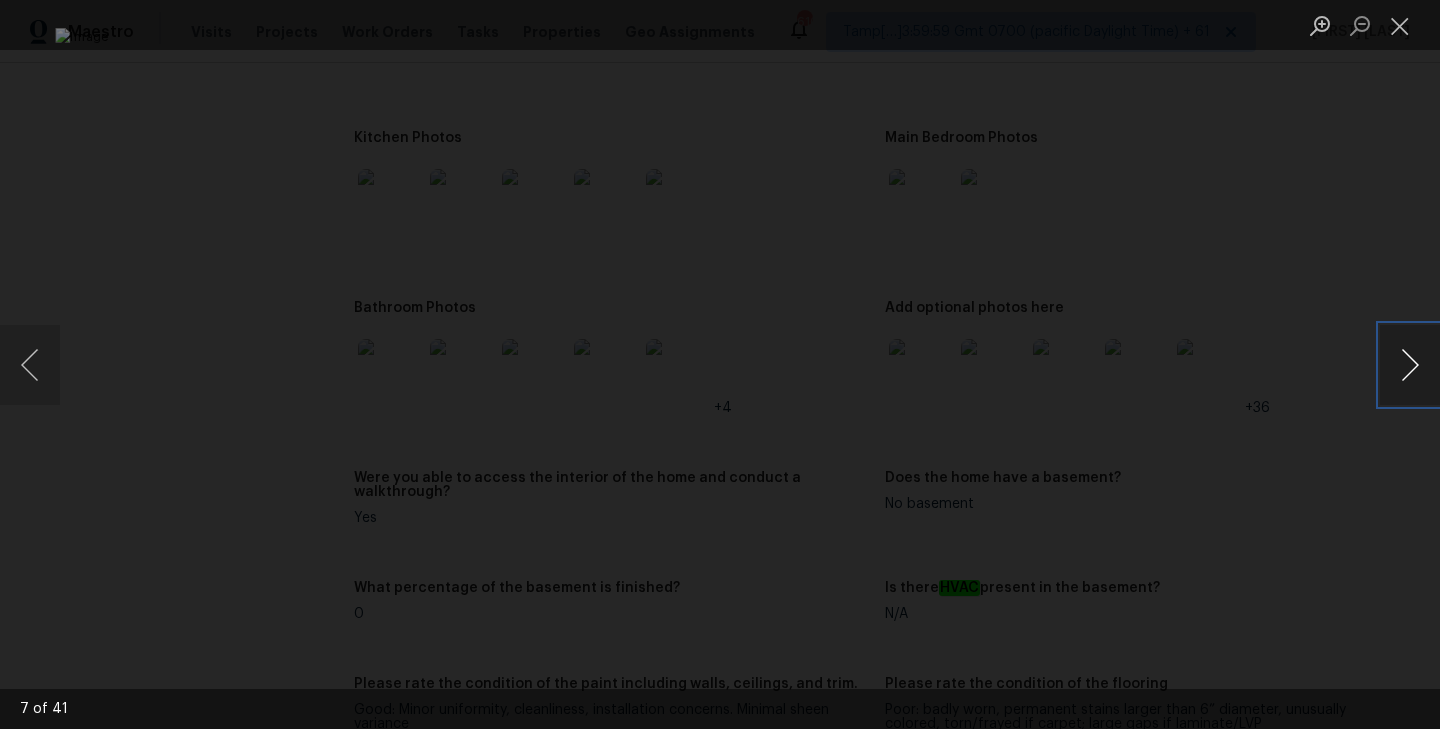 click at bounding box center (1410, 365) 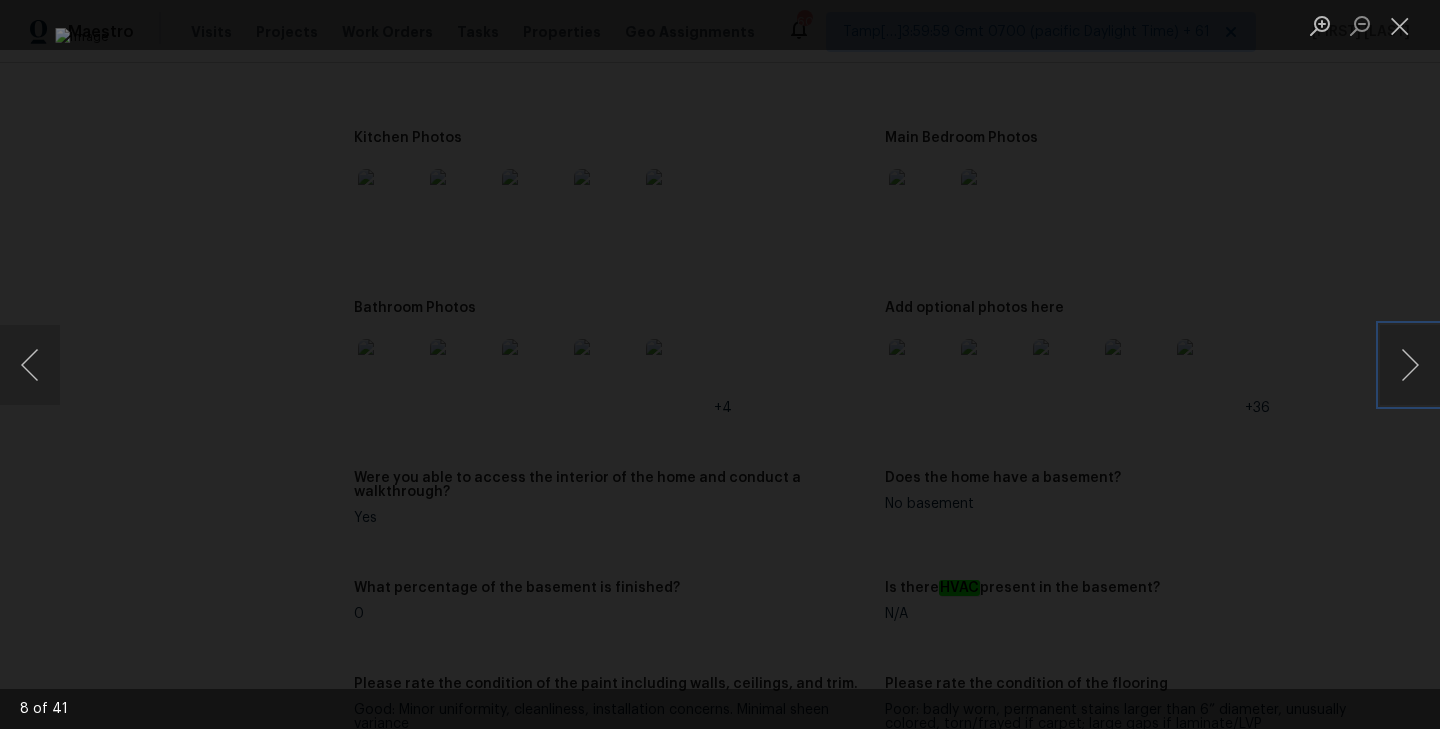 type 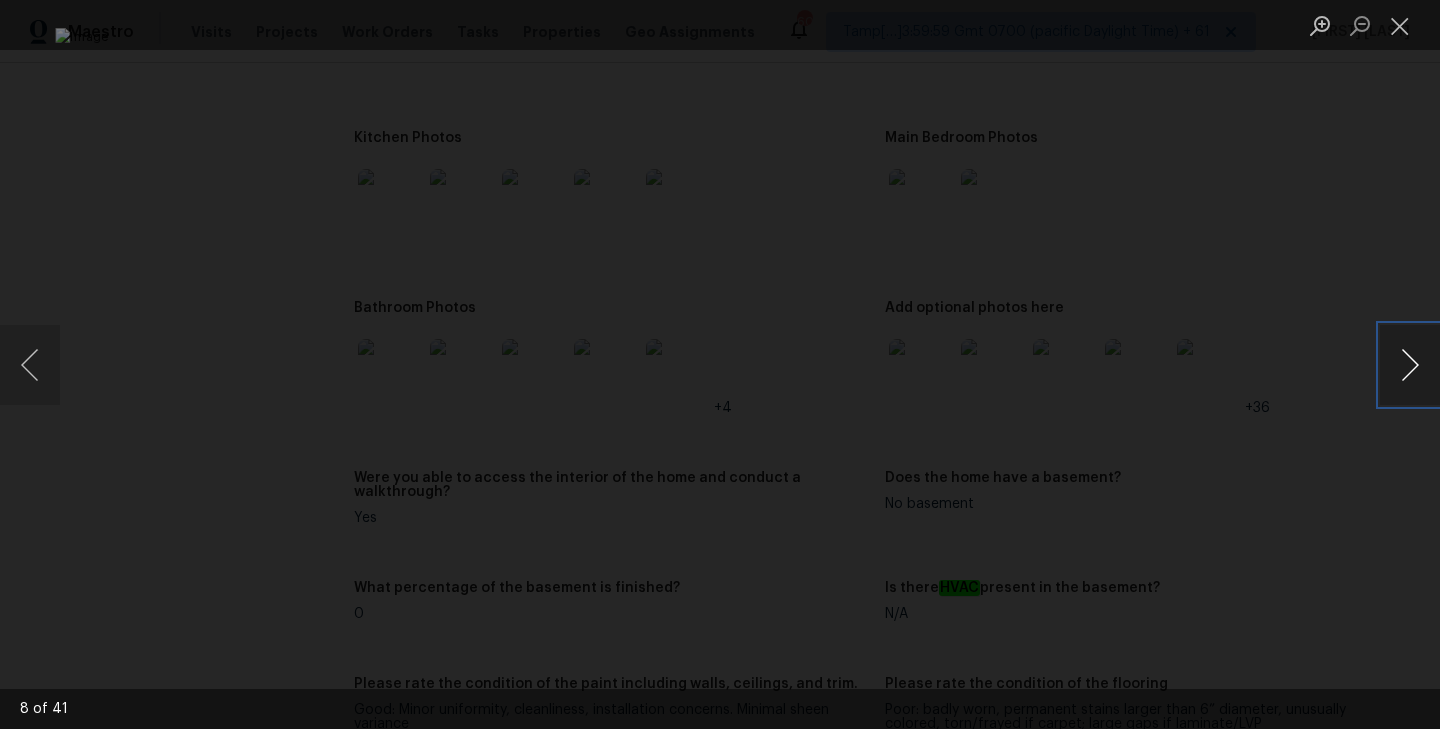 click at bounding box center (1410, 365) 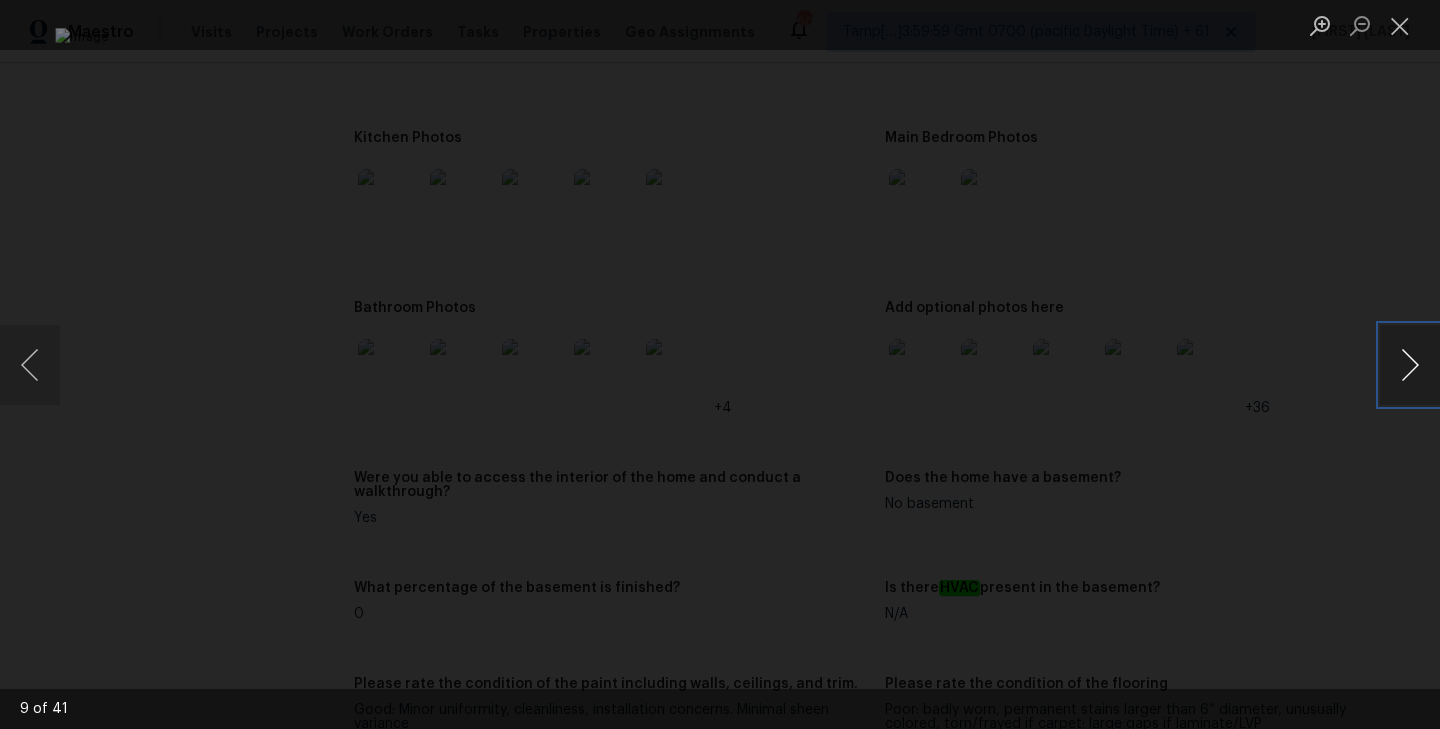 click at bounding box center [1410, 365] 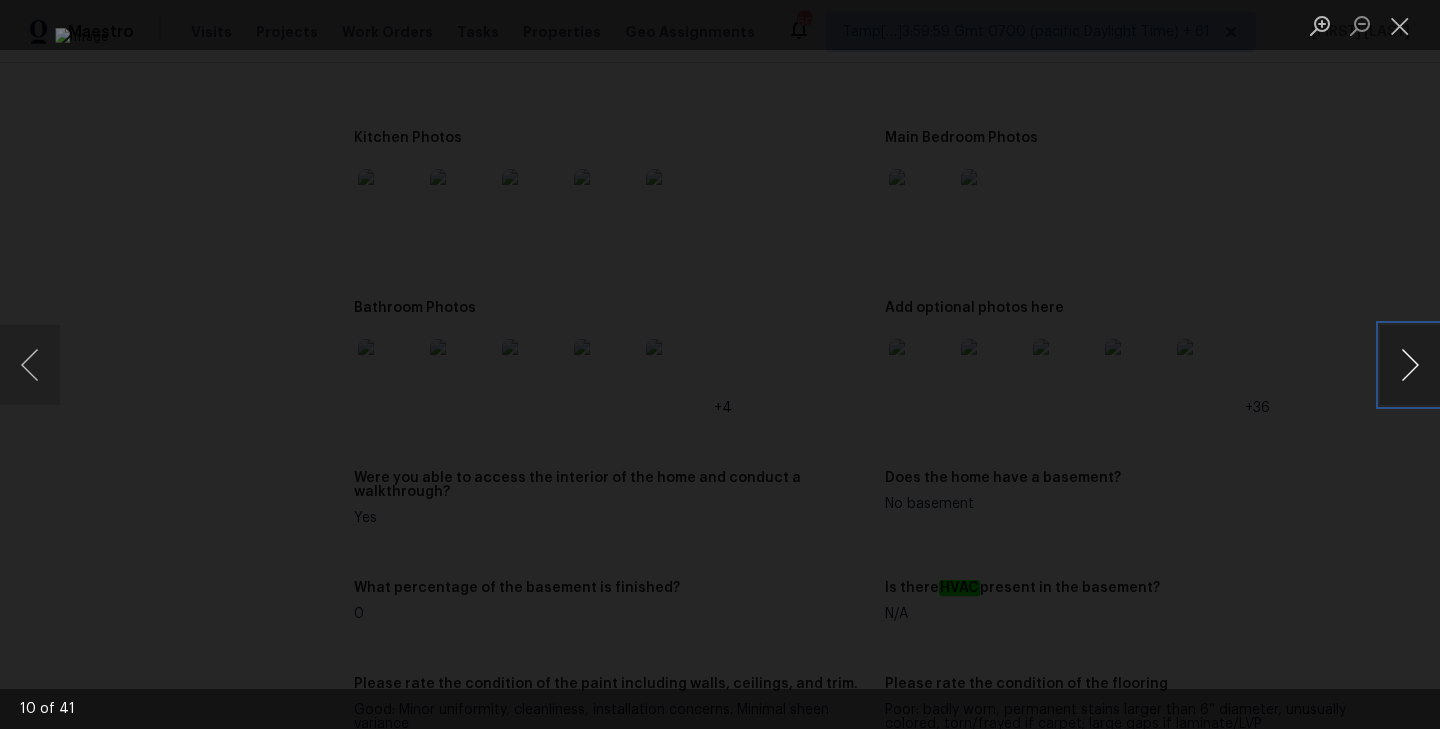 click at bounding box center [1410, 365] 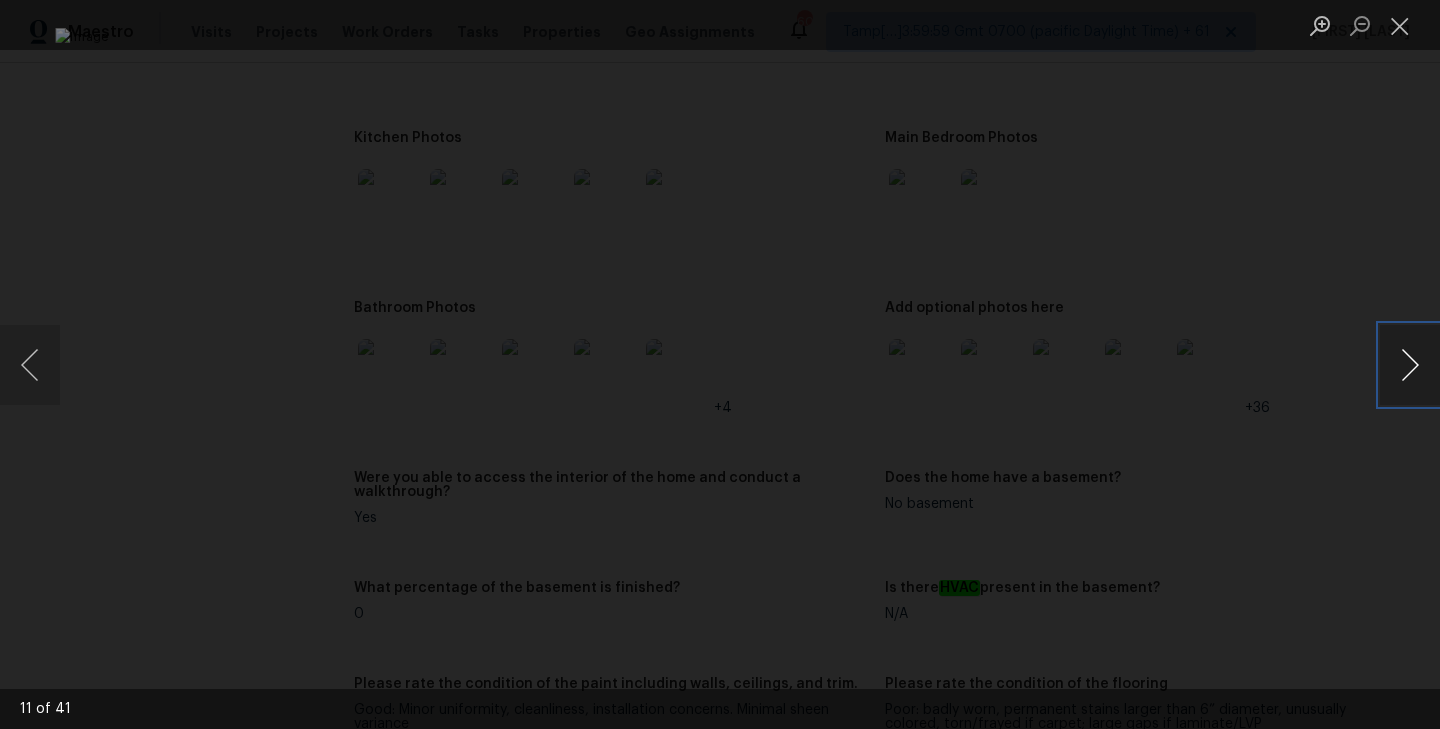 click at bounding box center (1410, 365) 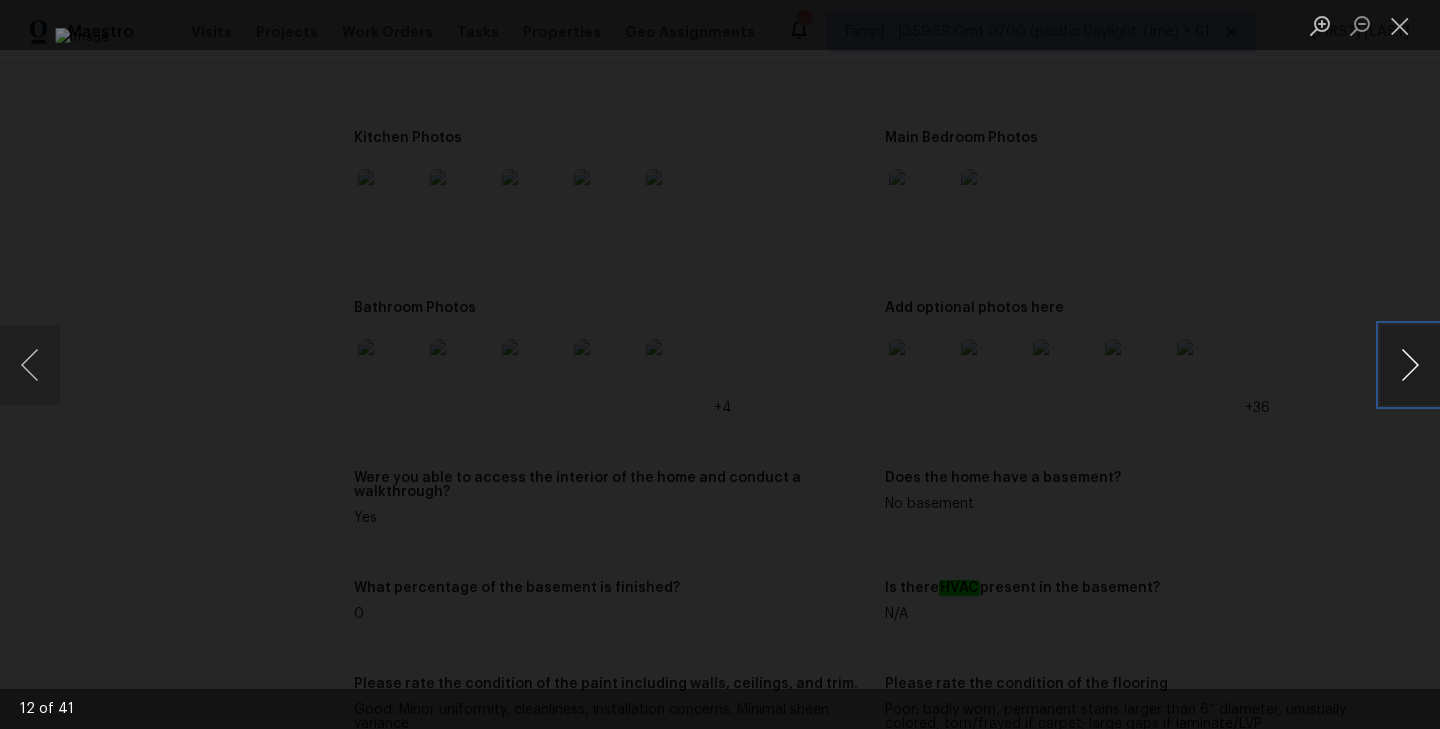 click at bounding box center (1410, 365) 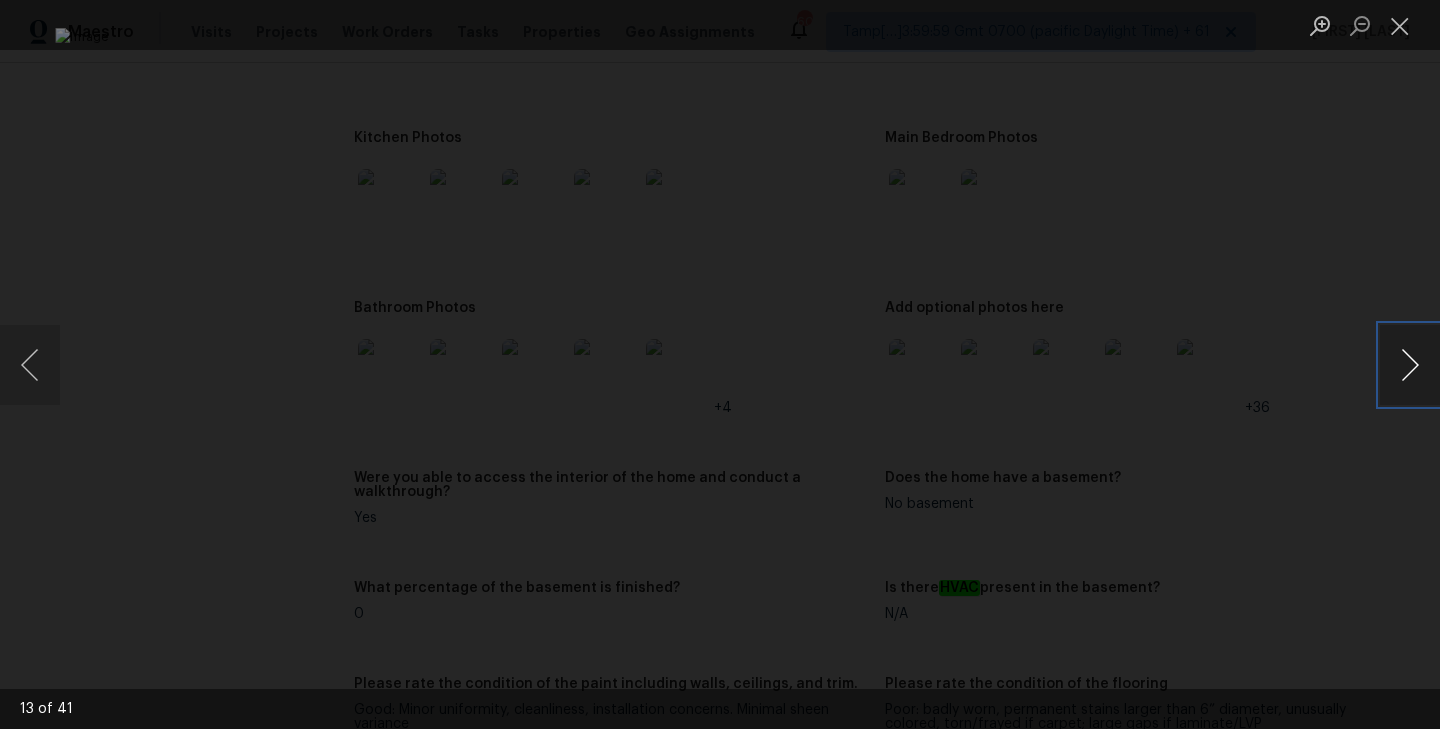 click at bounding box center [1410, 365] 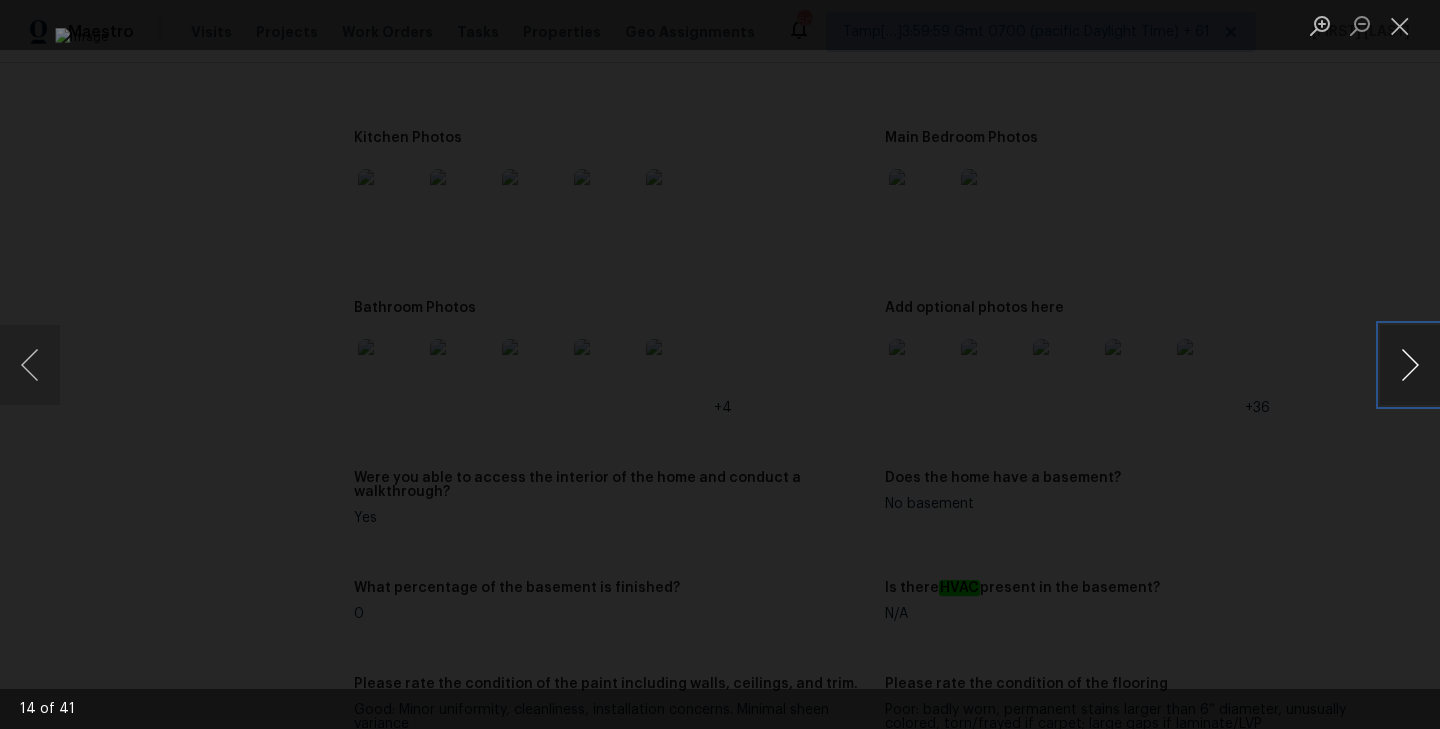 click at bounding box center (1410, 365) 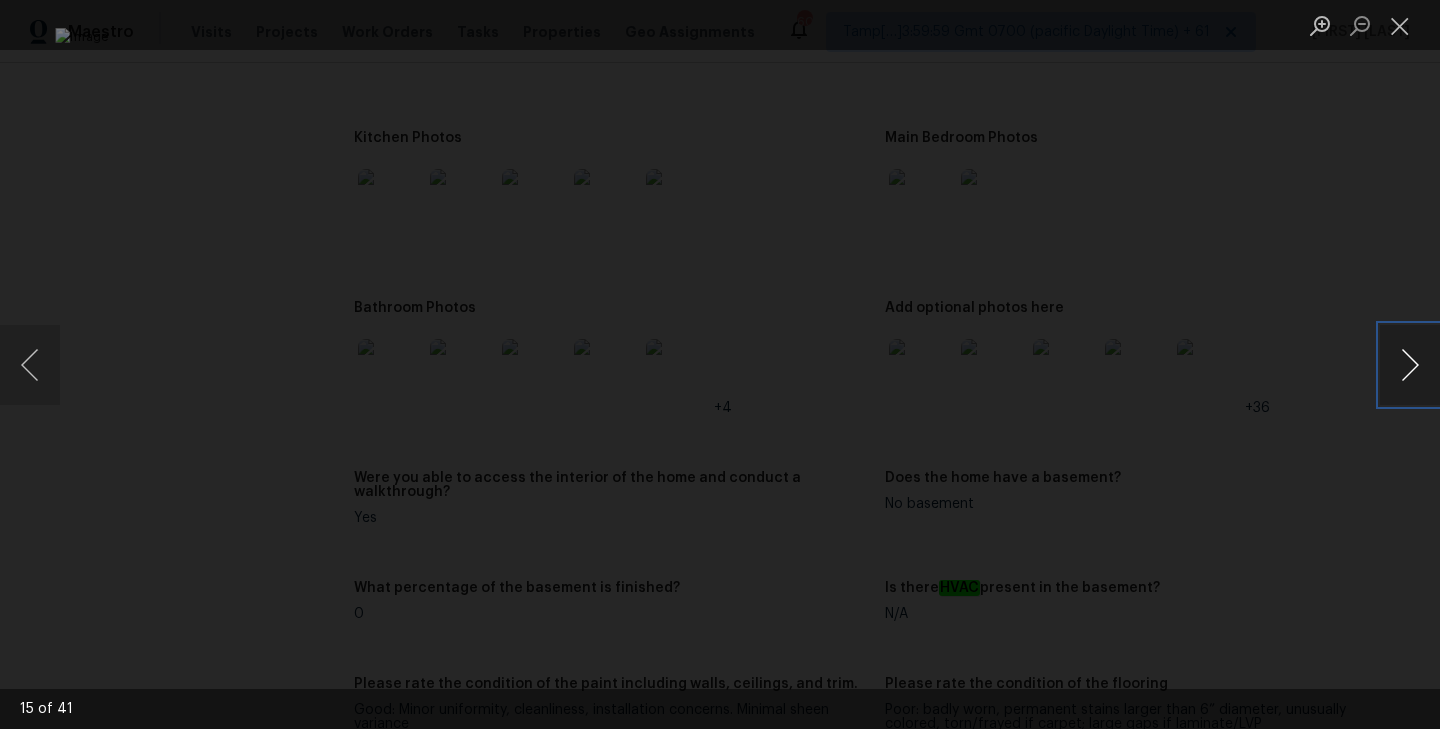 click at bounding box center [1410, 365] 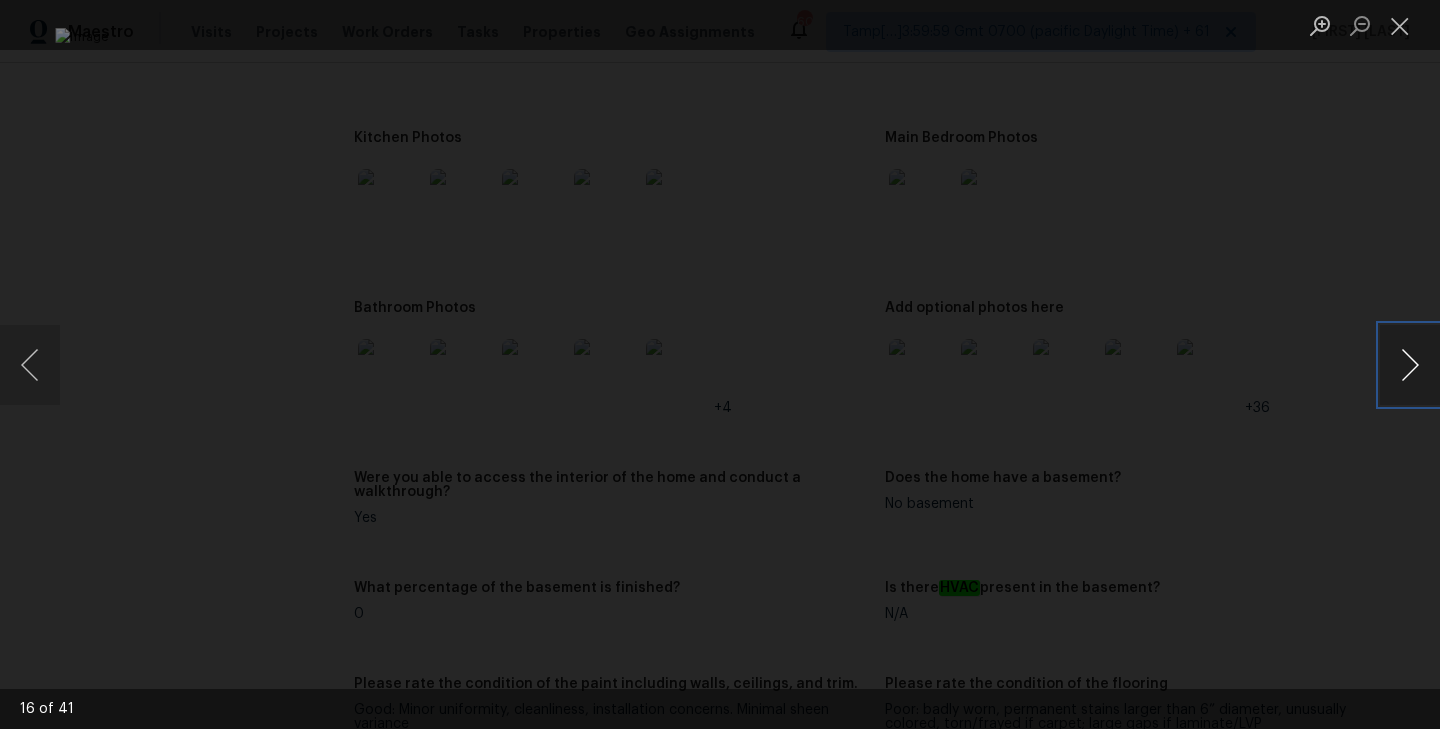 click at bounding box center [1410, 365] 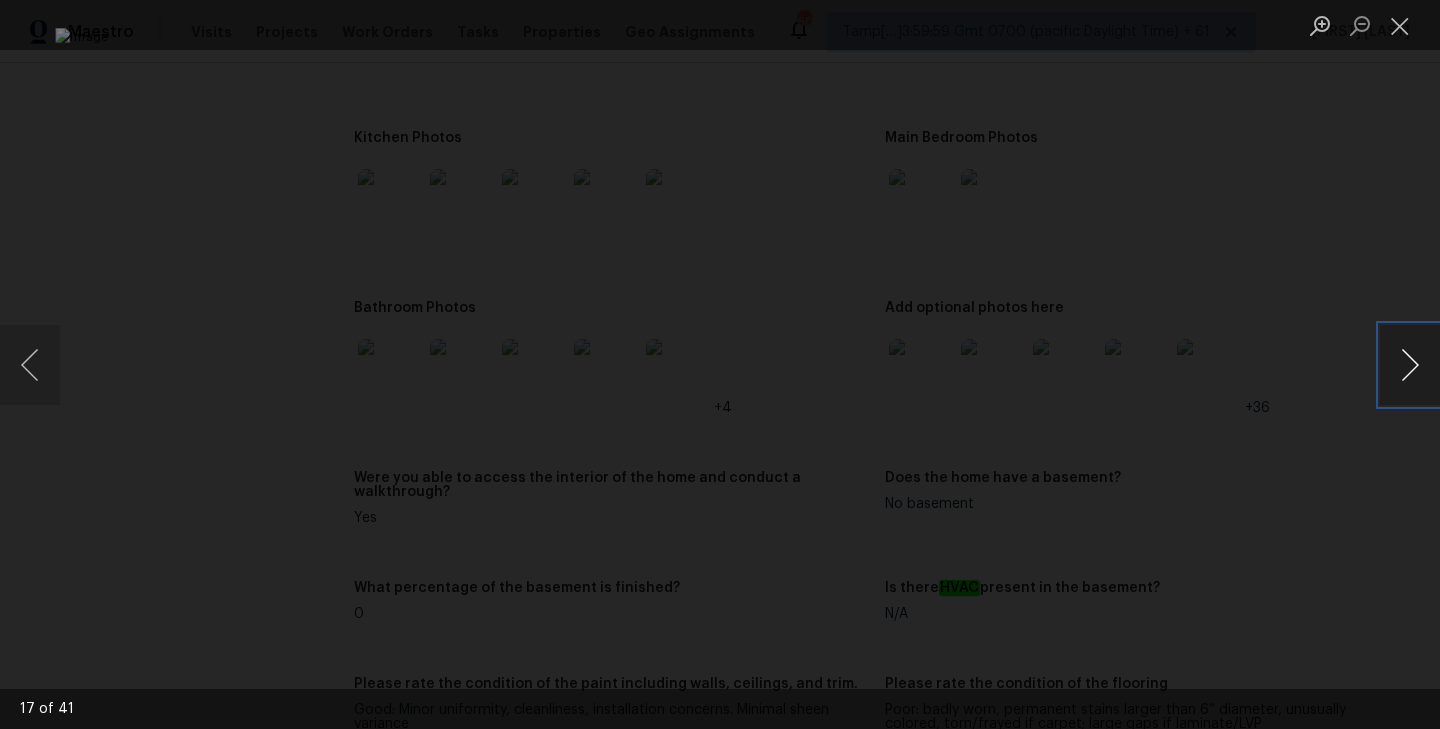 click at bounding box center [1410, 365] 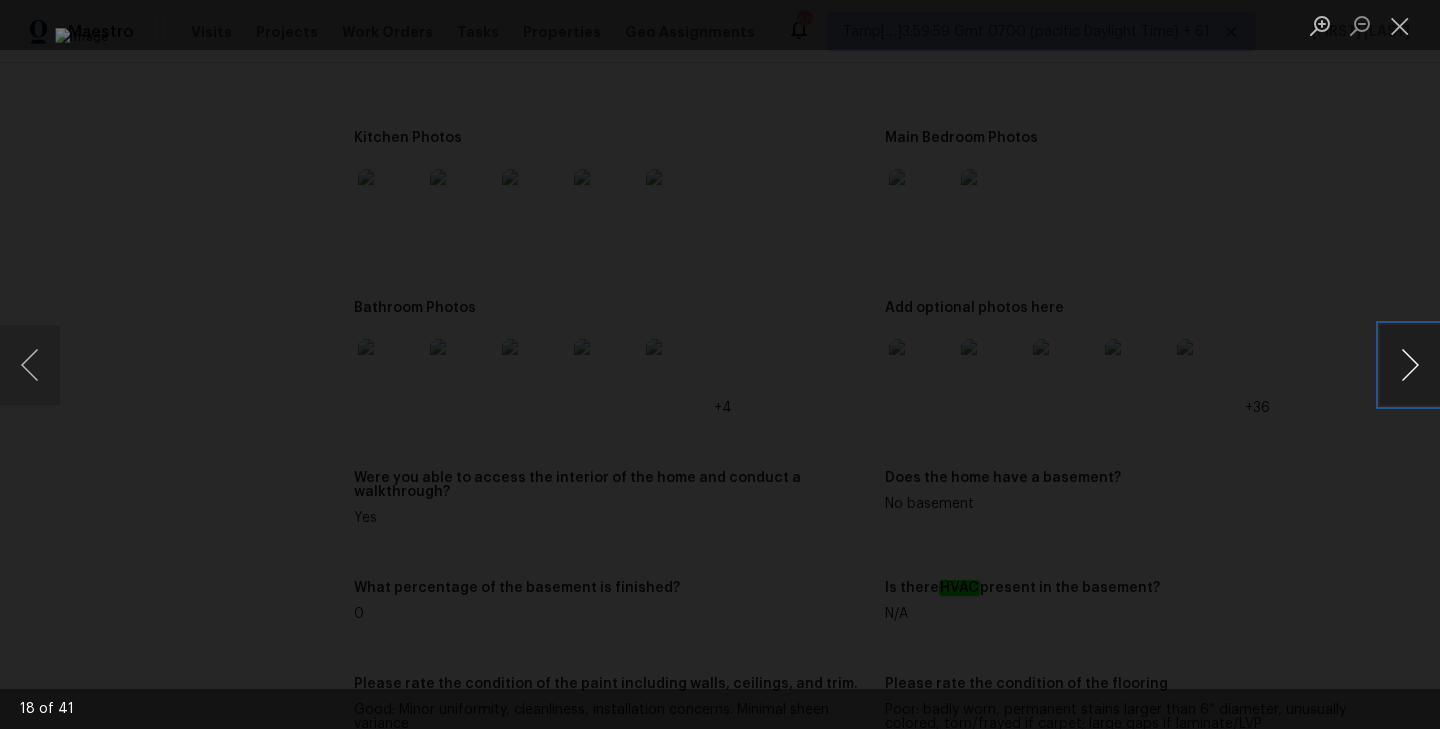 click at bounding box center [1410, 365] 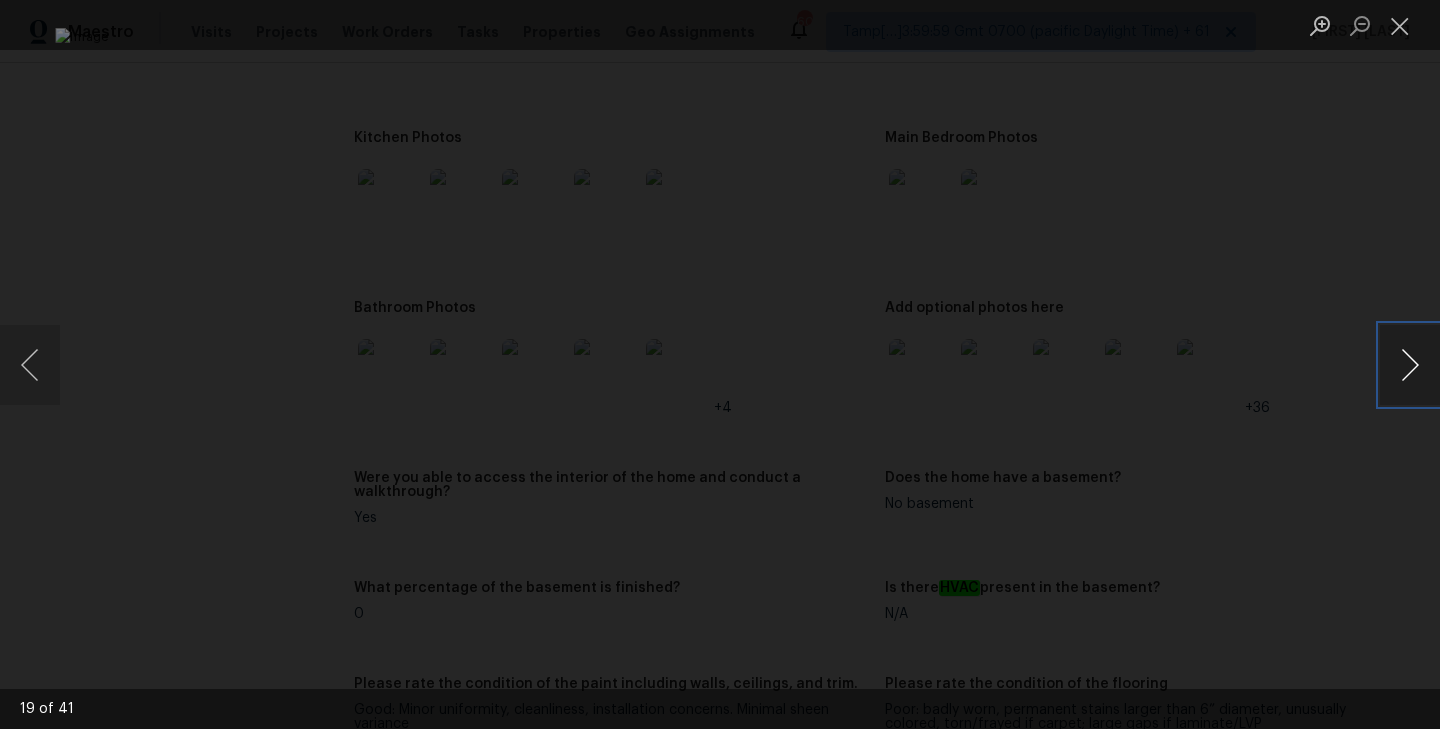 click at bounding box center [1410, 365] 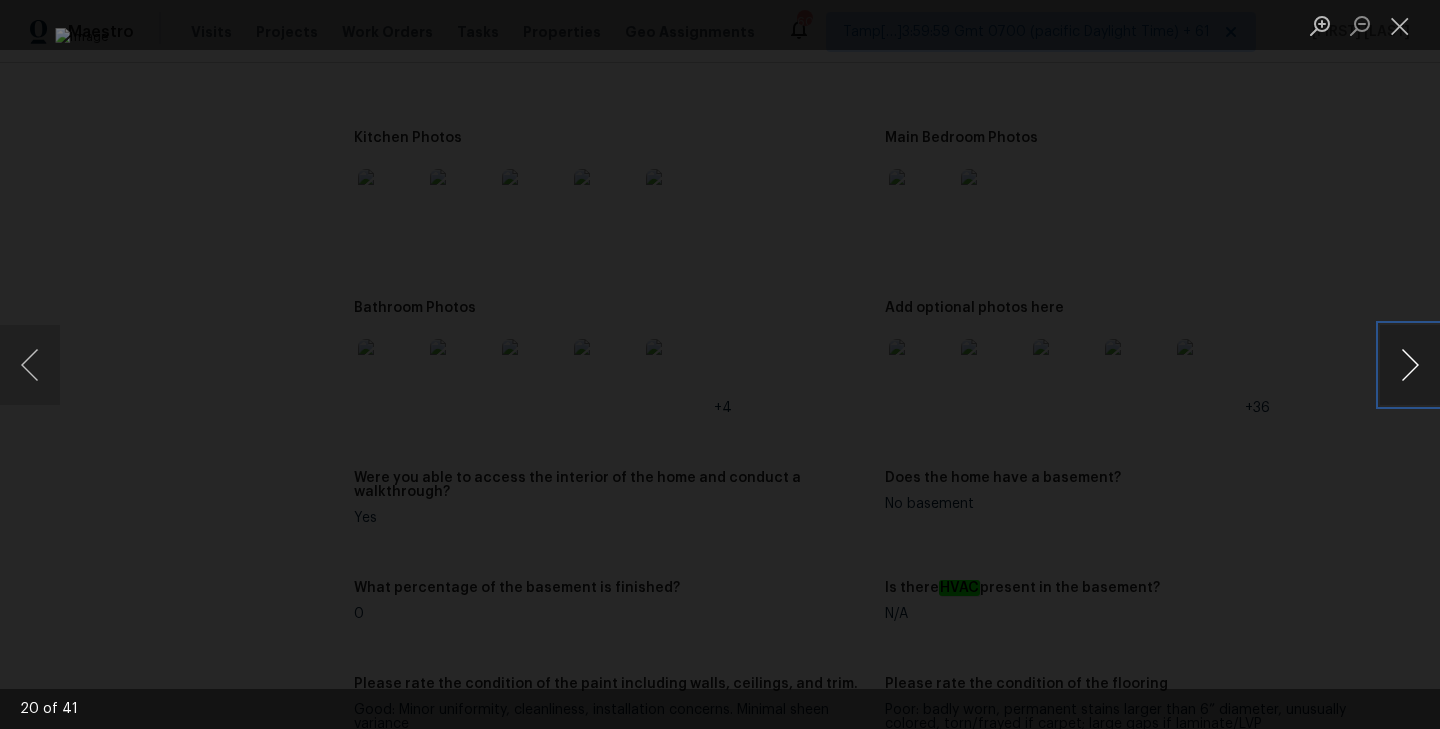 click at bounding box center (1410, 365) 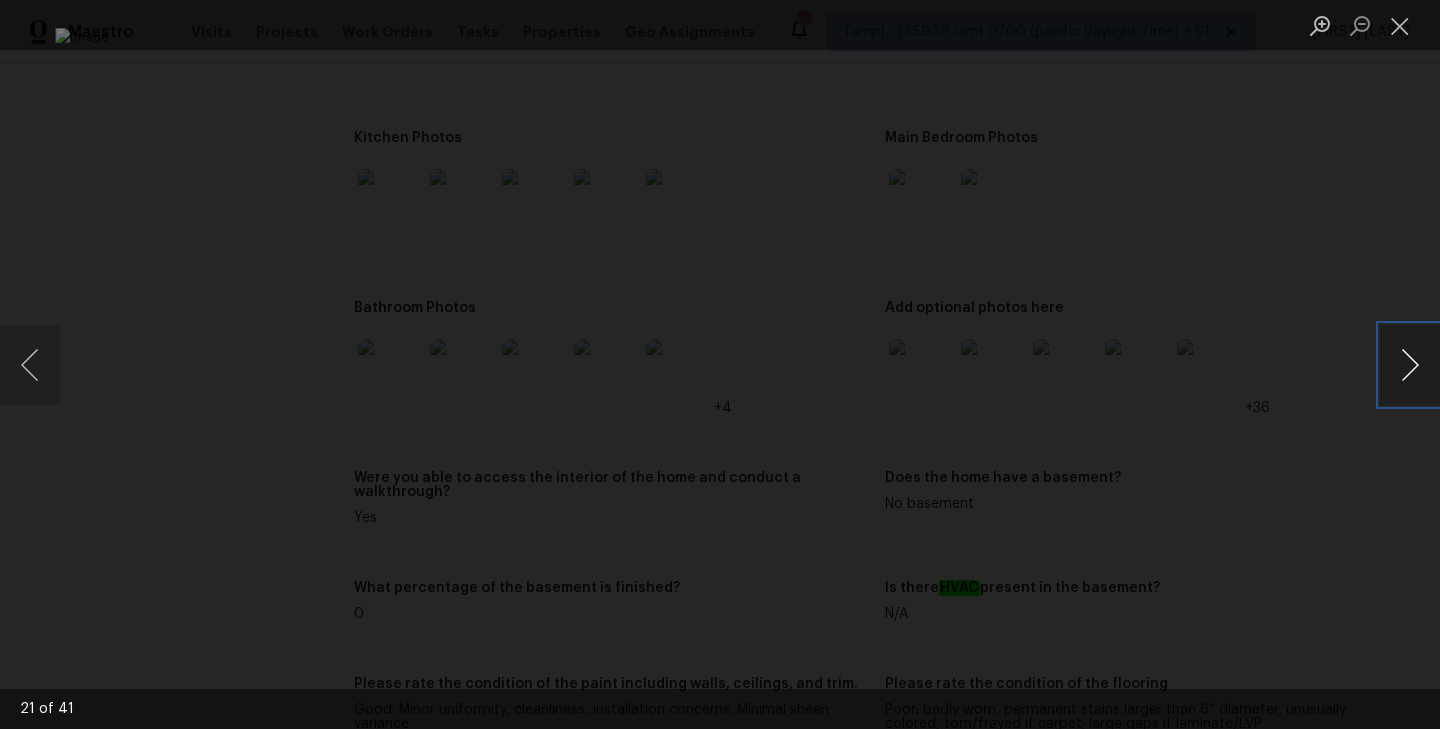 click at bounding box center [1410, 365] 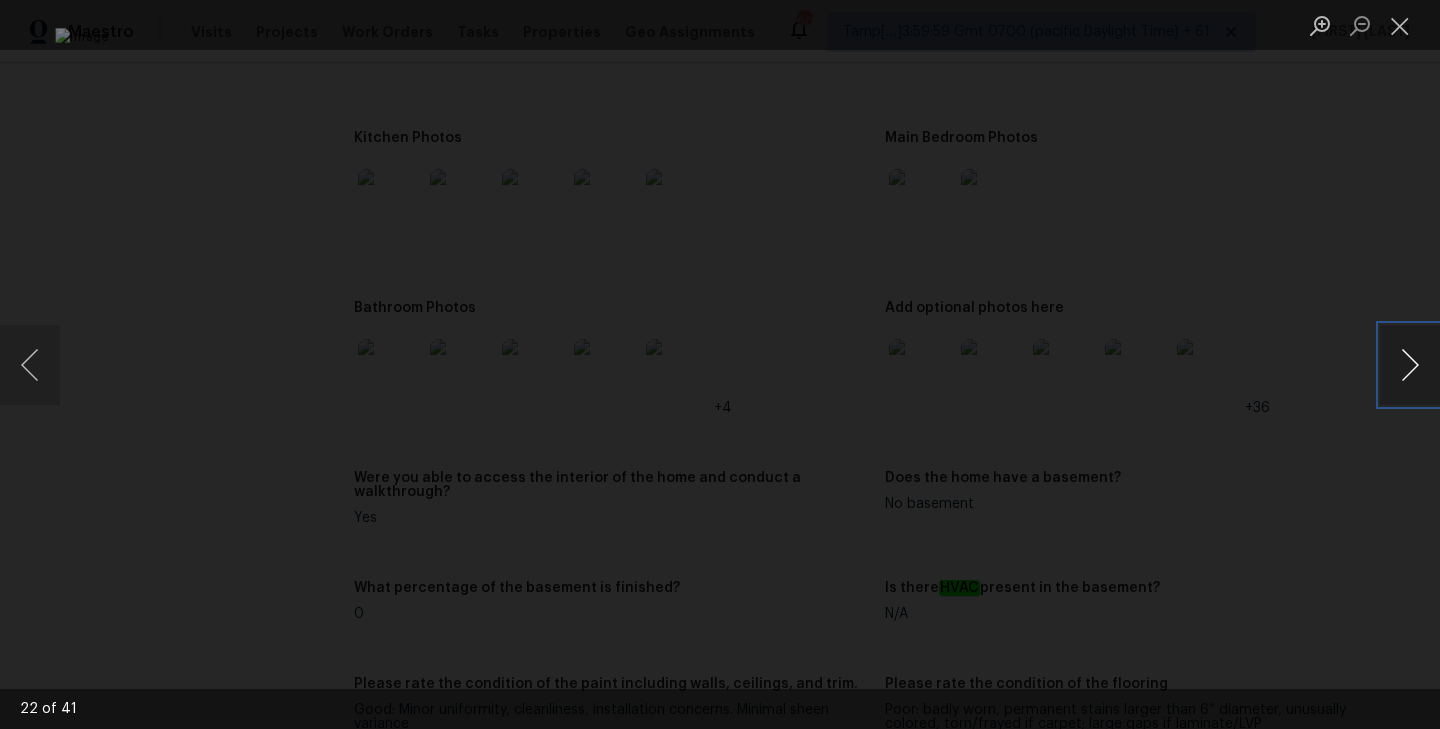click at bounding box center (1410, 365) 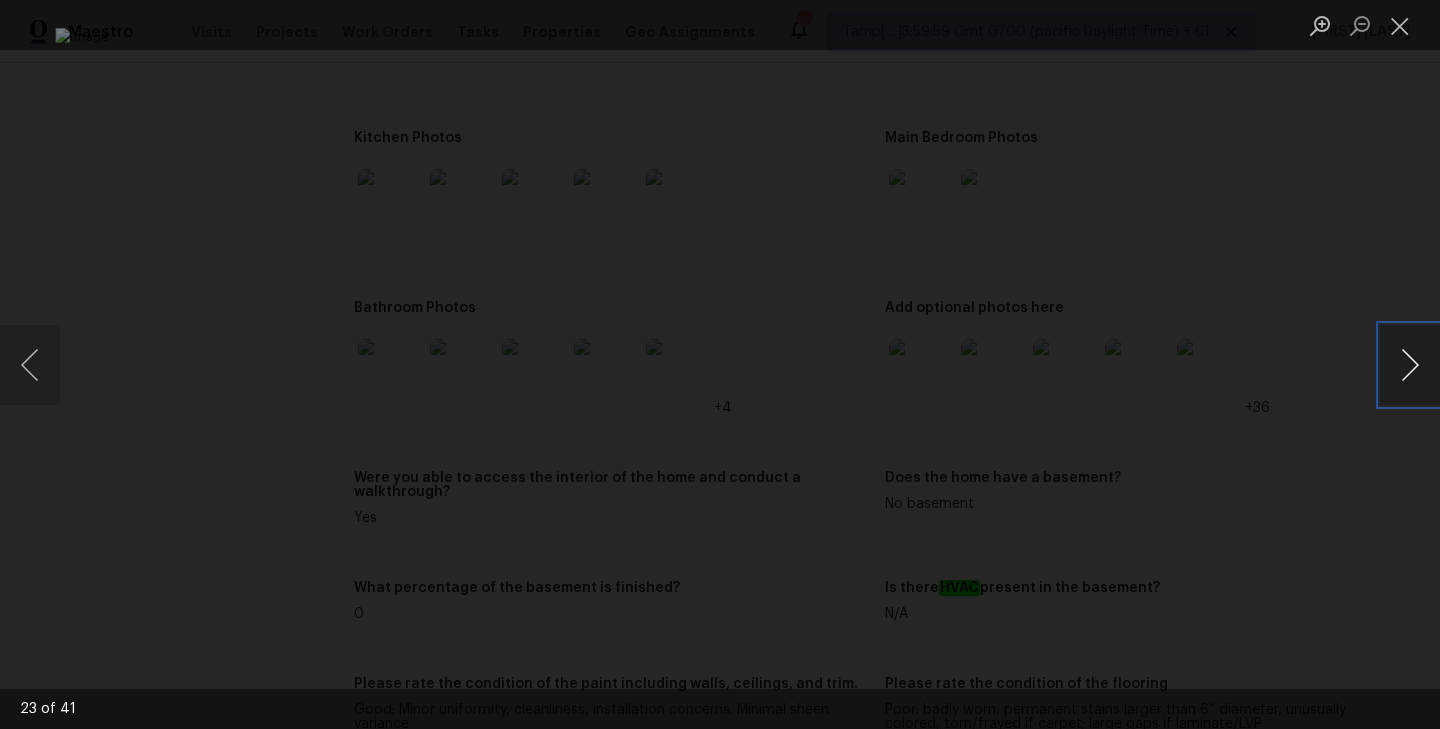 click at bounding box center (1410, 365) 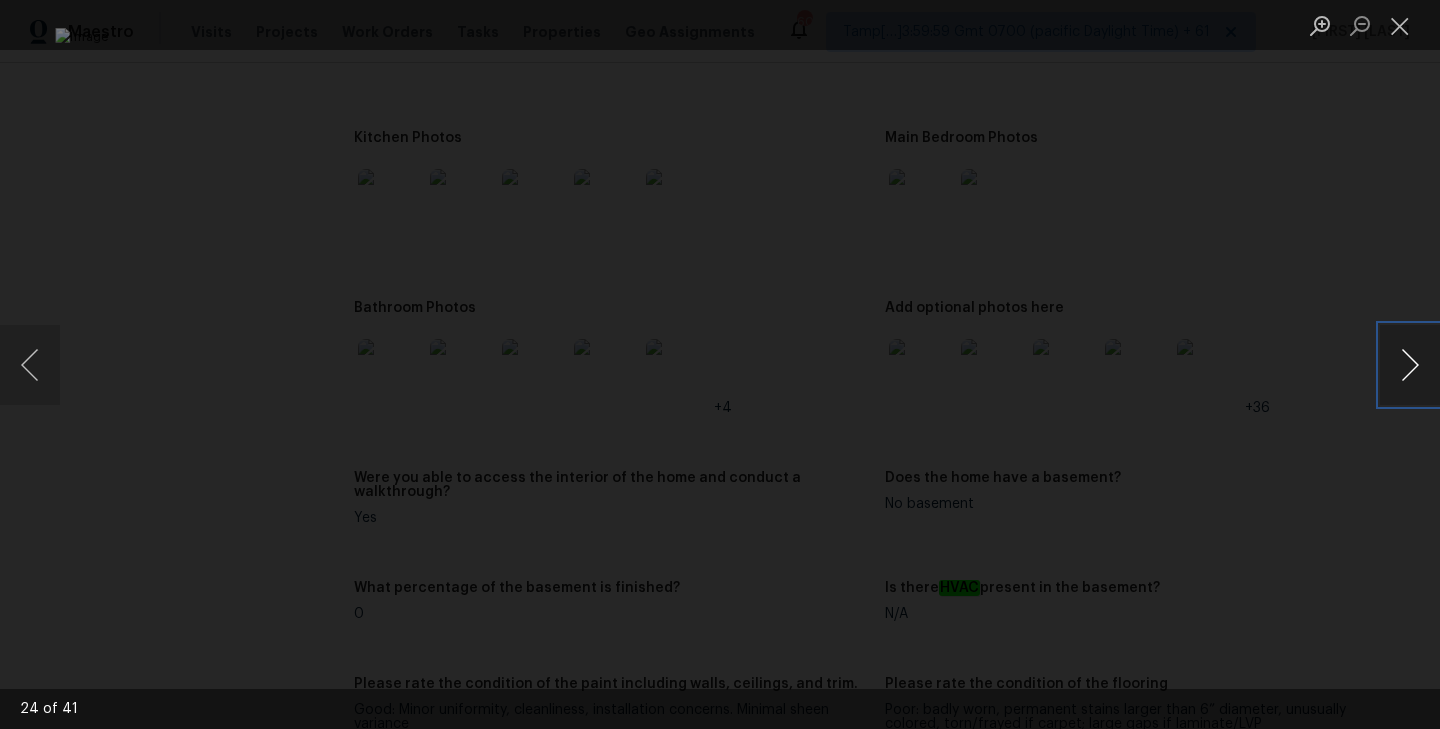 click at bounding box center (1410, 365) 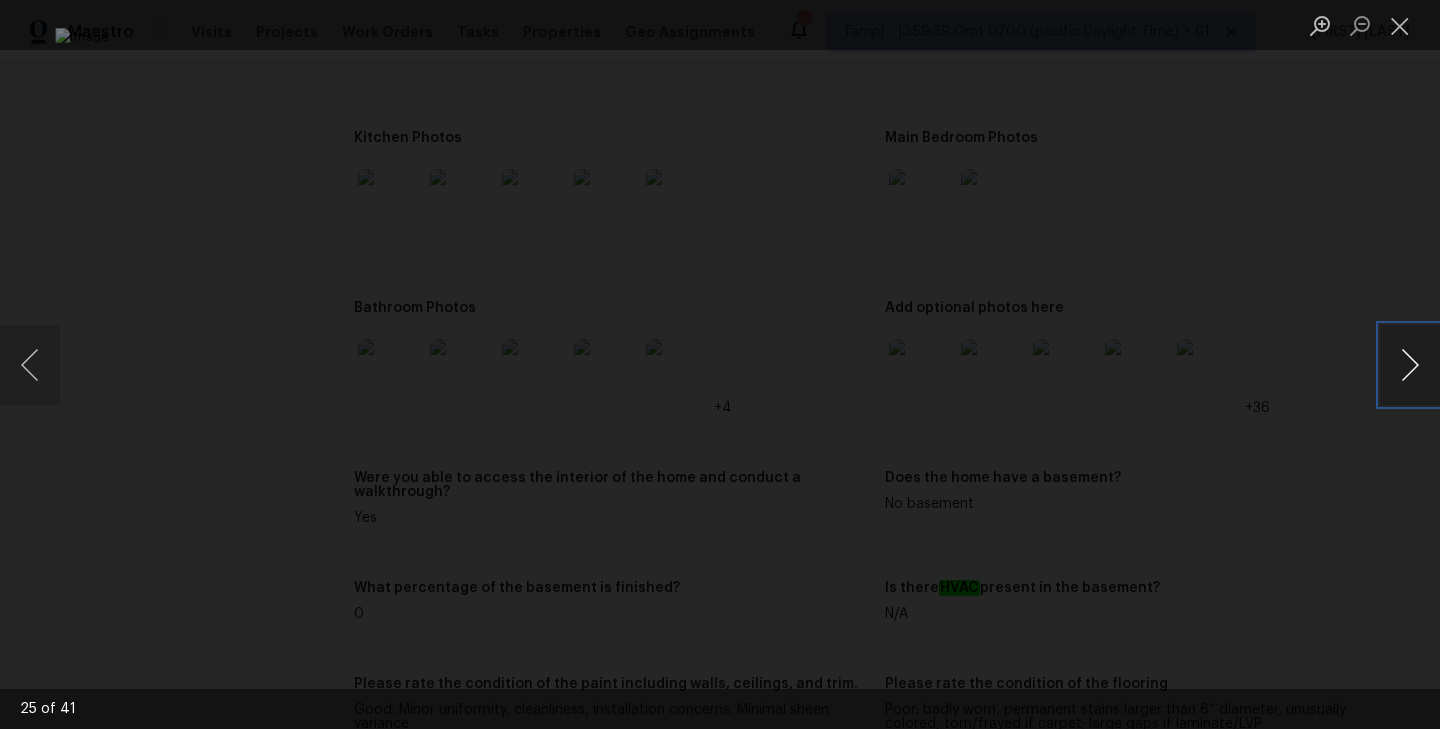 click at bounding box center (1410, 365) 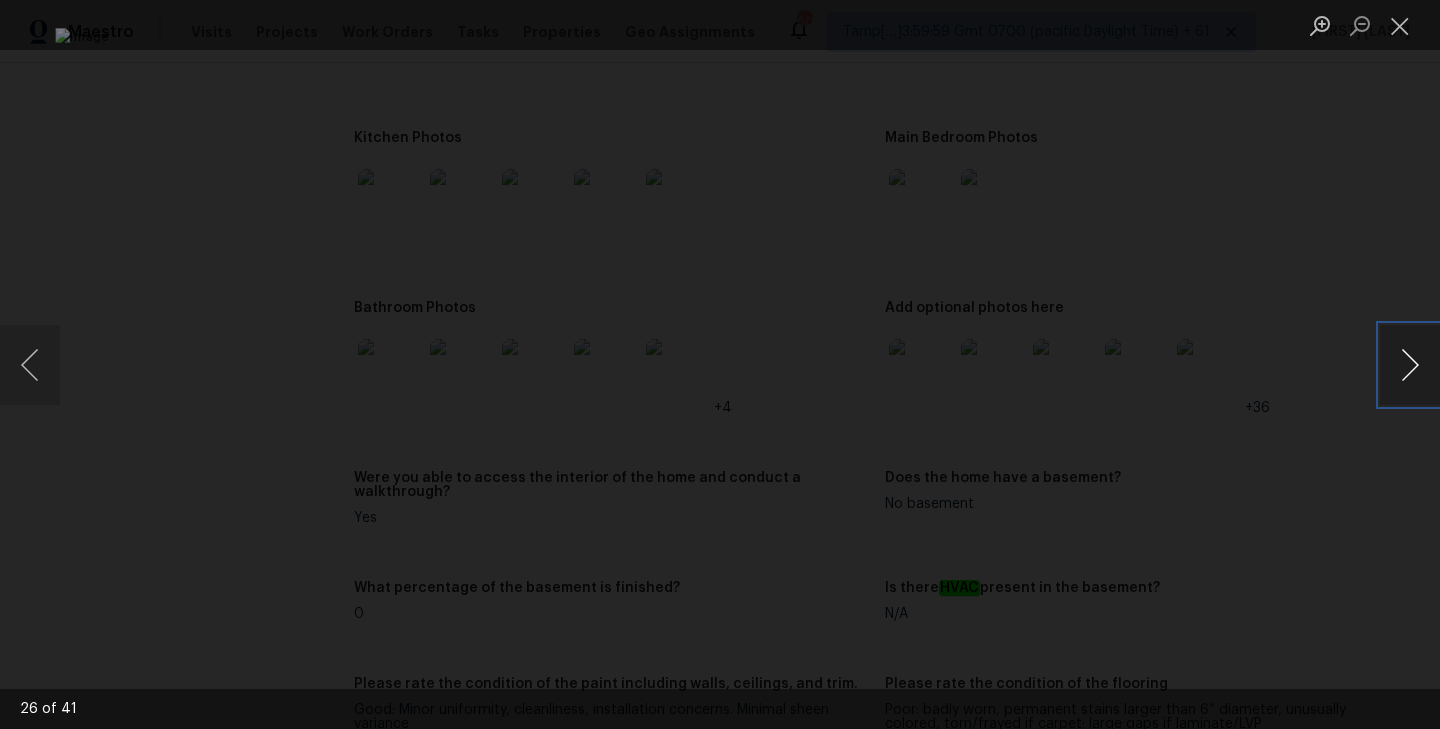 click at bounding box center (1410, 365) 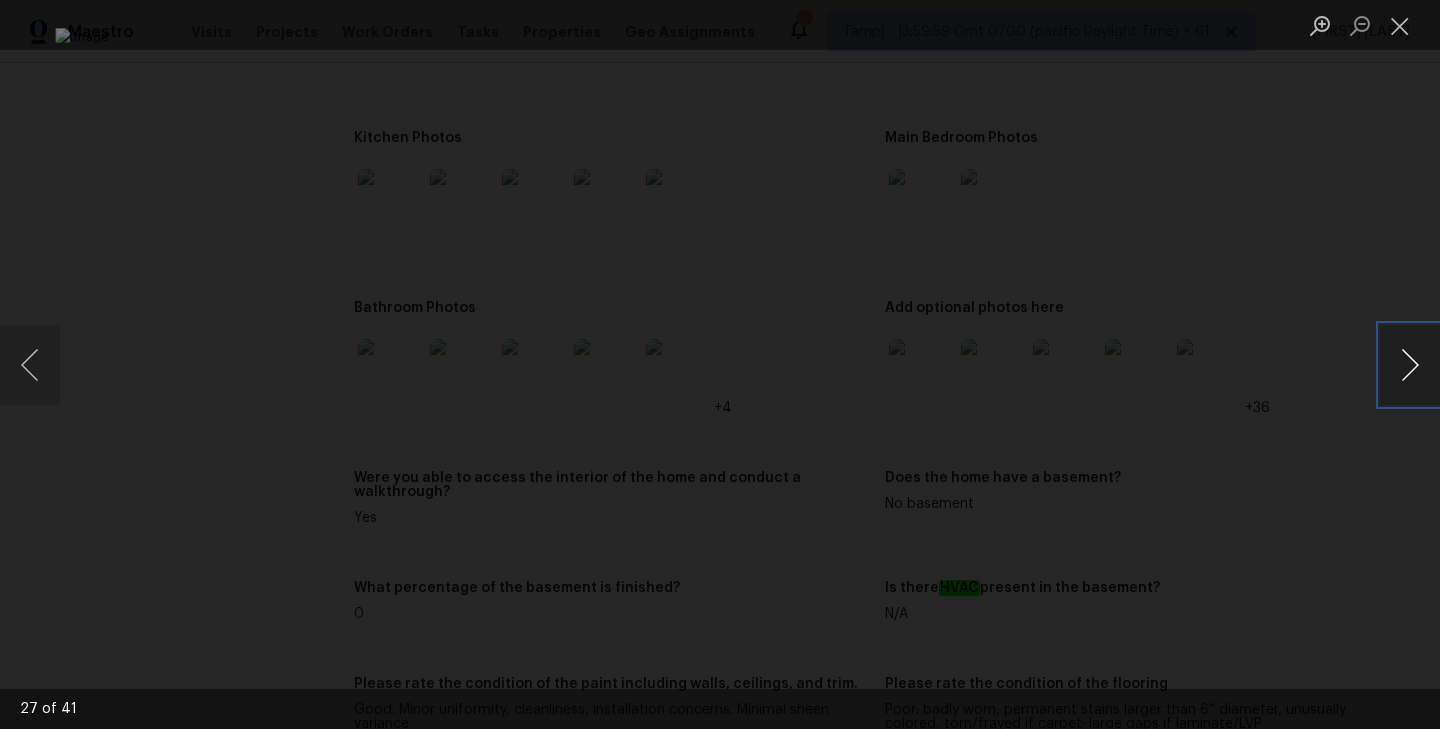 click at bounding box center [1410, 365] 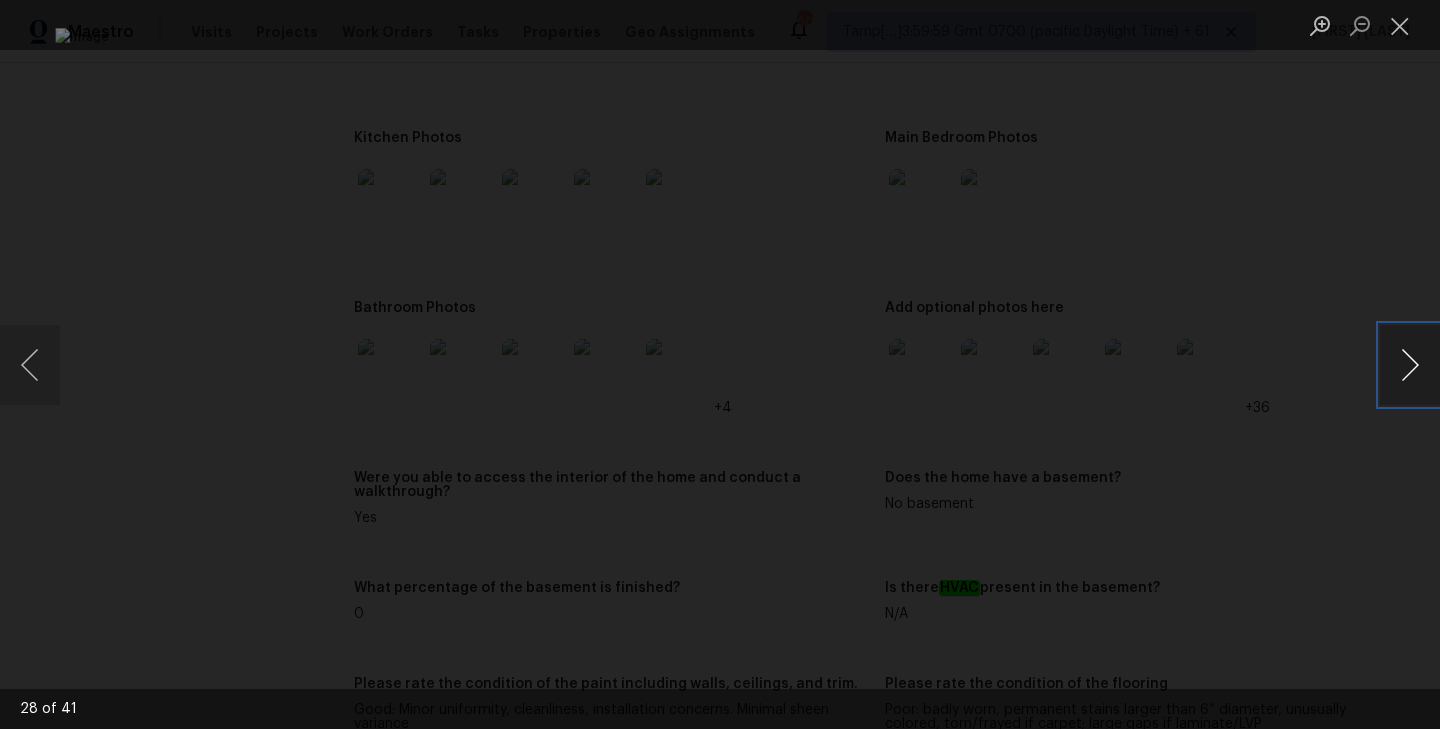 click at bounding box center [1410, 365] 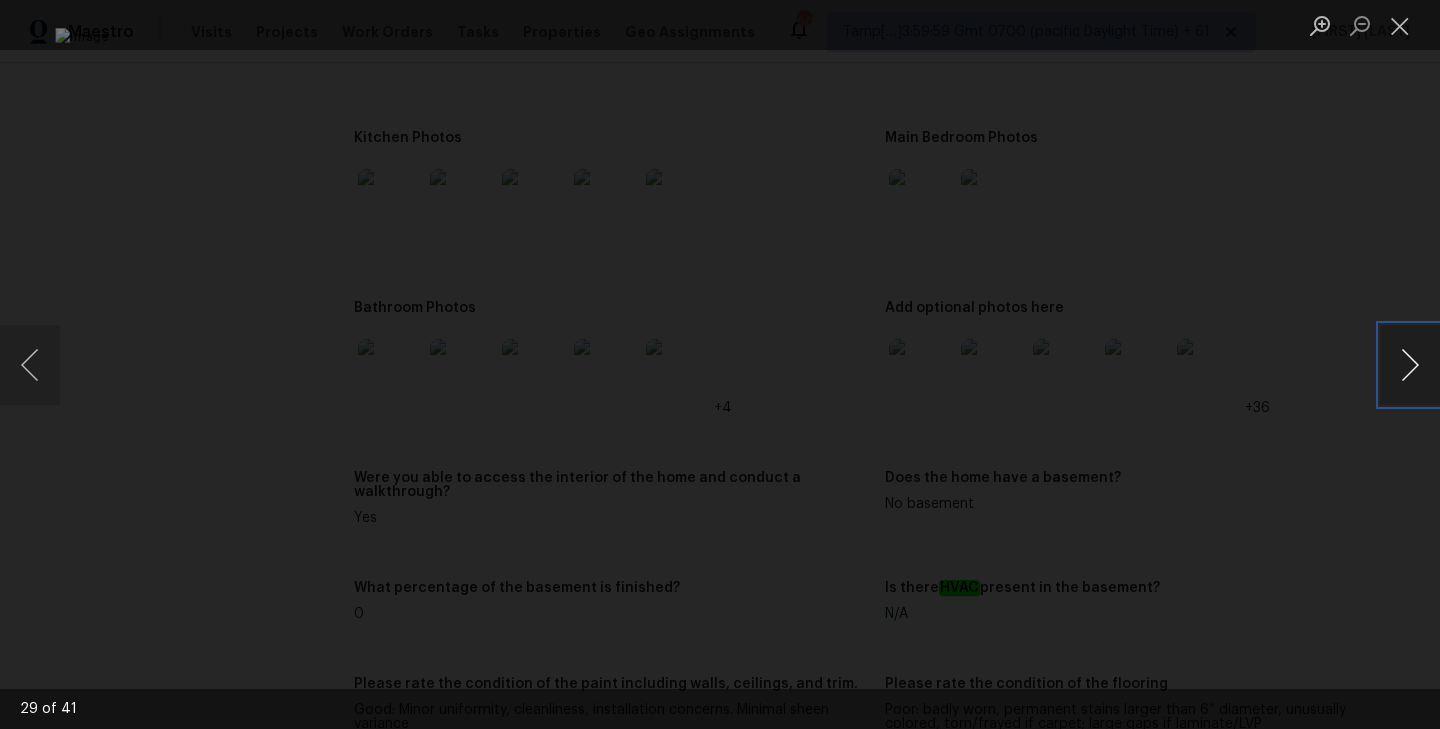 click at bounding box center [1410, 365] 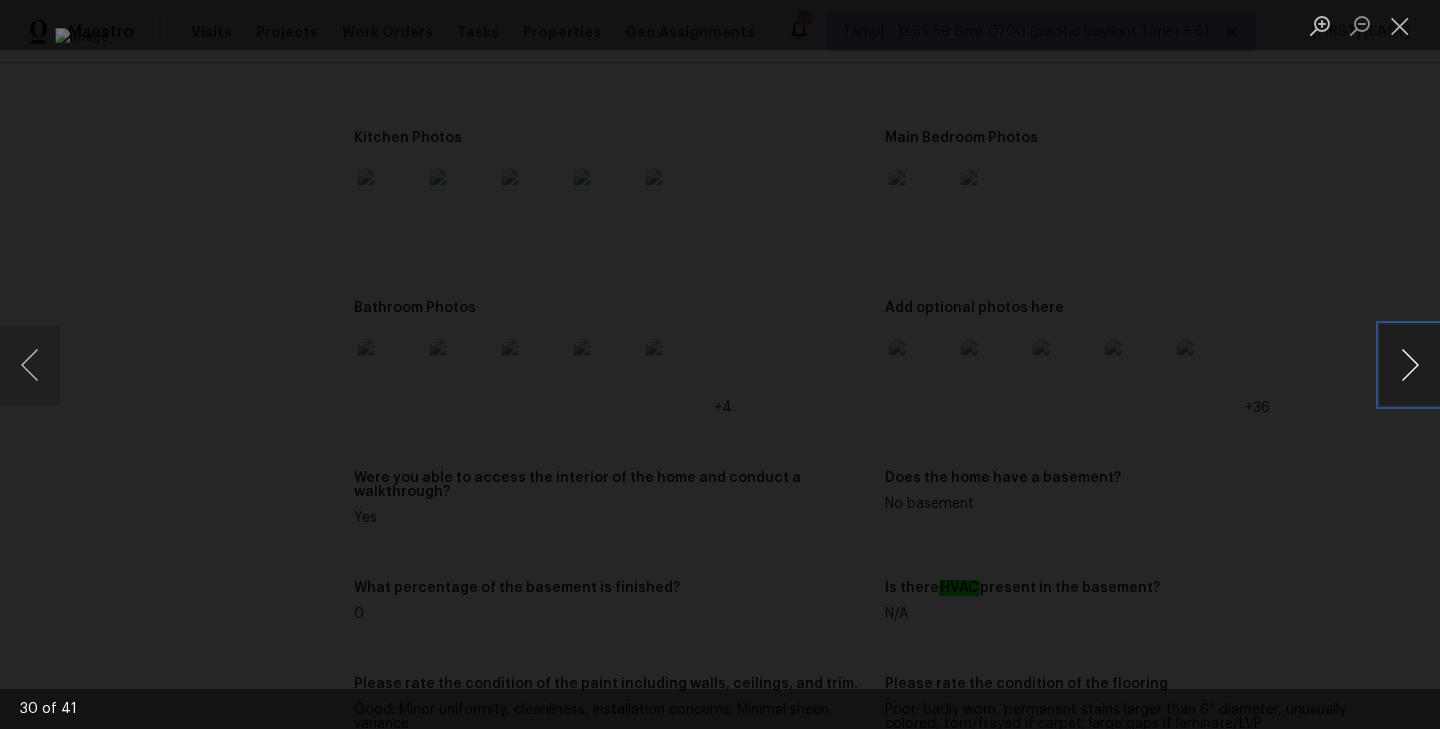 click at bounding box center [1410, 365] 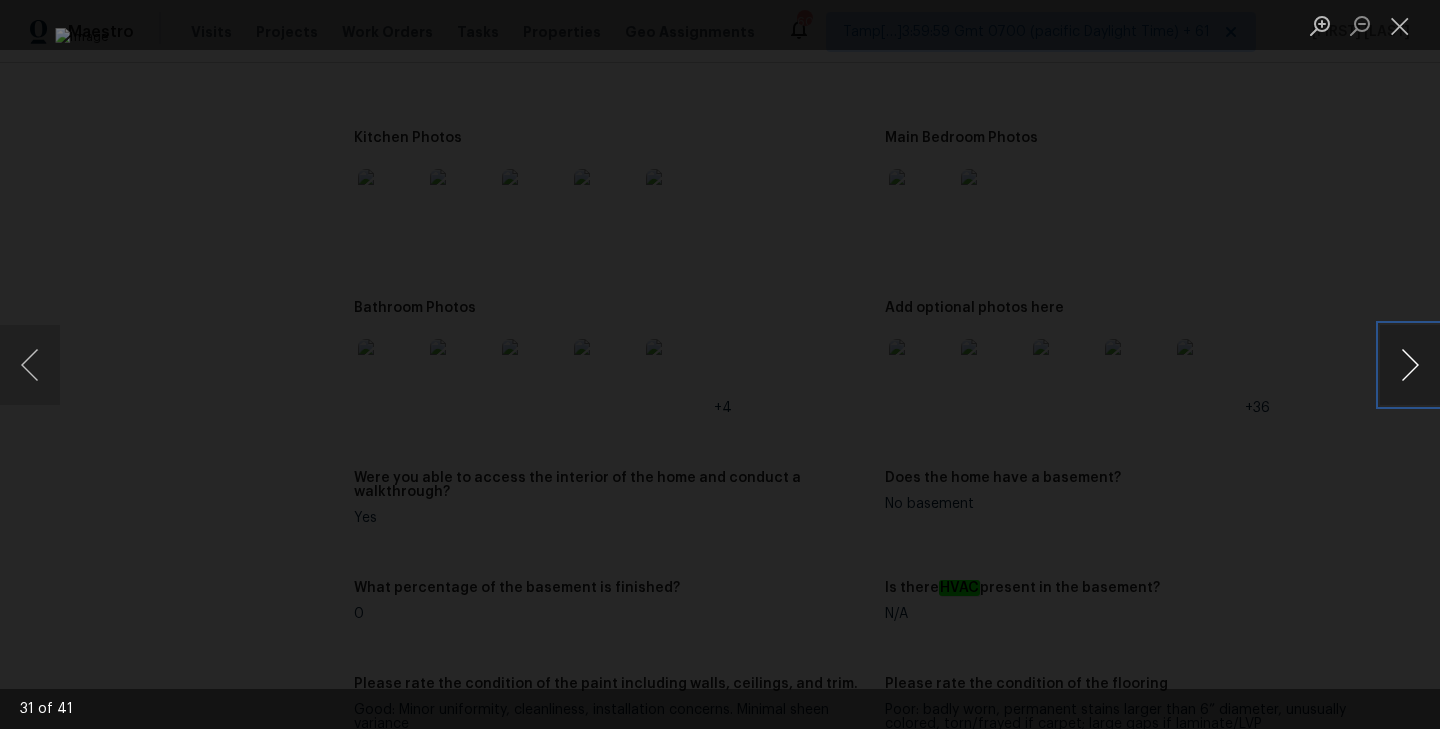 click at bounding box center [1410, 365] 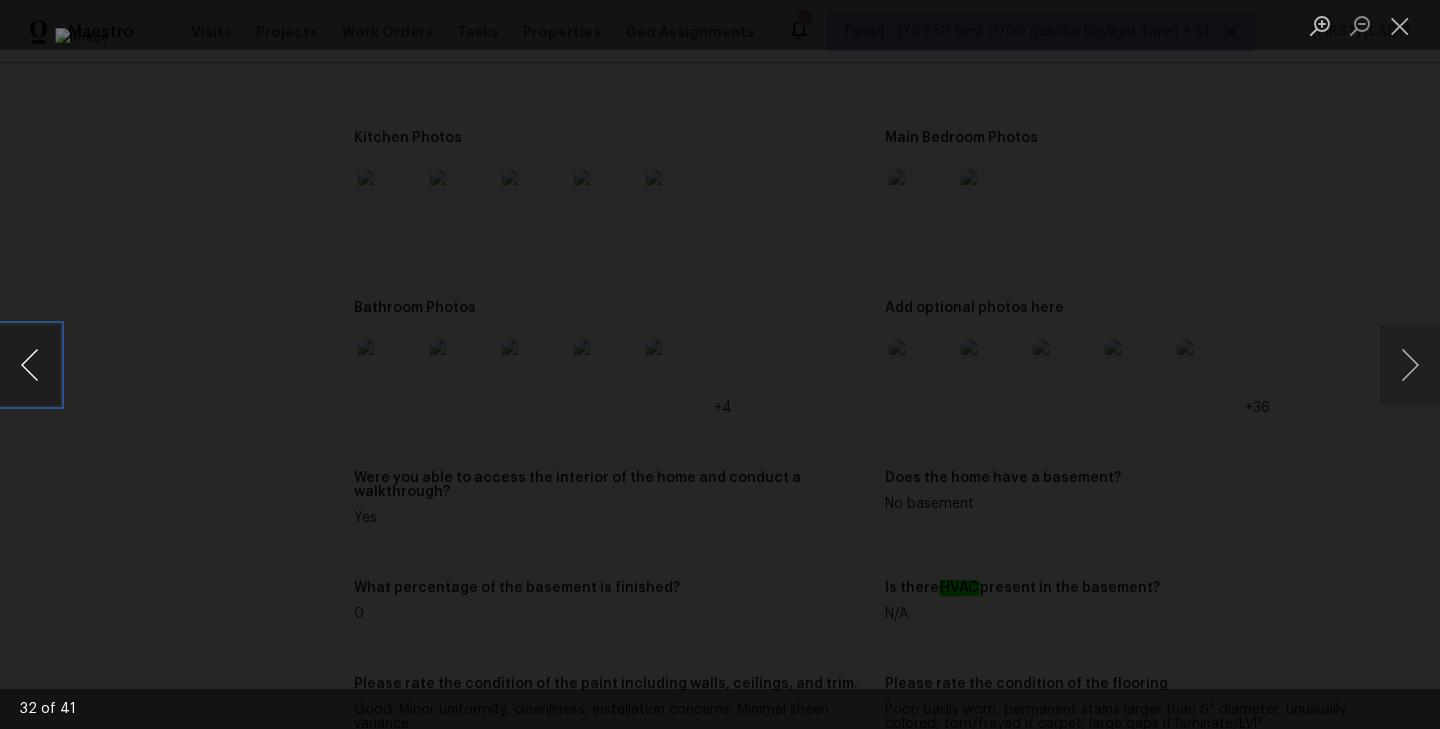 click at bounding box center (30, 365) 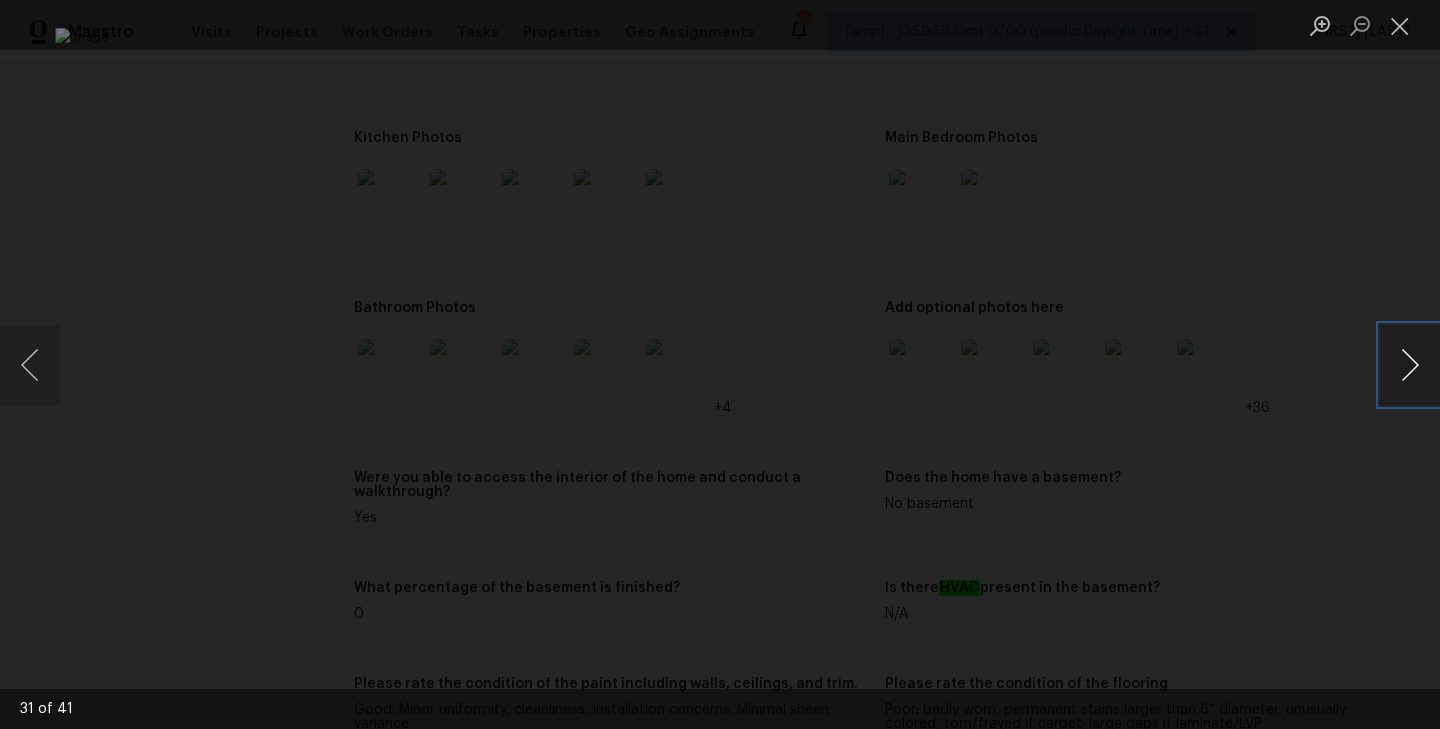 click at bounding box center (1410, 365) 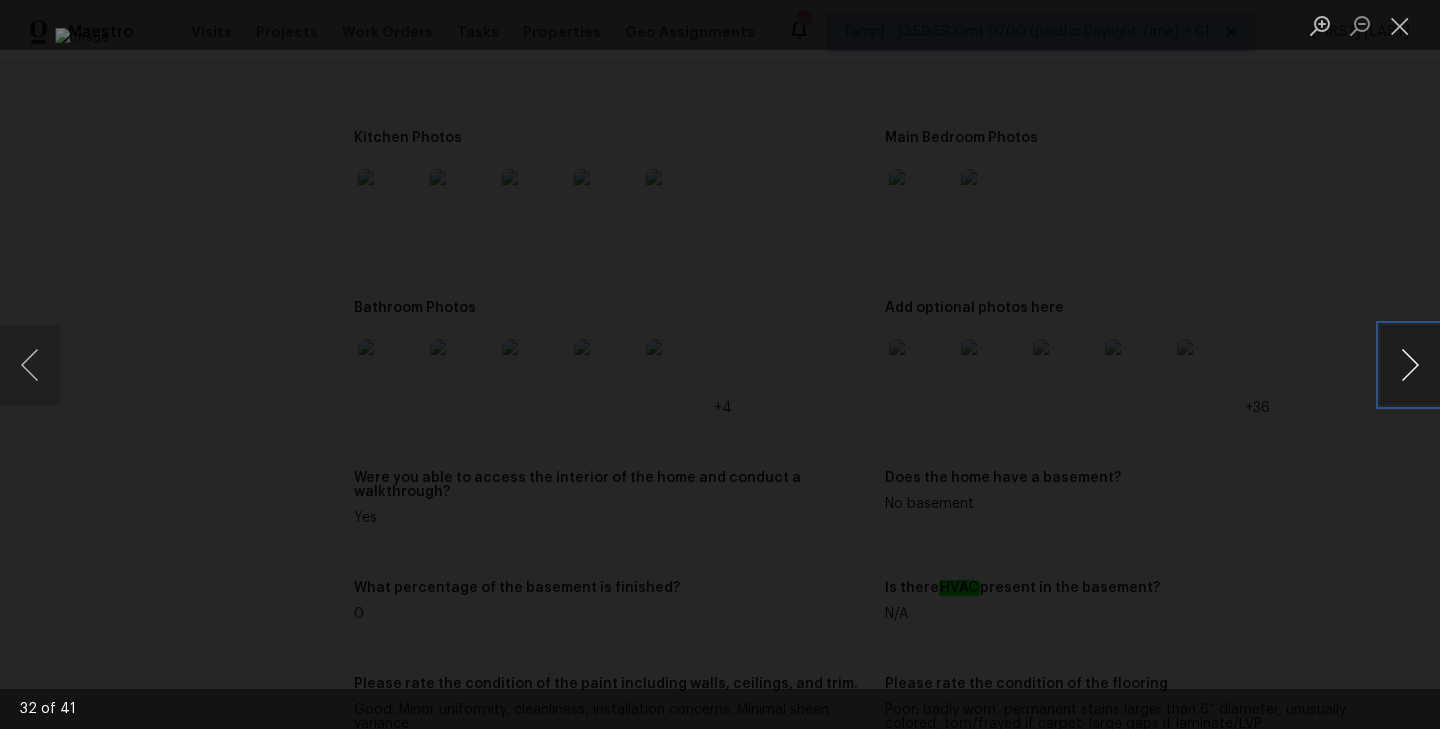 click at bounding box center (1410, 365) 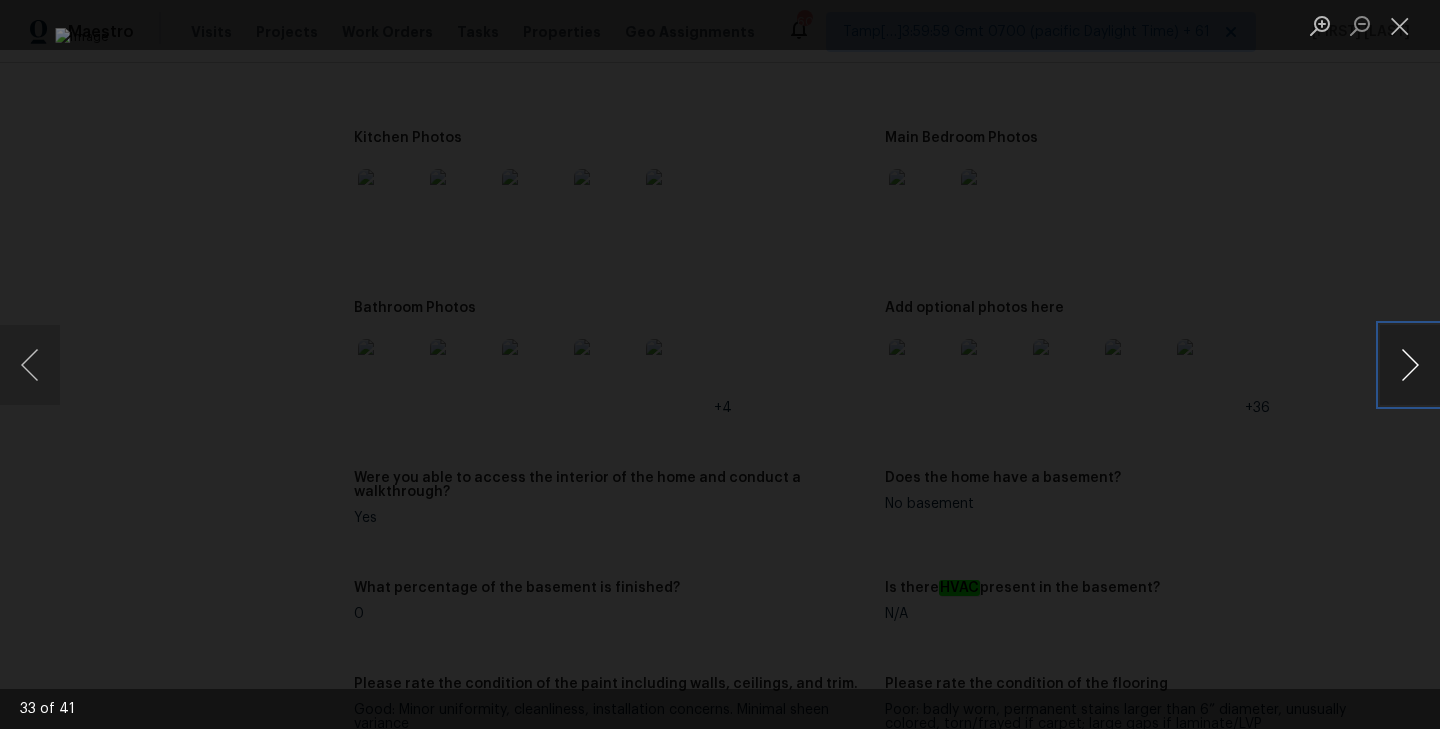 click at bounding box center [1410, 365] 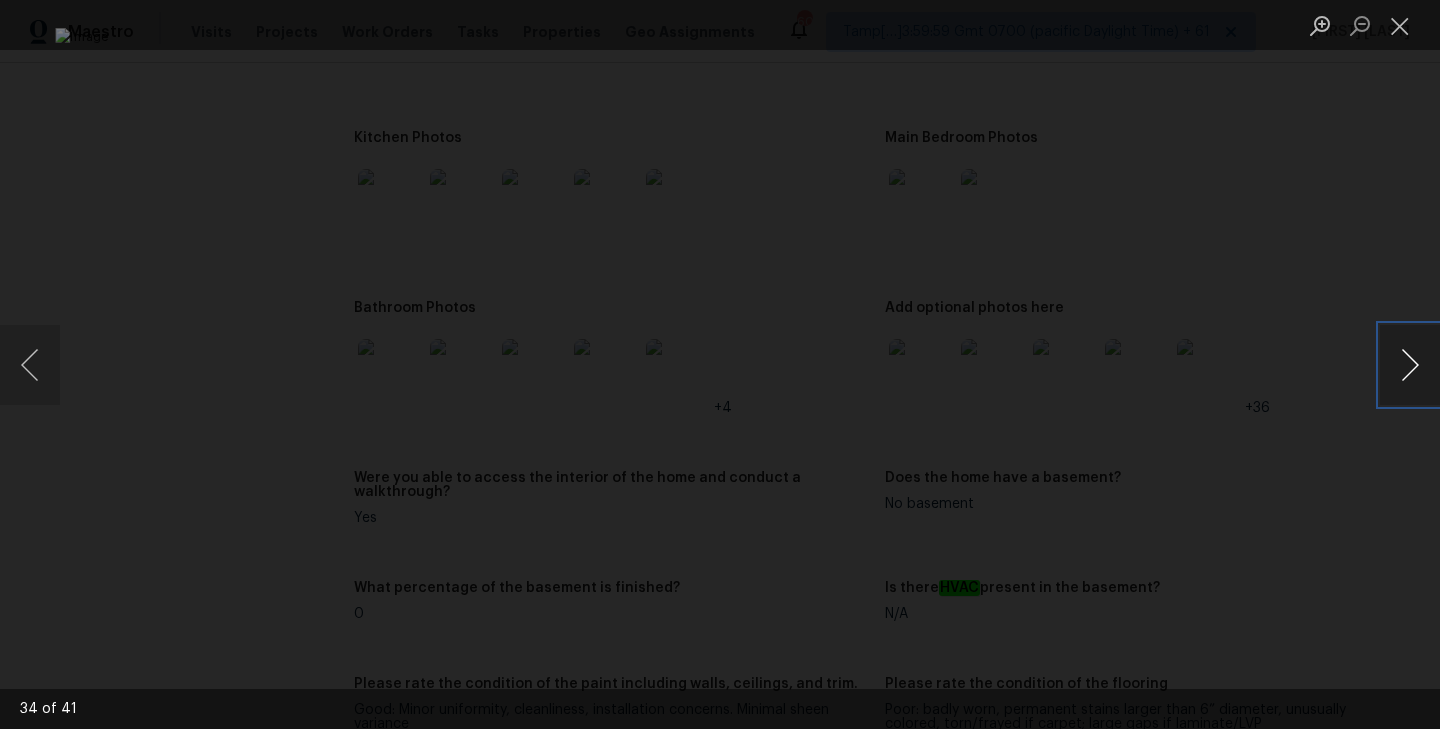 click at bounding box center [1410, 365] 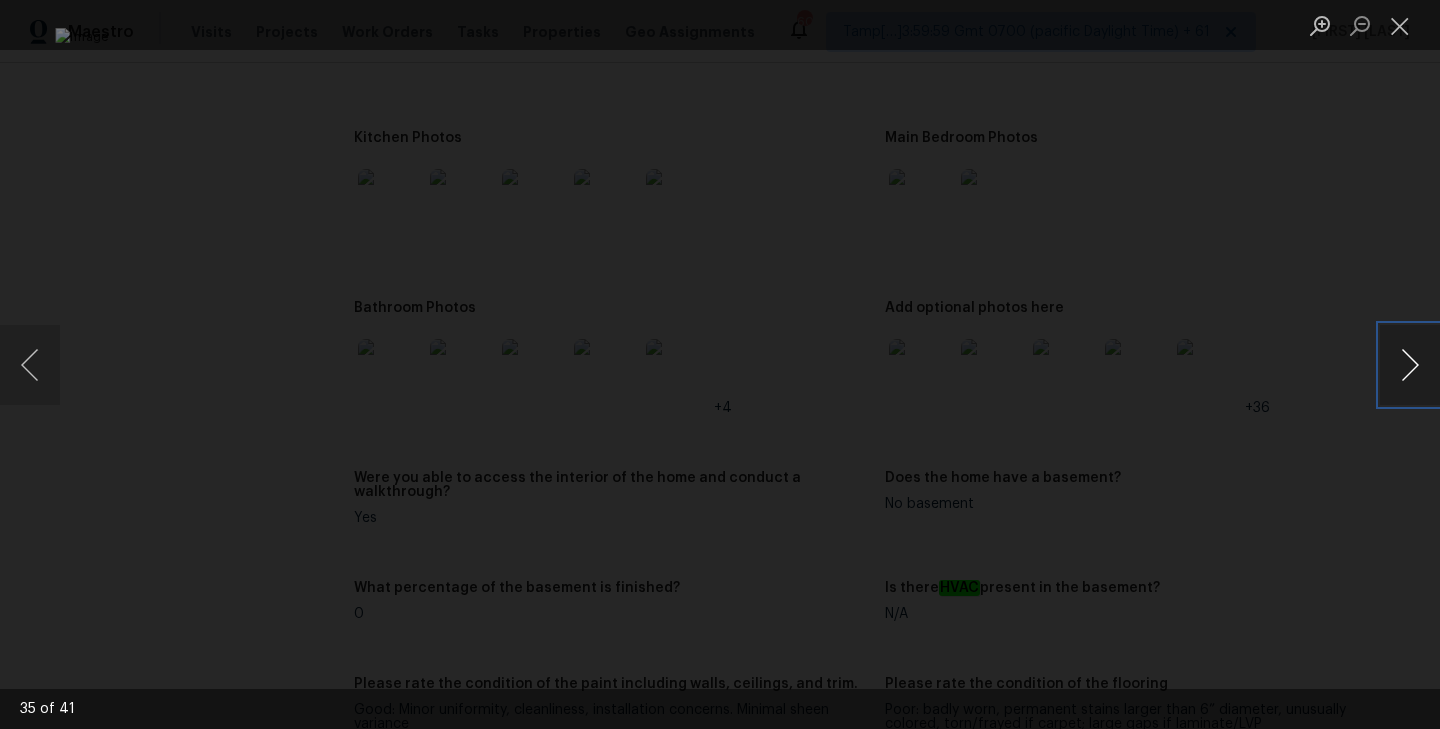 click at bounding box center [1410, 365] 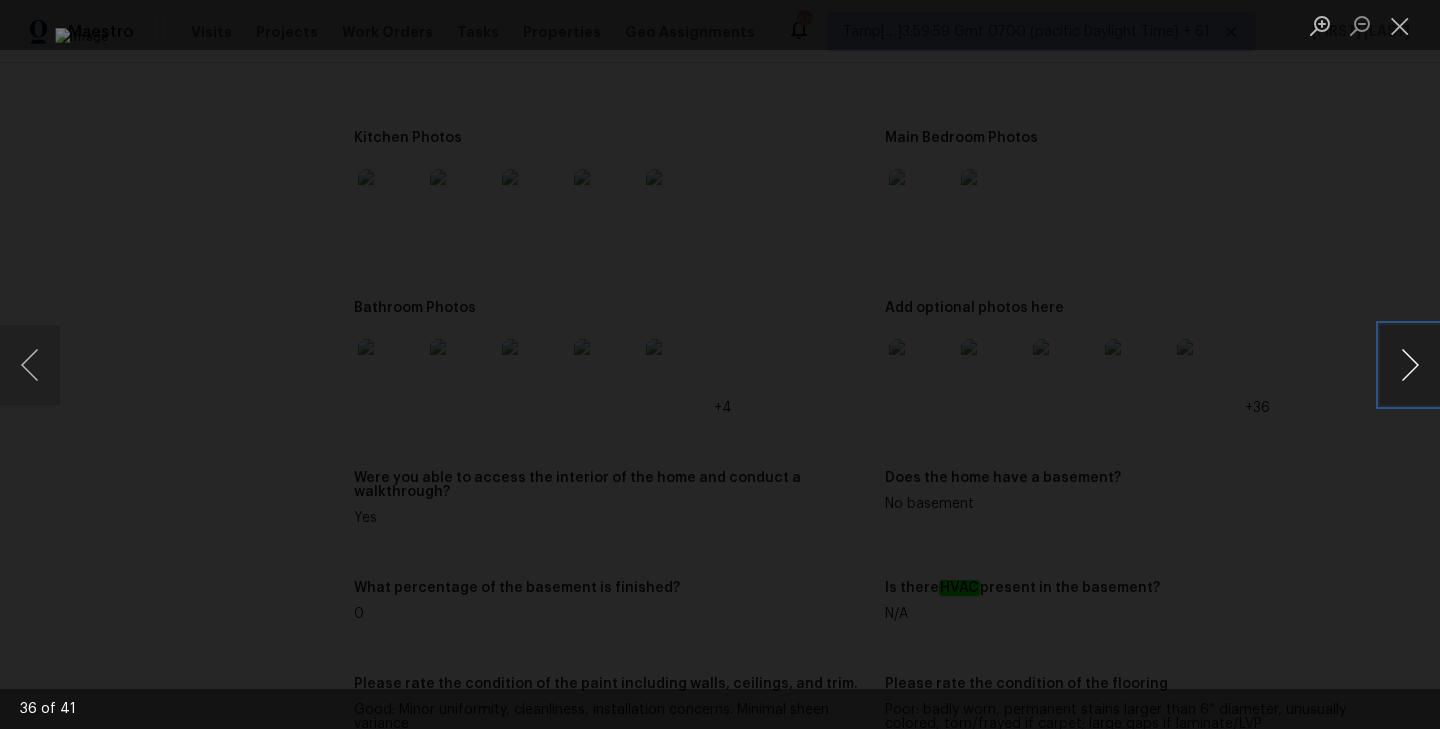 click at bounding box center [1410, 365] 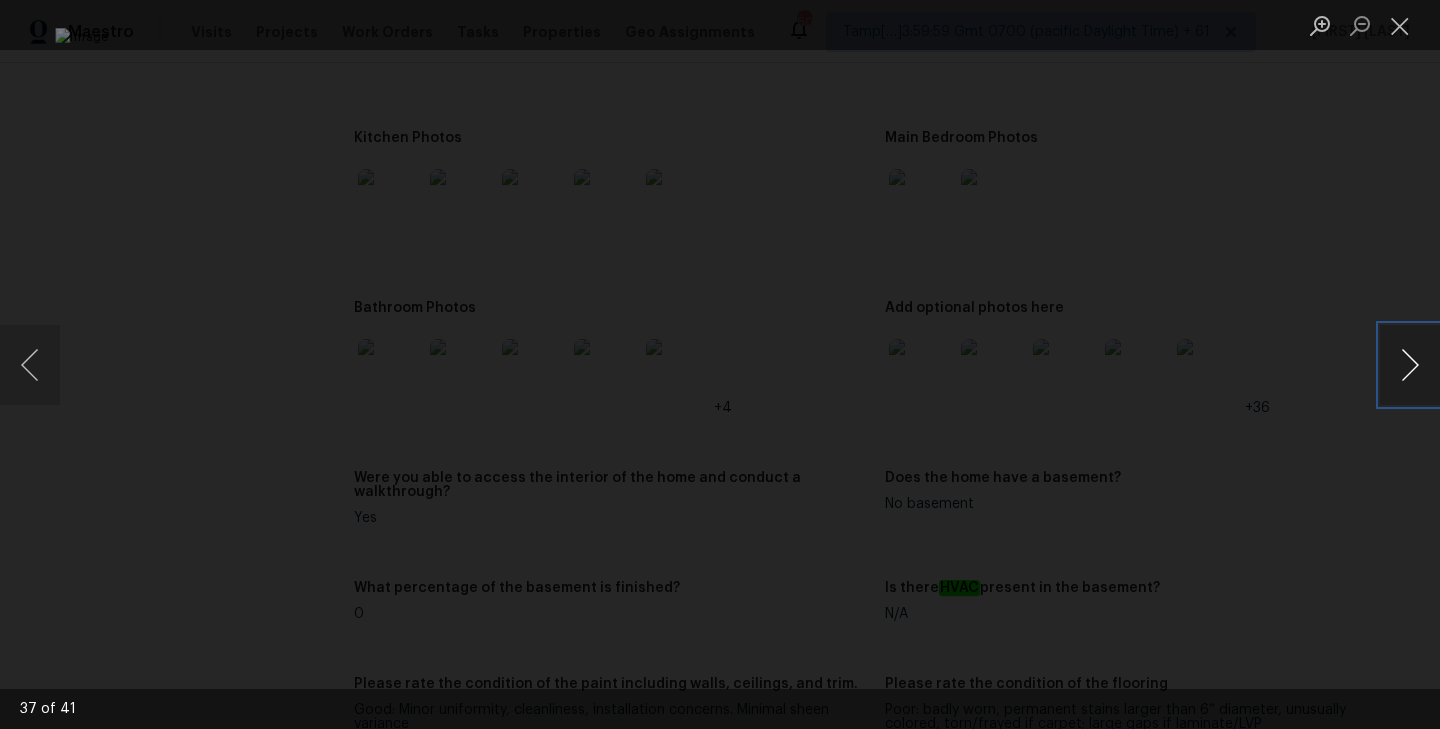 click at bounding box center [1410, 365] 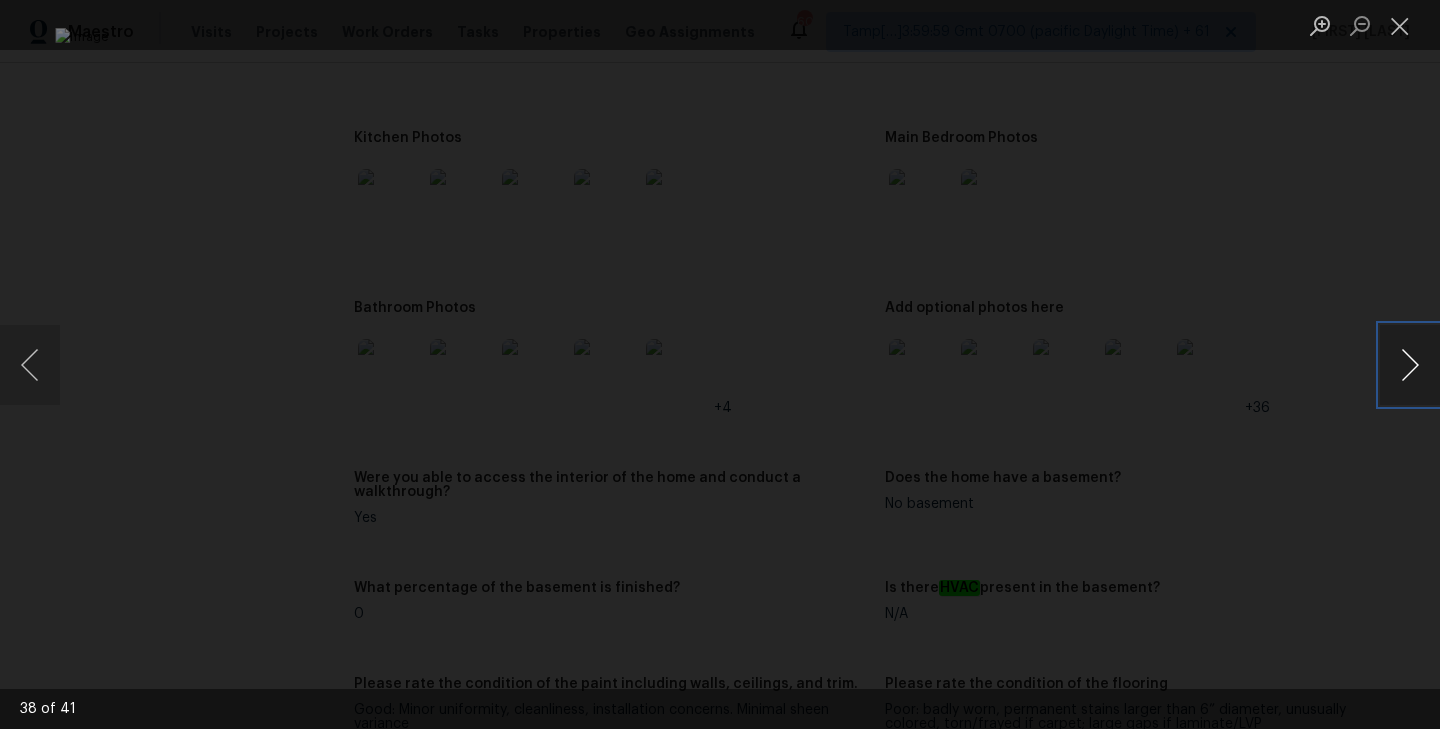 click at bounding box center [1410, 365] 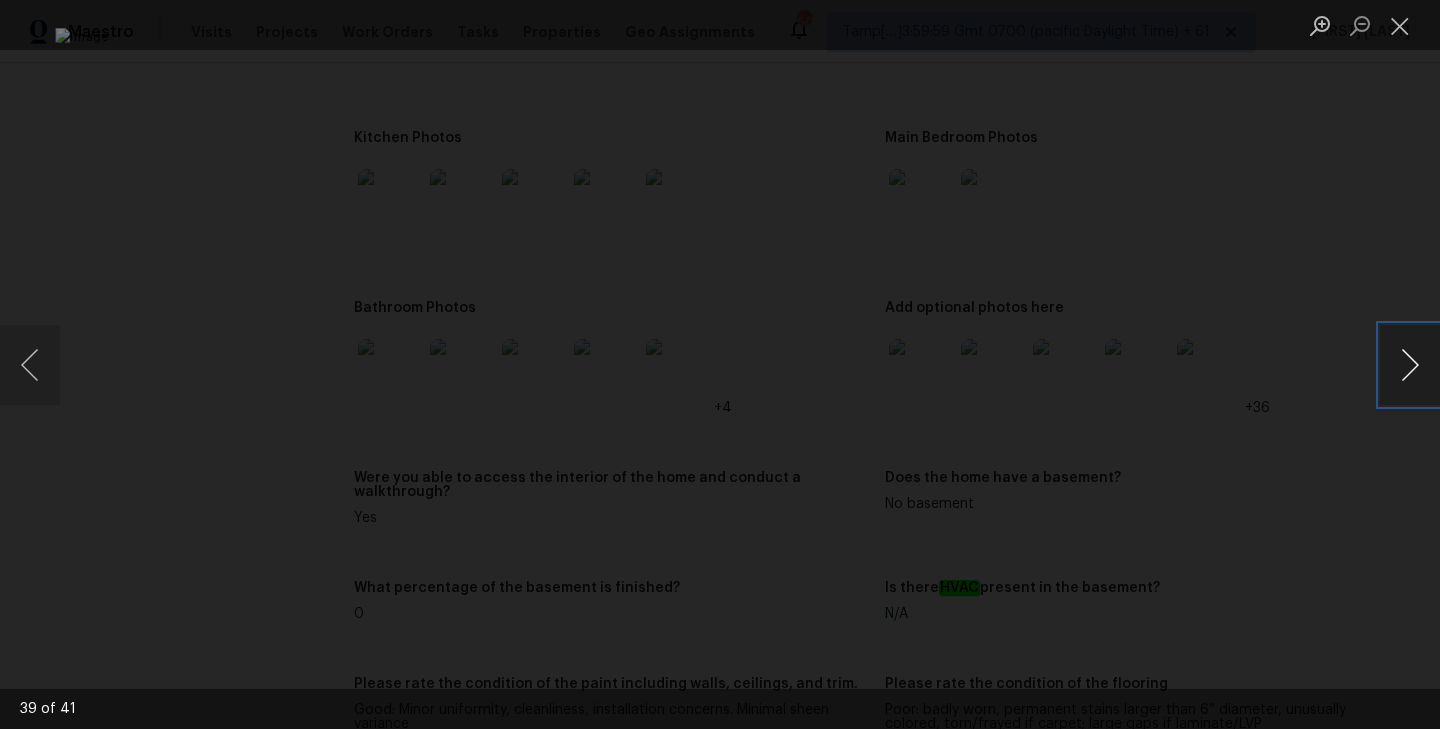 click at bounding box center [1410, 365] 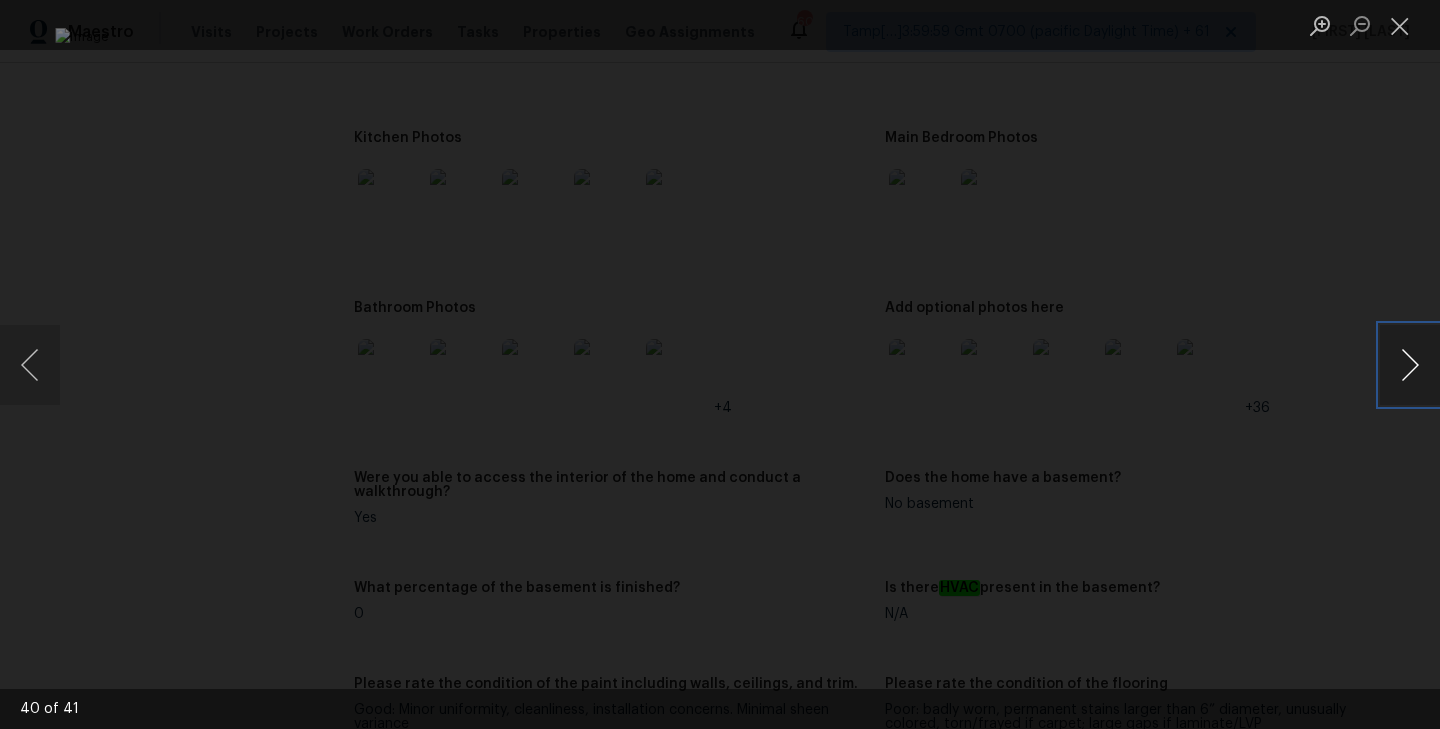 click at bounding box center (1410, 365) 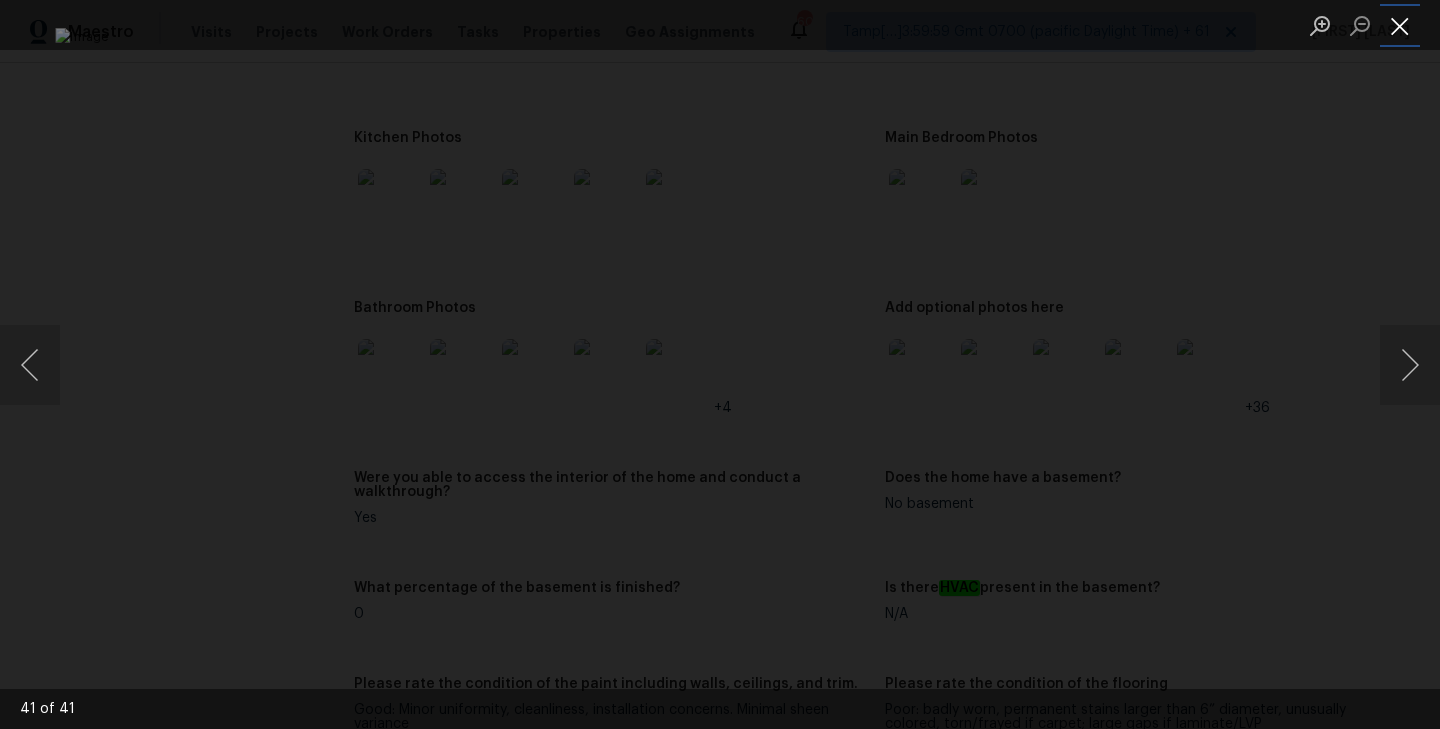 click at bounding box center (1400, 25) 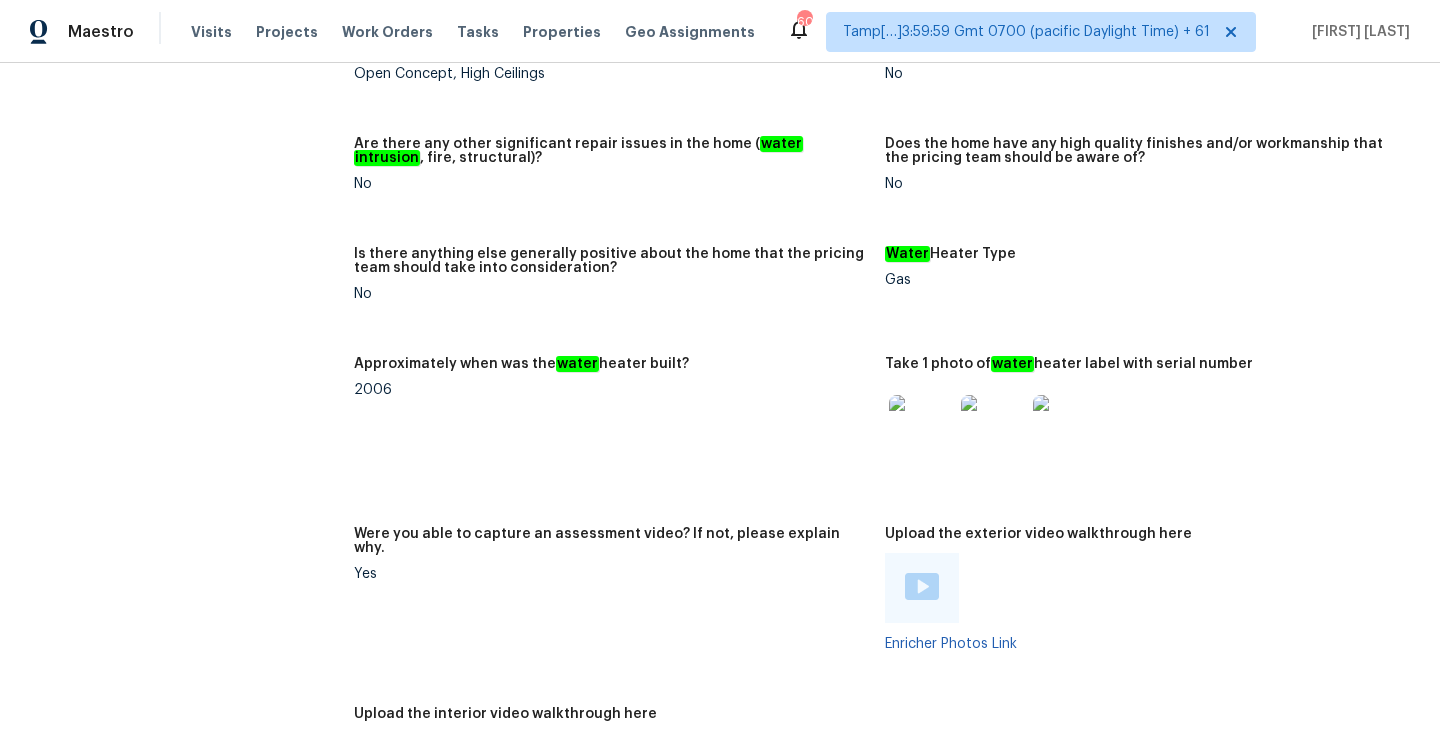 scroll, scrollTop: 3014, scrollLeft: 0, axis: vertical 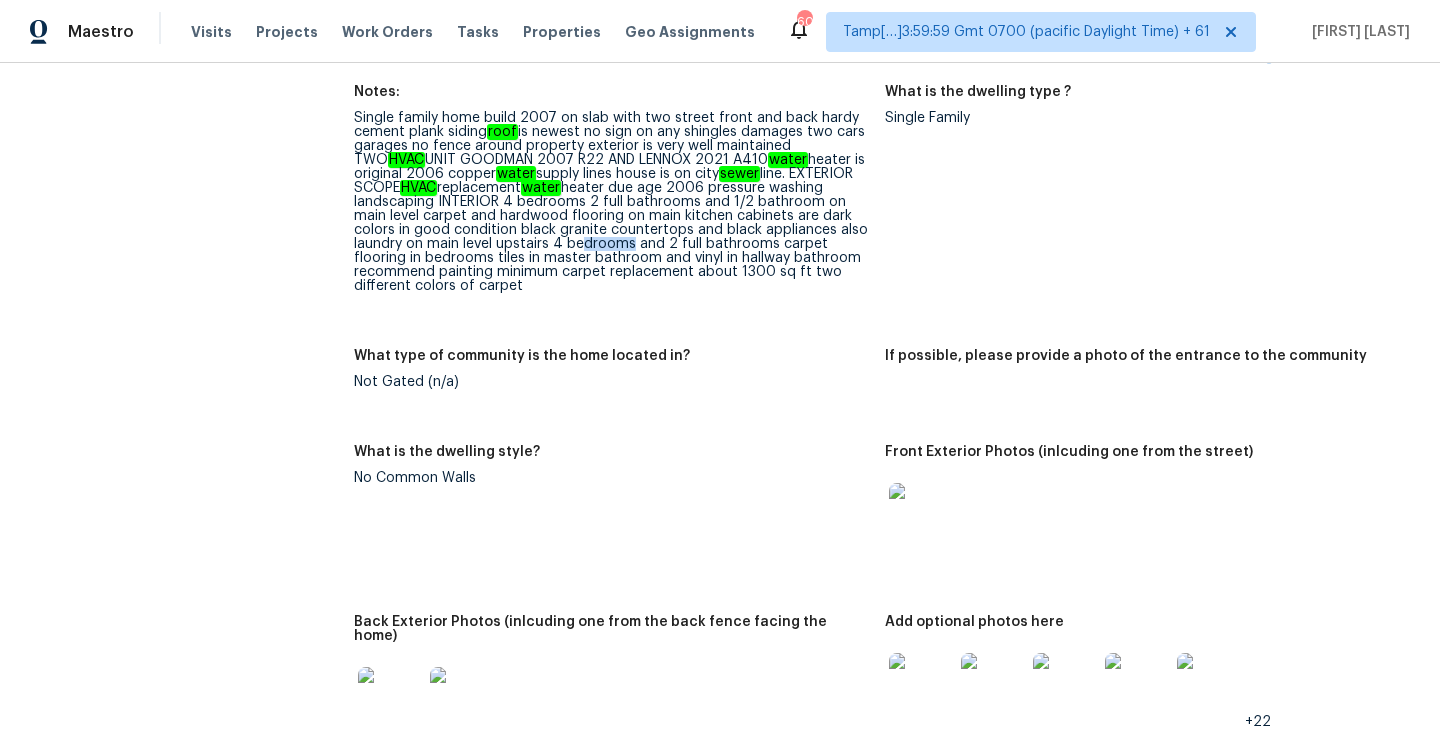 drag, startPoint x: 499, startPoint y: 237, endPoint x: 552, endPoint y: 237, distance: 53 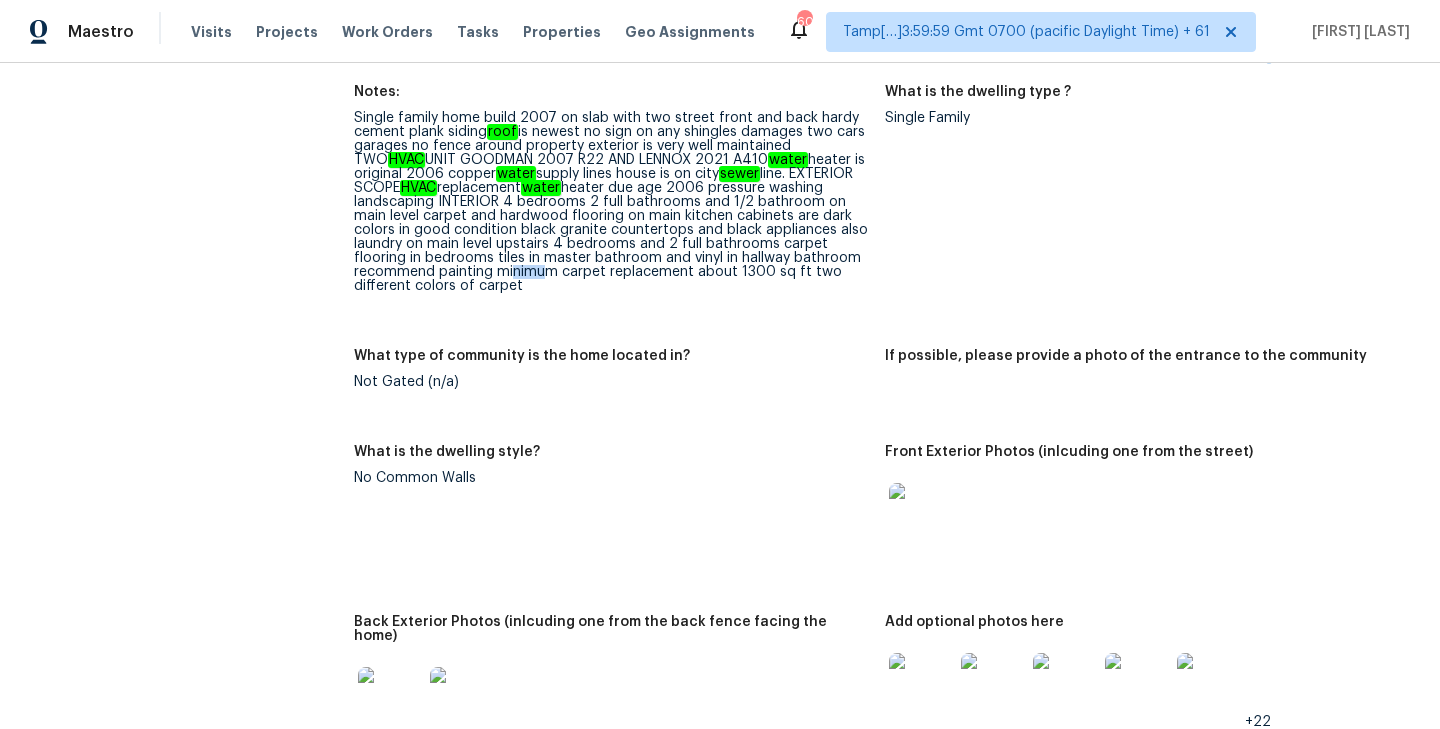 drag, startPoint x: 423, startPoint y: 277, endPoint x: 448, endPoint y: 277, distance: 25 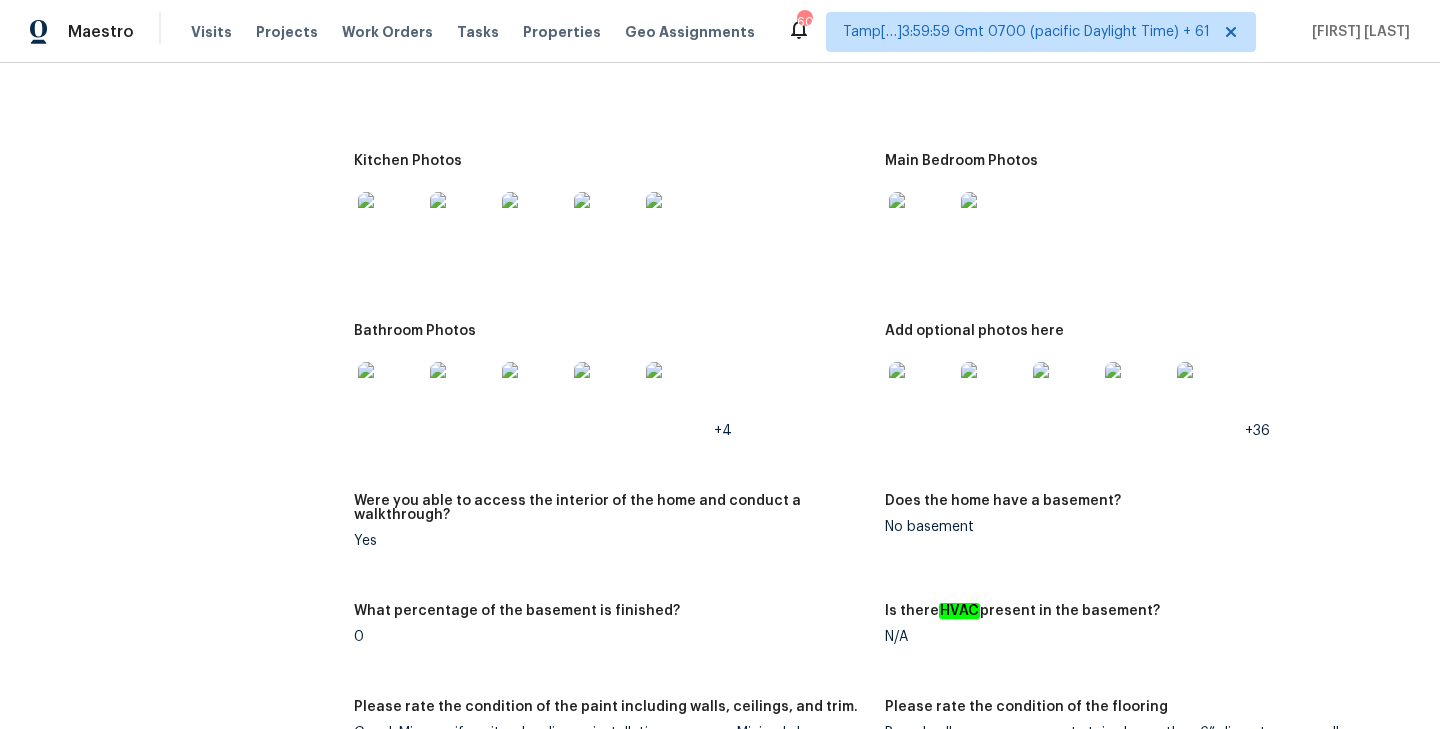 scroll, scrollTop: 2481, scrollLeft: 0, axis: vertical 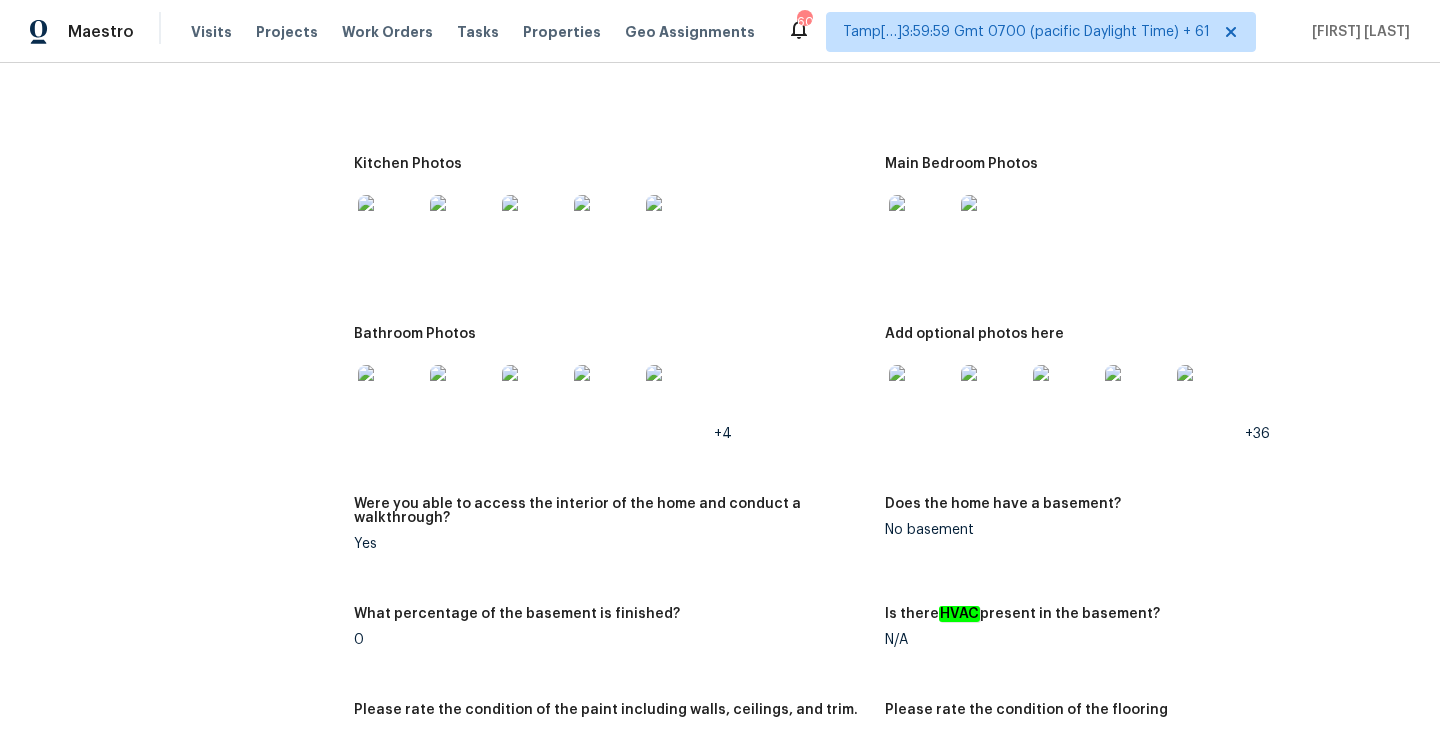 click at bounding box center [1137, 397] 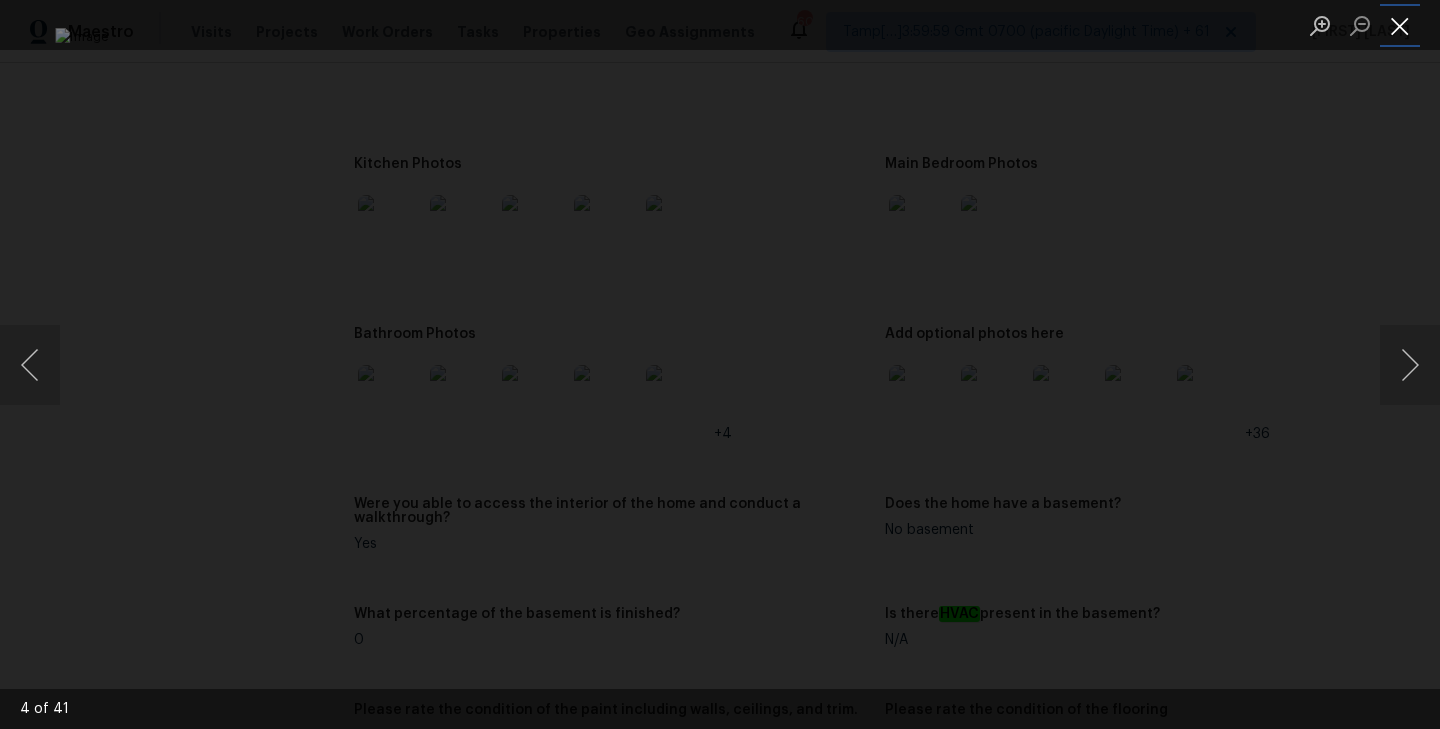 click at bounding box center (1400, 25) 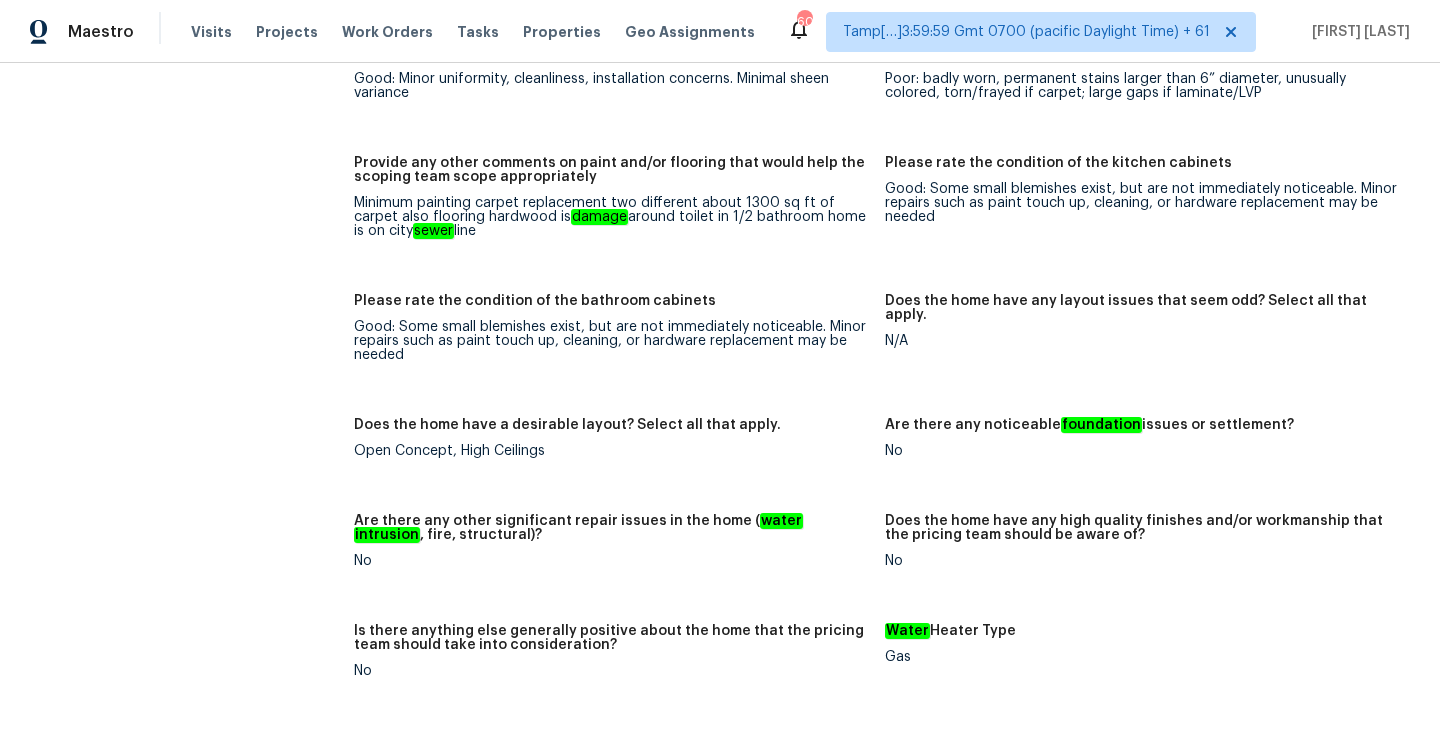 scroll, scrollTop: 5181, scrollLeft: 0, axis: vertical 